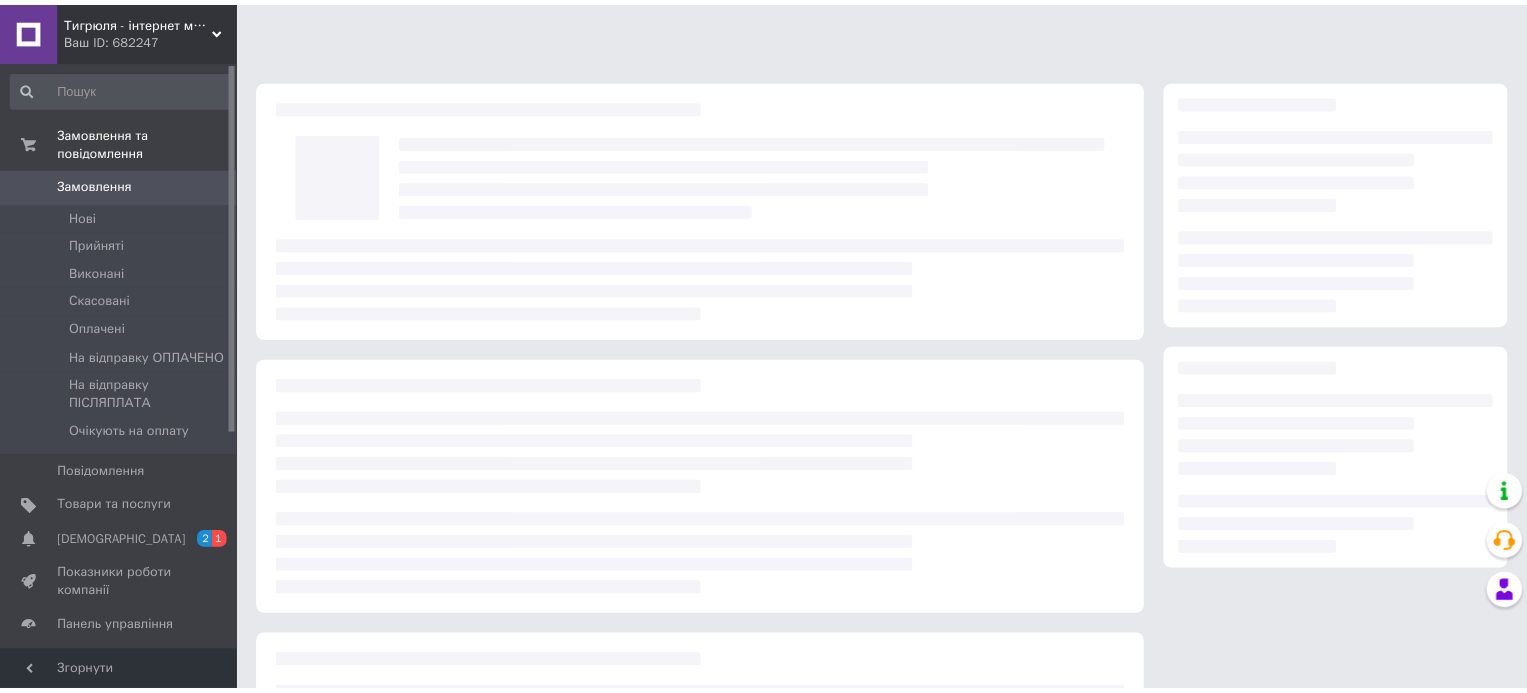 scroll, scrollTop: 0, scrollLeft: 0, axis: both 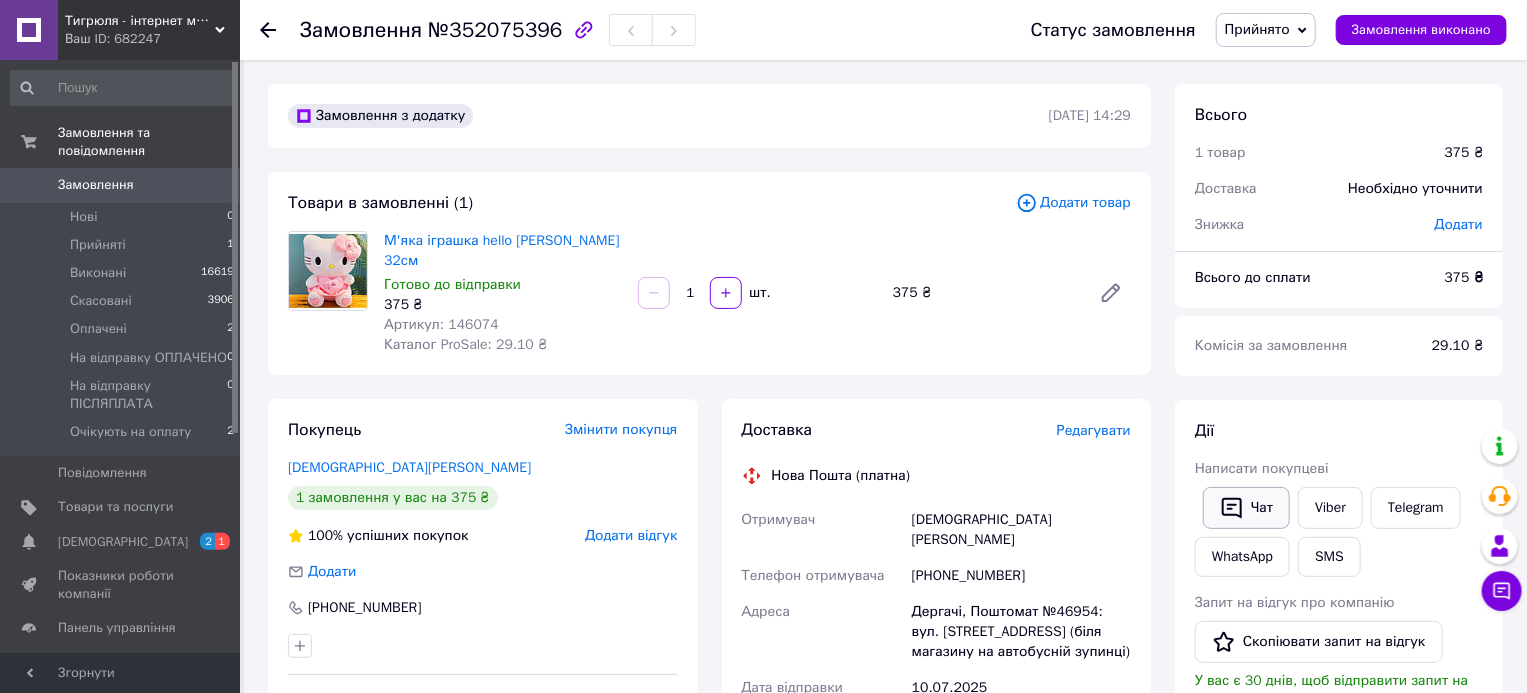 click on "Чат" at bounding box center (1246, 508) 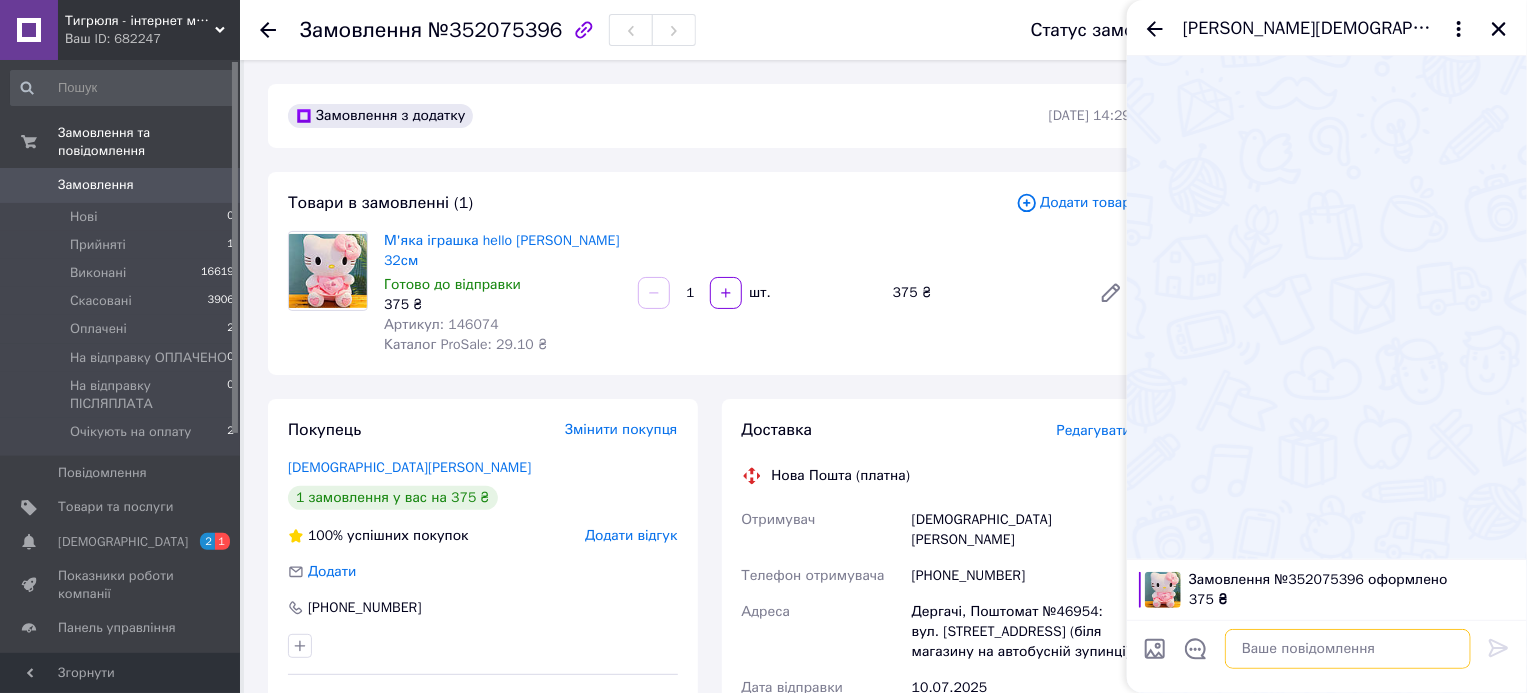 click at bounding box center [1348, 649] 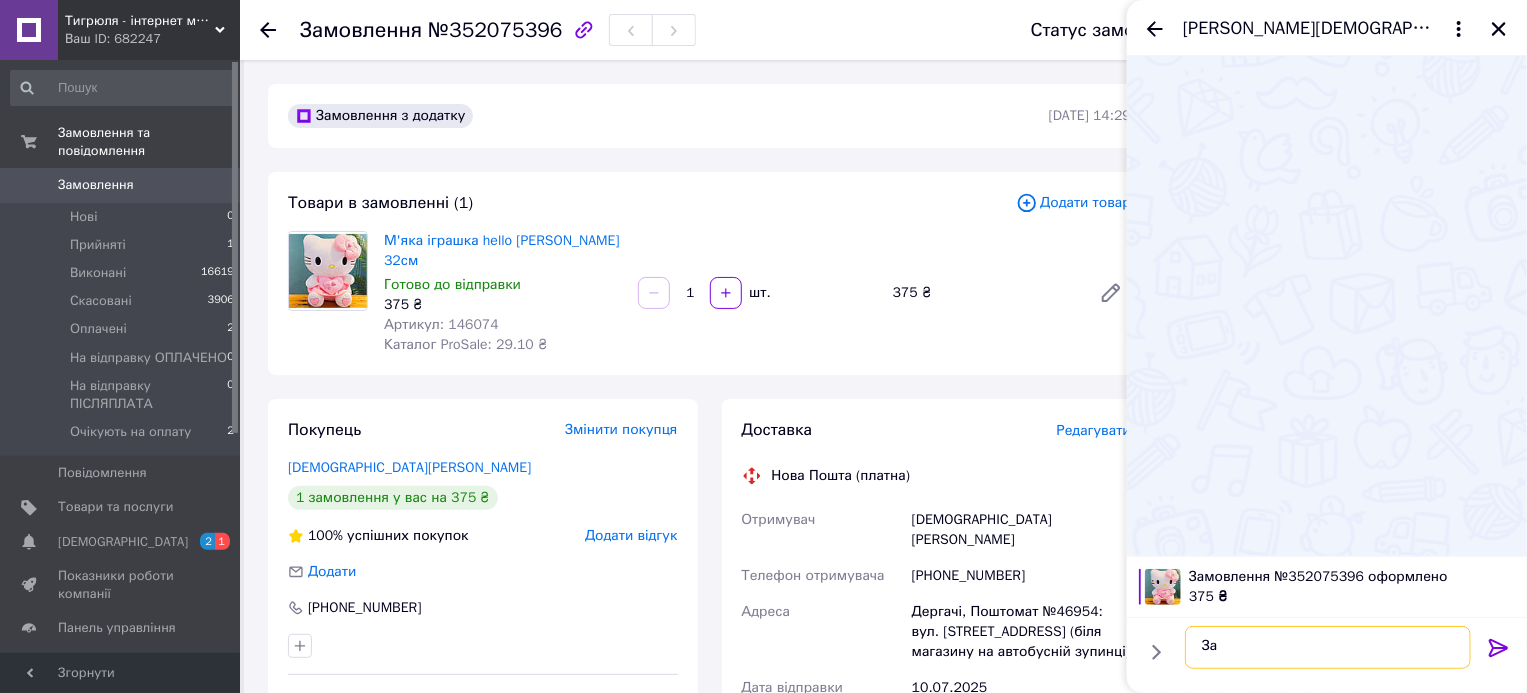 type on "З" 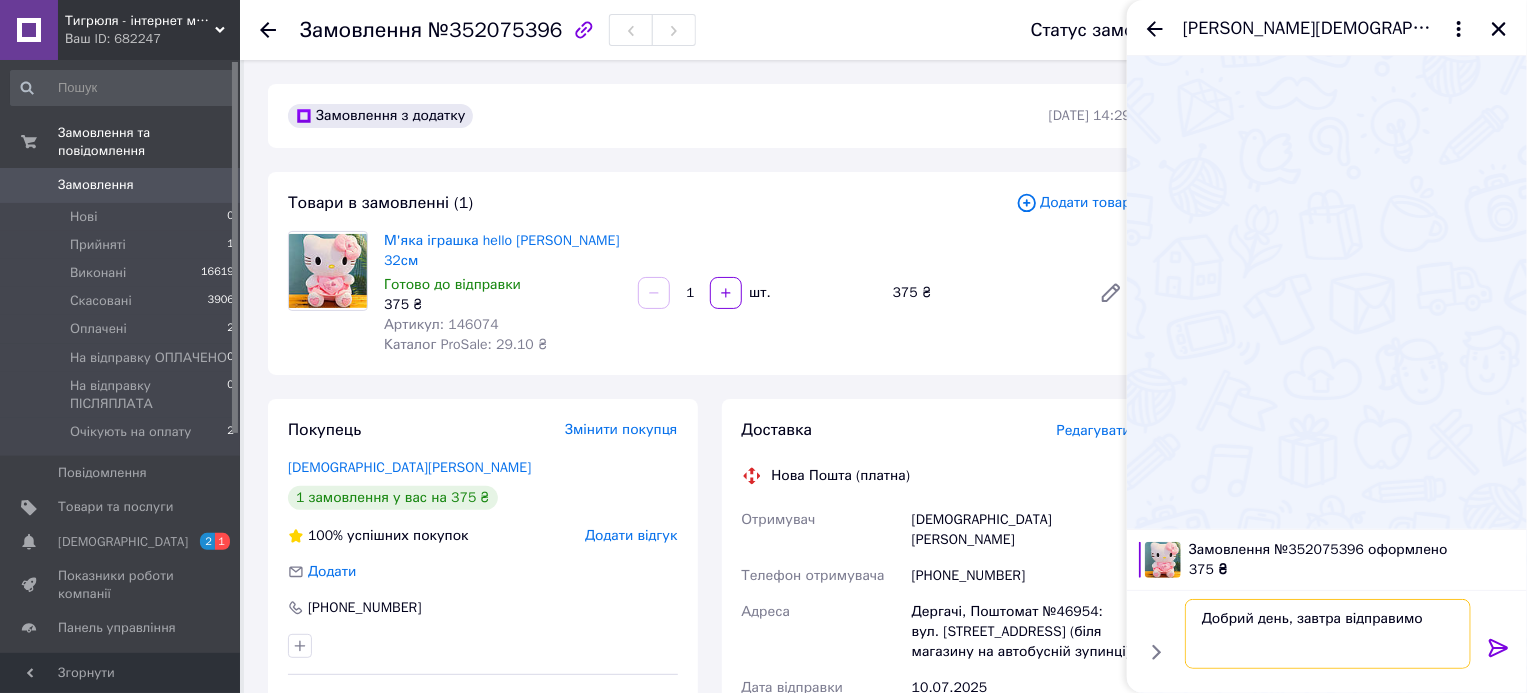 type on "Добрий день, завтра відправимо" 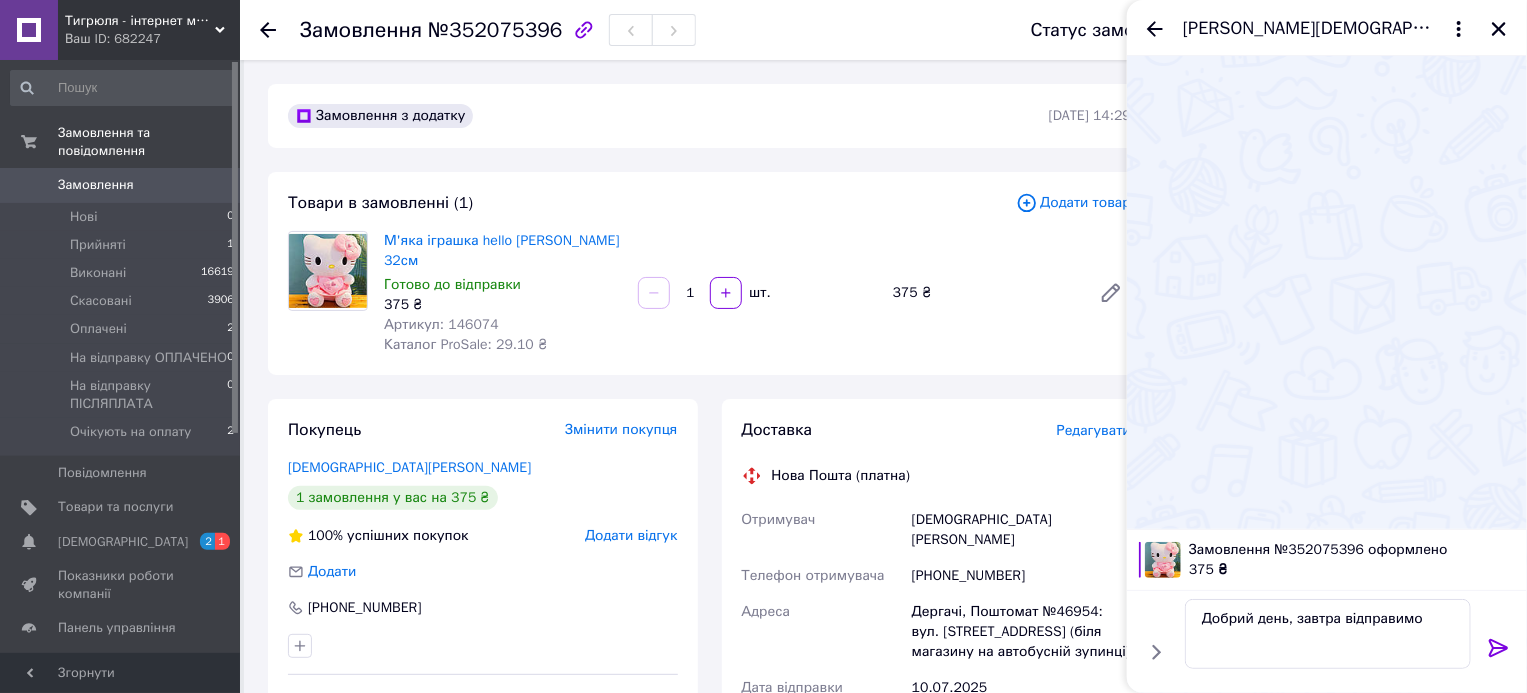 click 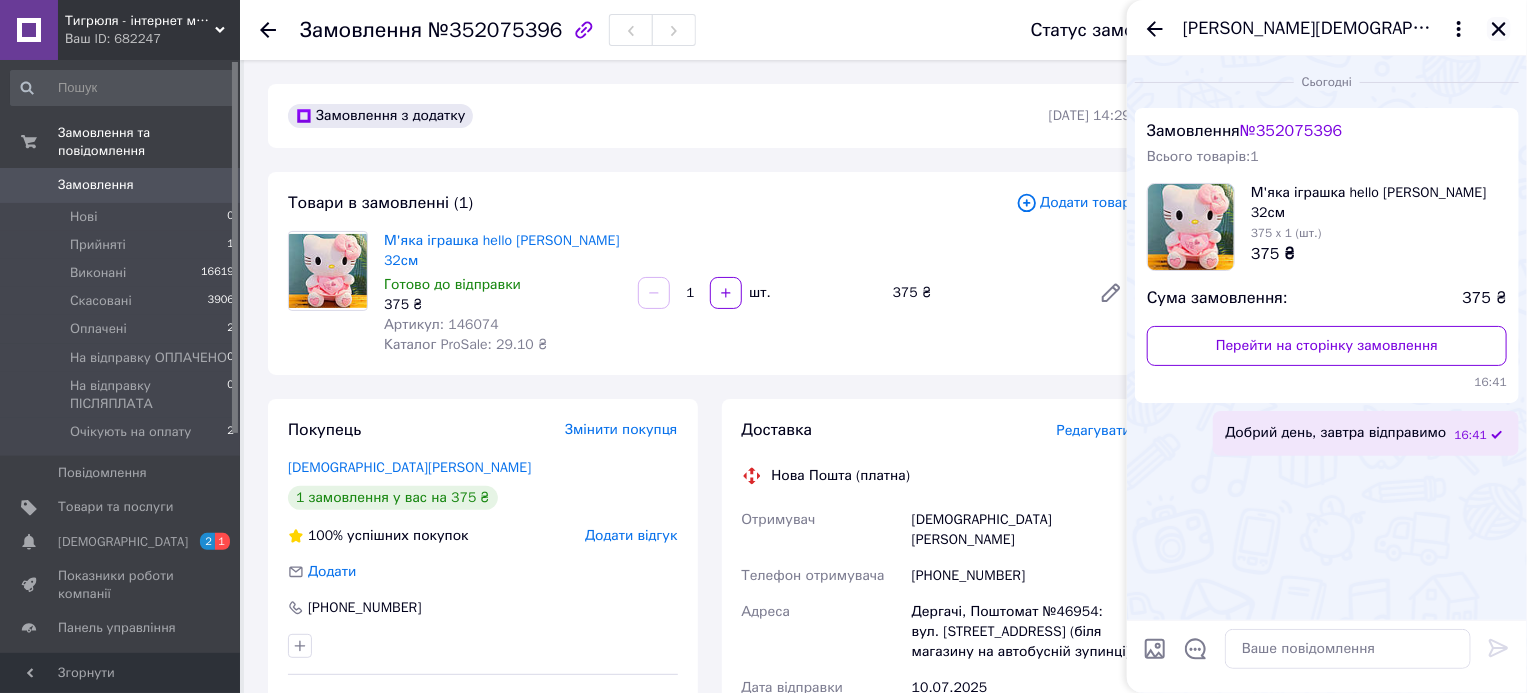 click 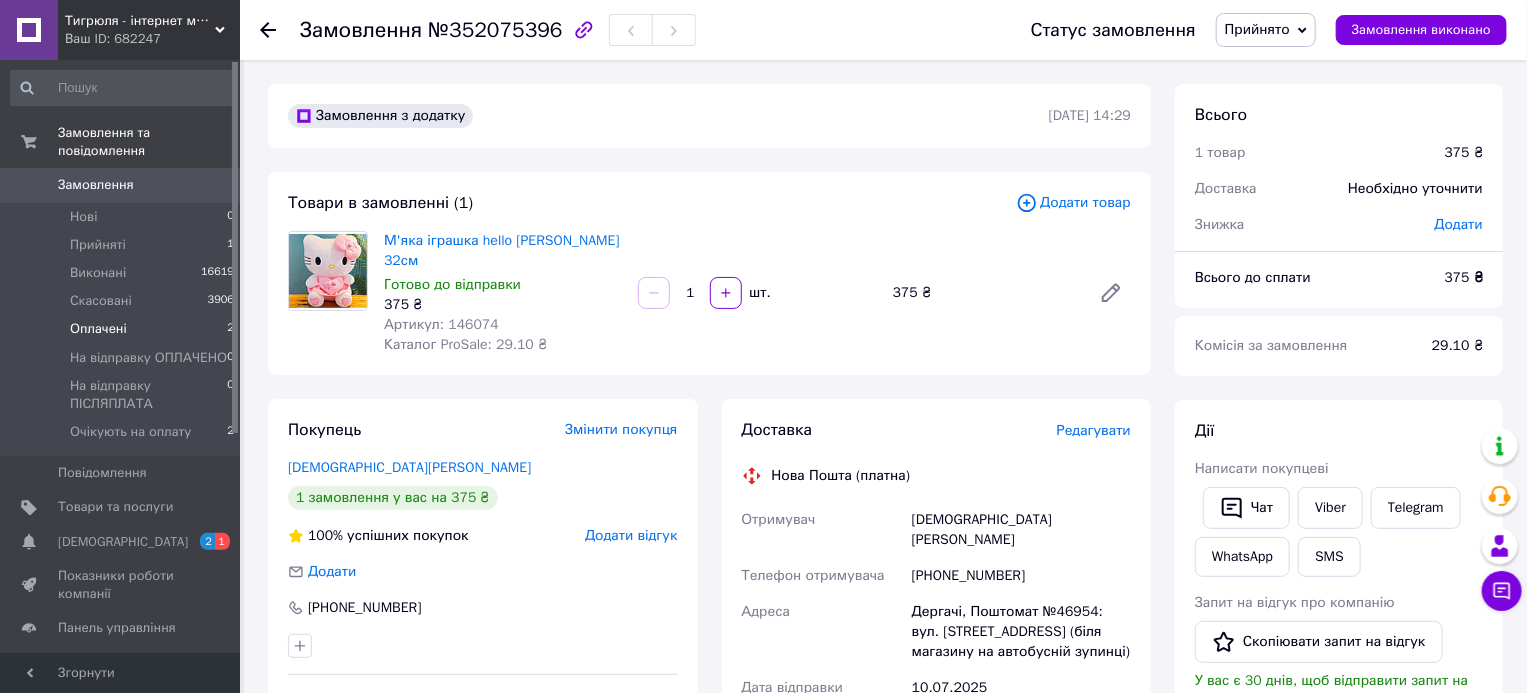 click on "Оплачені 2" at bounding box center [123, 329] 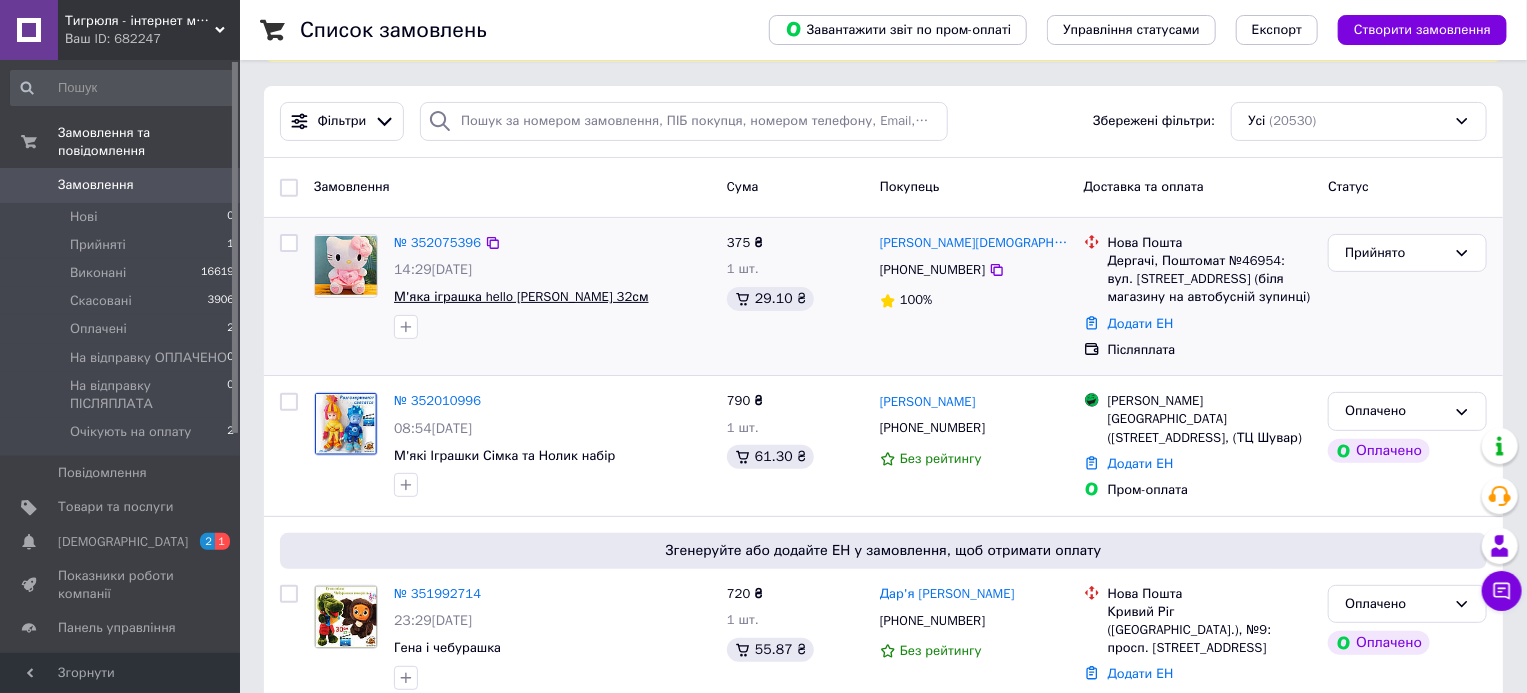 scroll, scrollTop: 200, scrollLeft: 0, axis: vertical 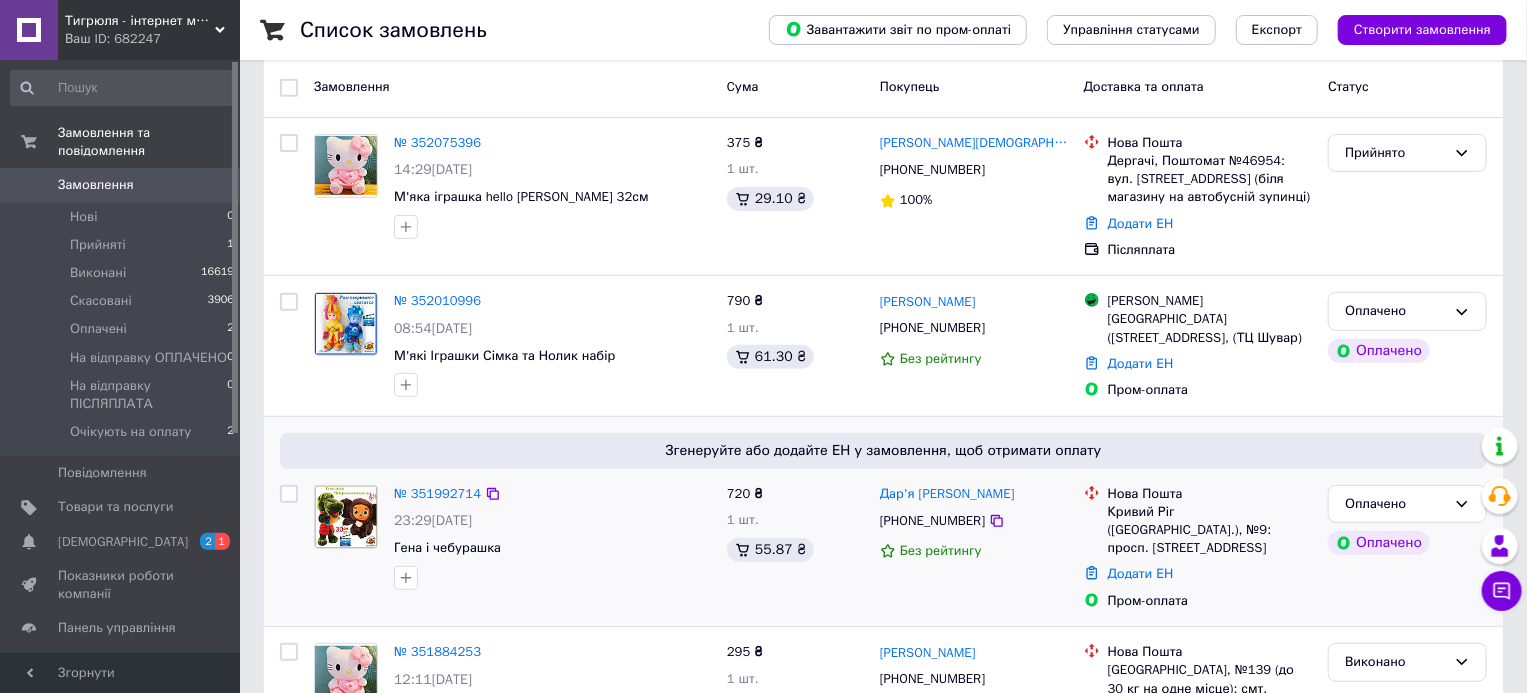 click at bounding box center [346, 517] 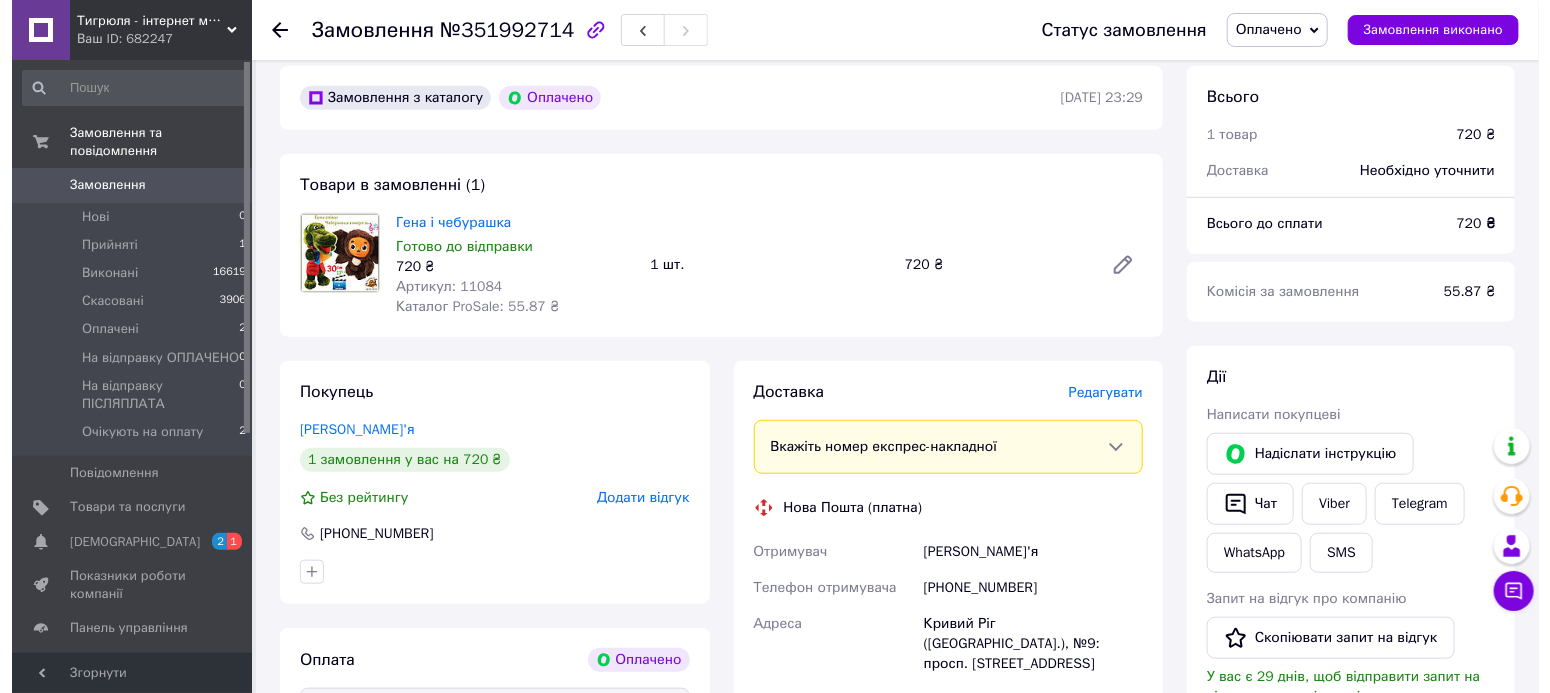 scroll, scrollTop: 700, scrollLeft: 0, axis: vertical 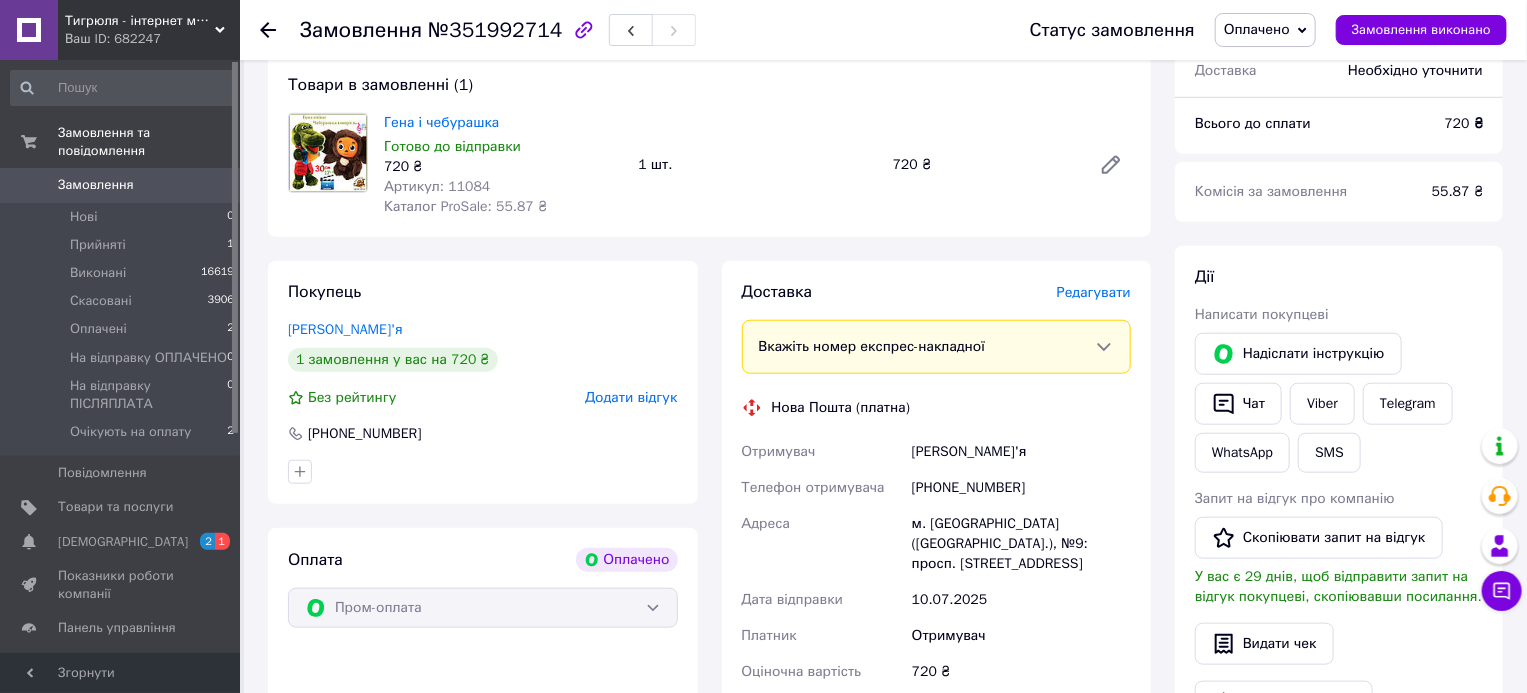 click on "Редагувати" at bounding box center (1094, 292) 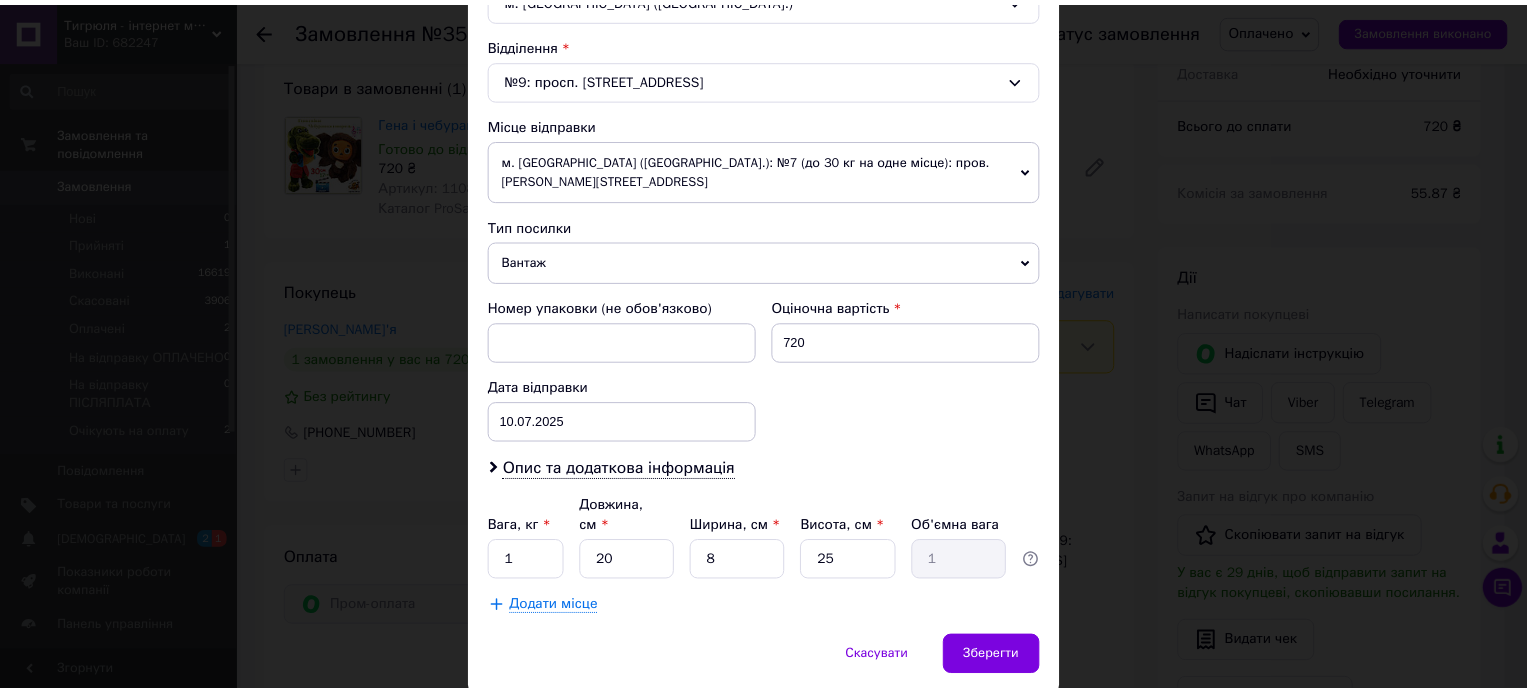 scroll, scrollTop: 819, scrollLeft: 0, axis: vertical 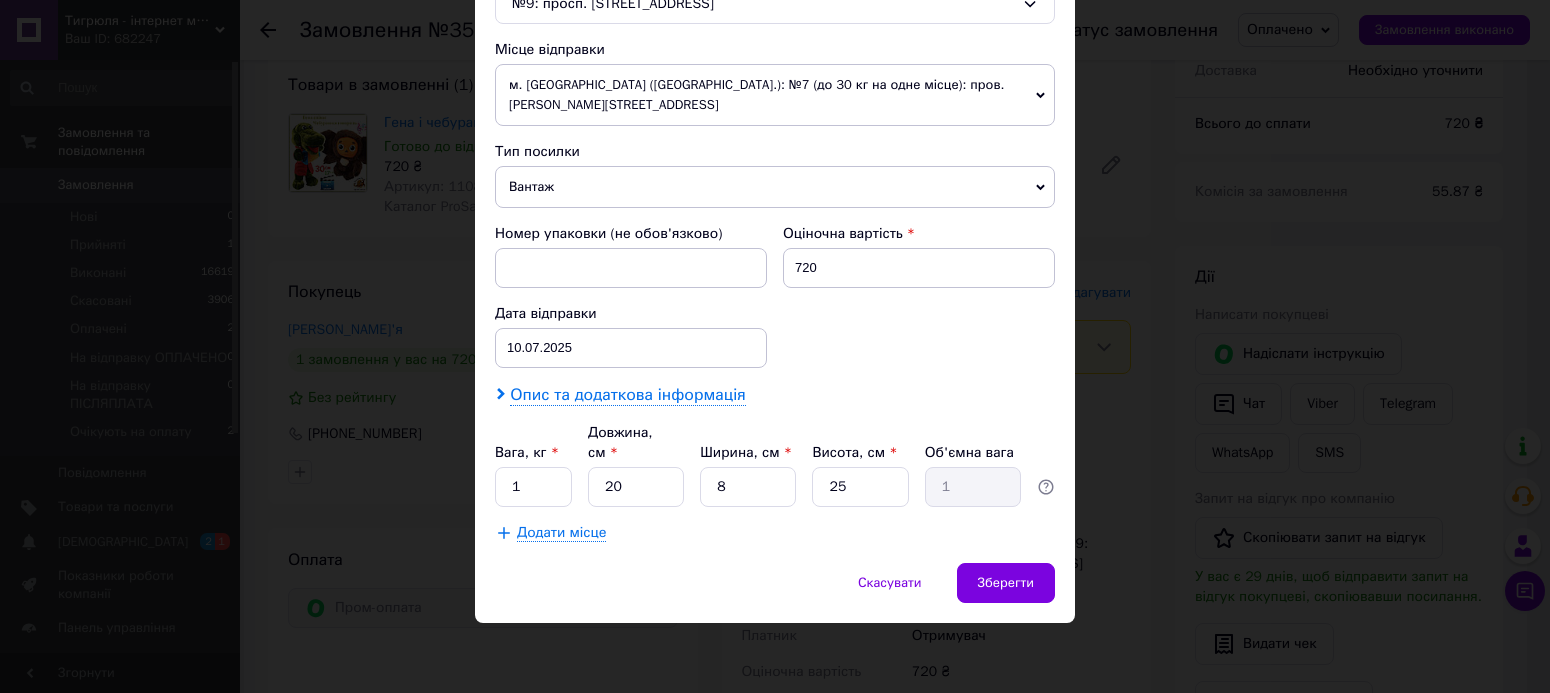 click on "Опис та додаткова інформація" at bounding box center [627, 395] 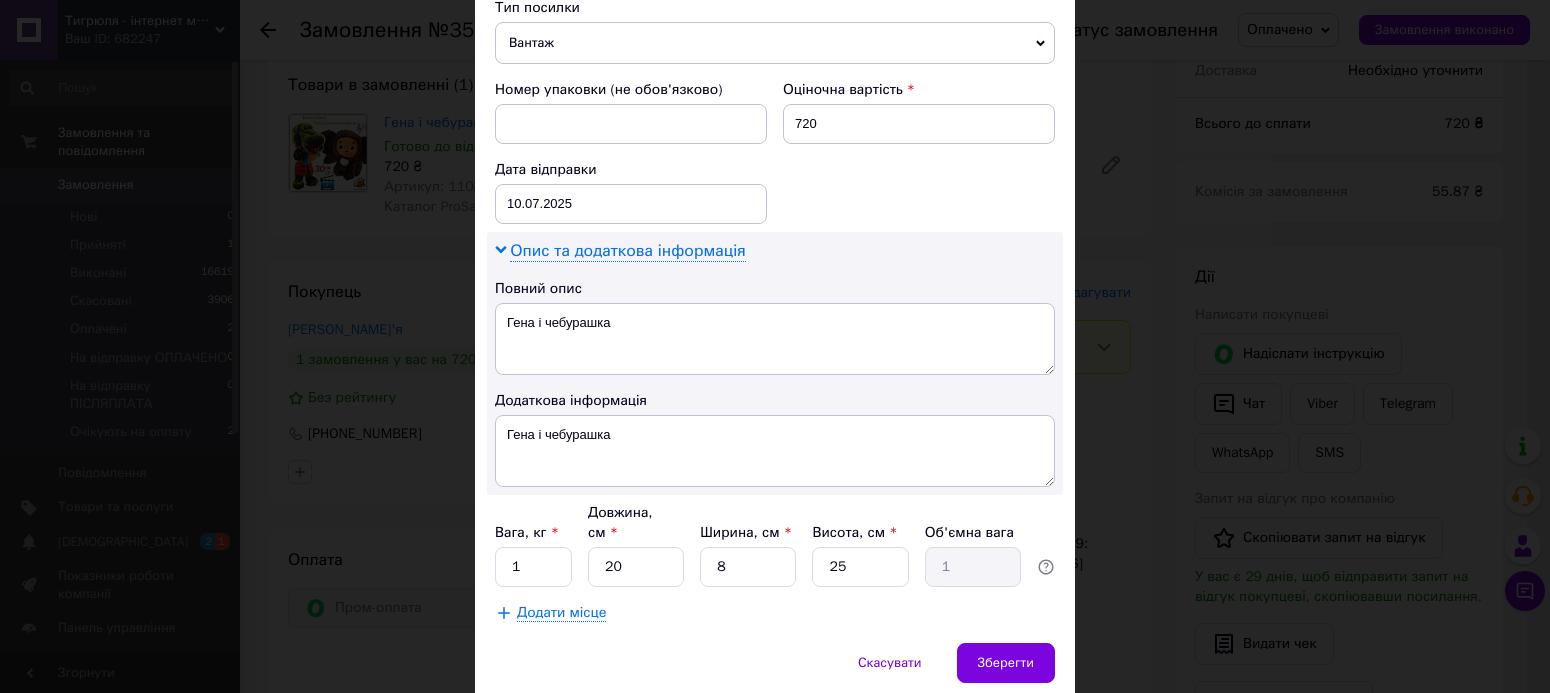 click on "Опис та додаткова інформація" at bounding box center (627, 251) 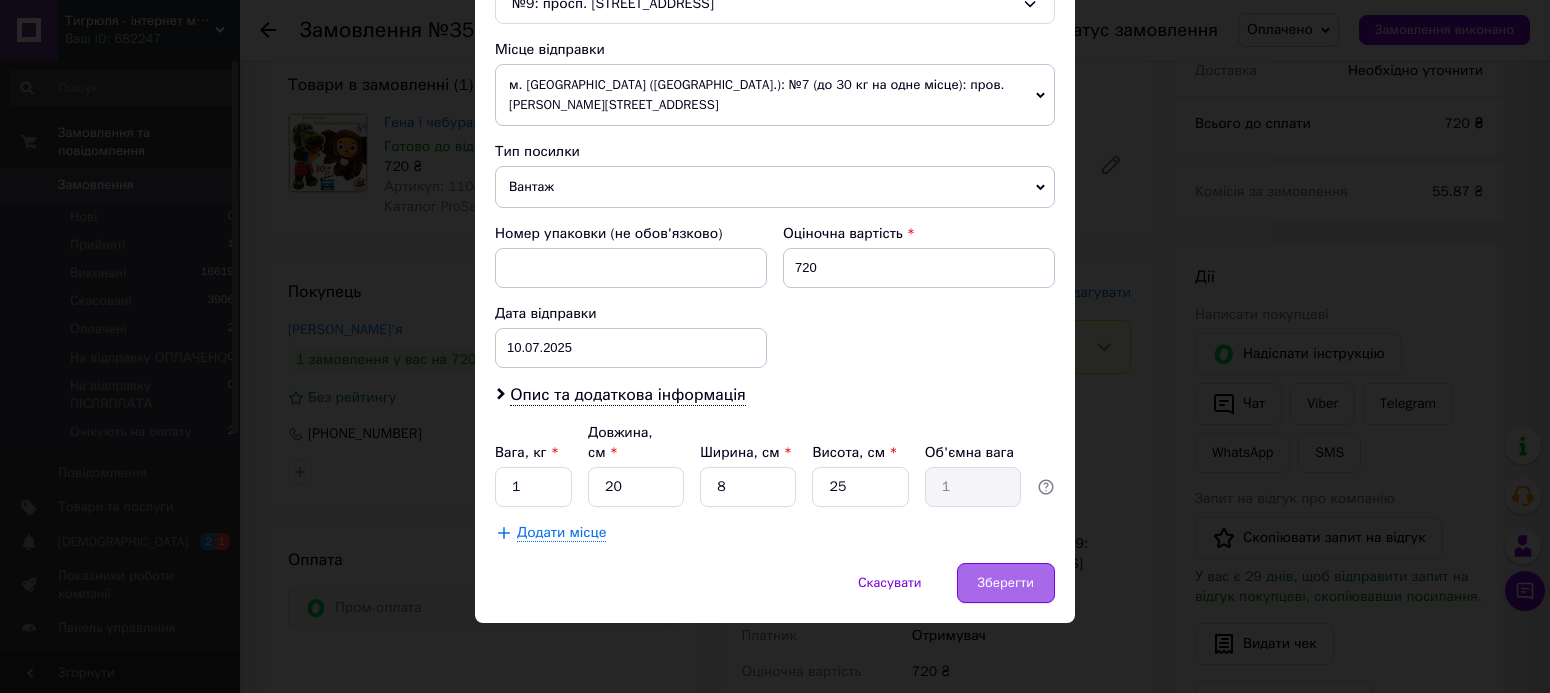 click on "Зберегти" at bounding box center (1006, 583) 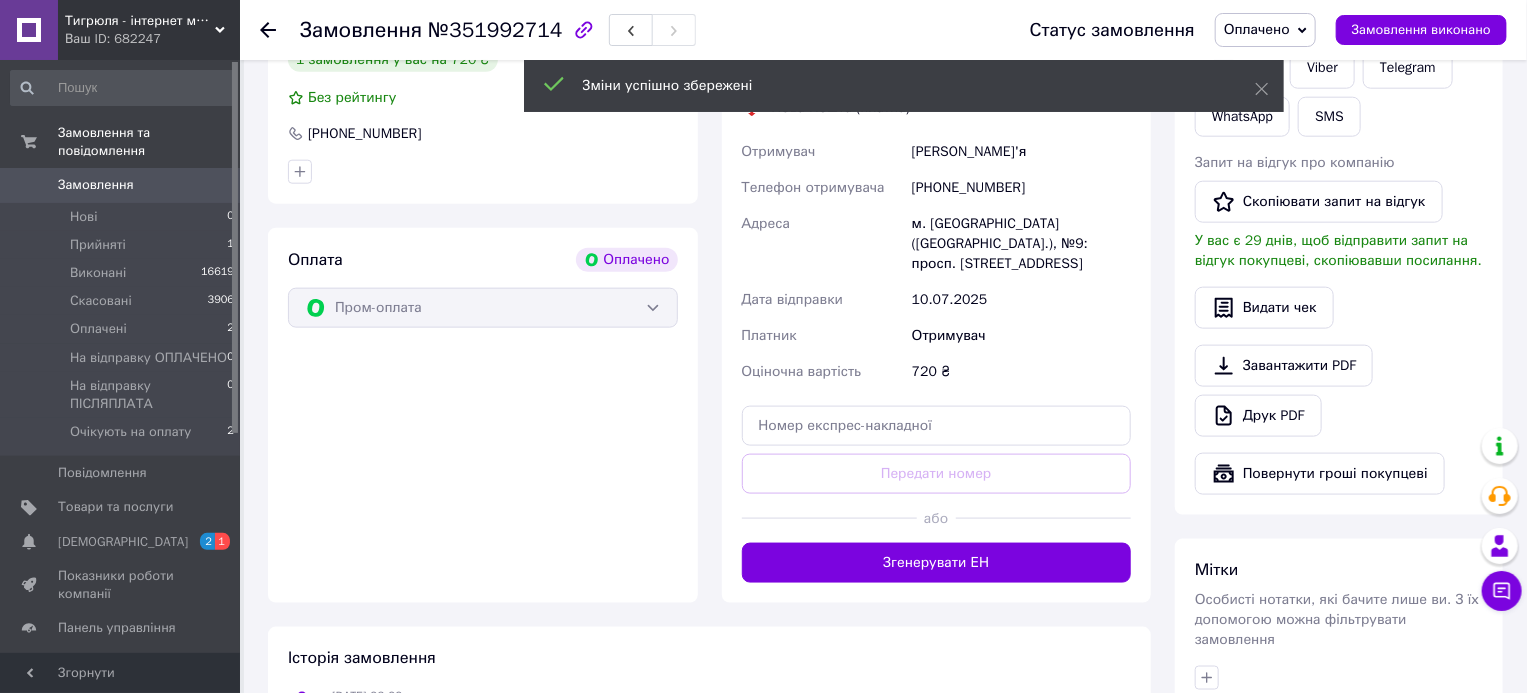 scroll, scrollTop: 1300, scrollLeft: 0, axis: vertical 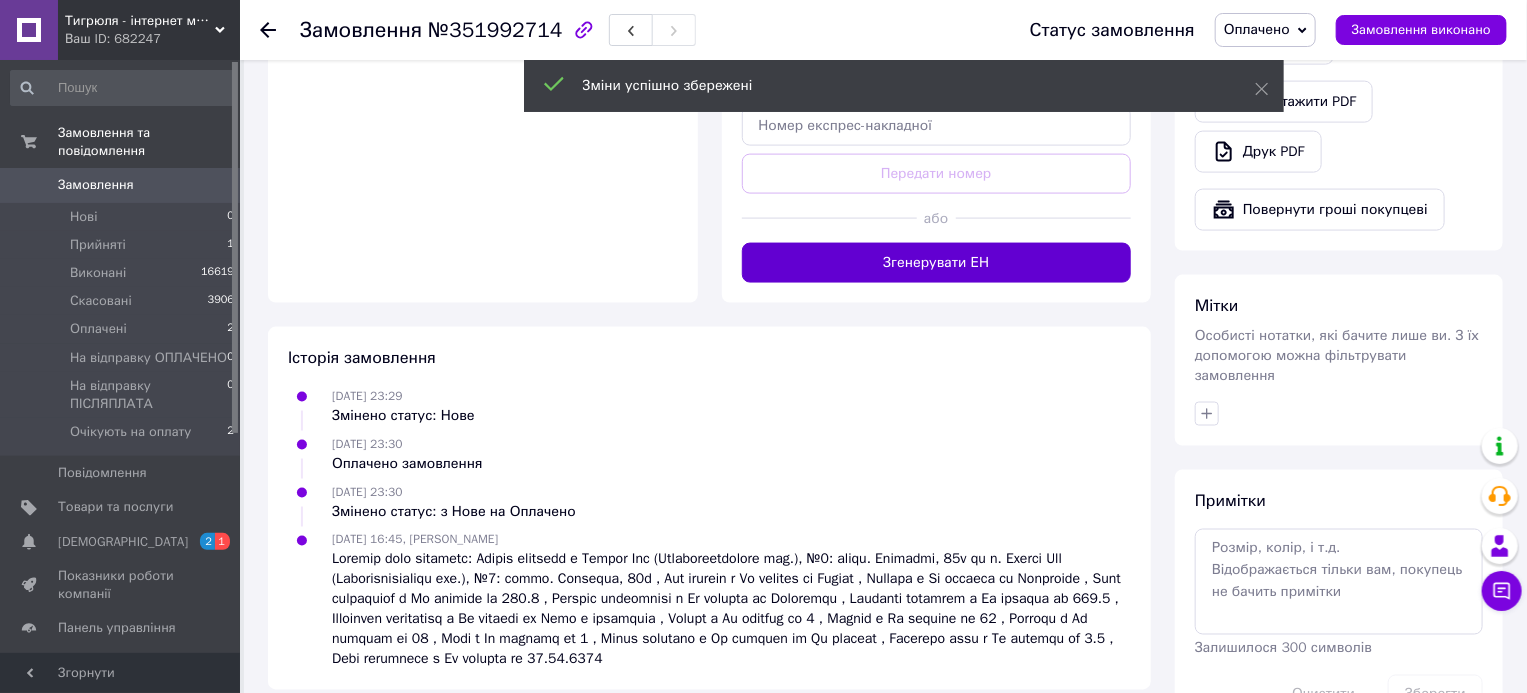 click on "Згенерувати ЕН" at bounding box center (937, 263) 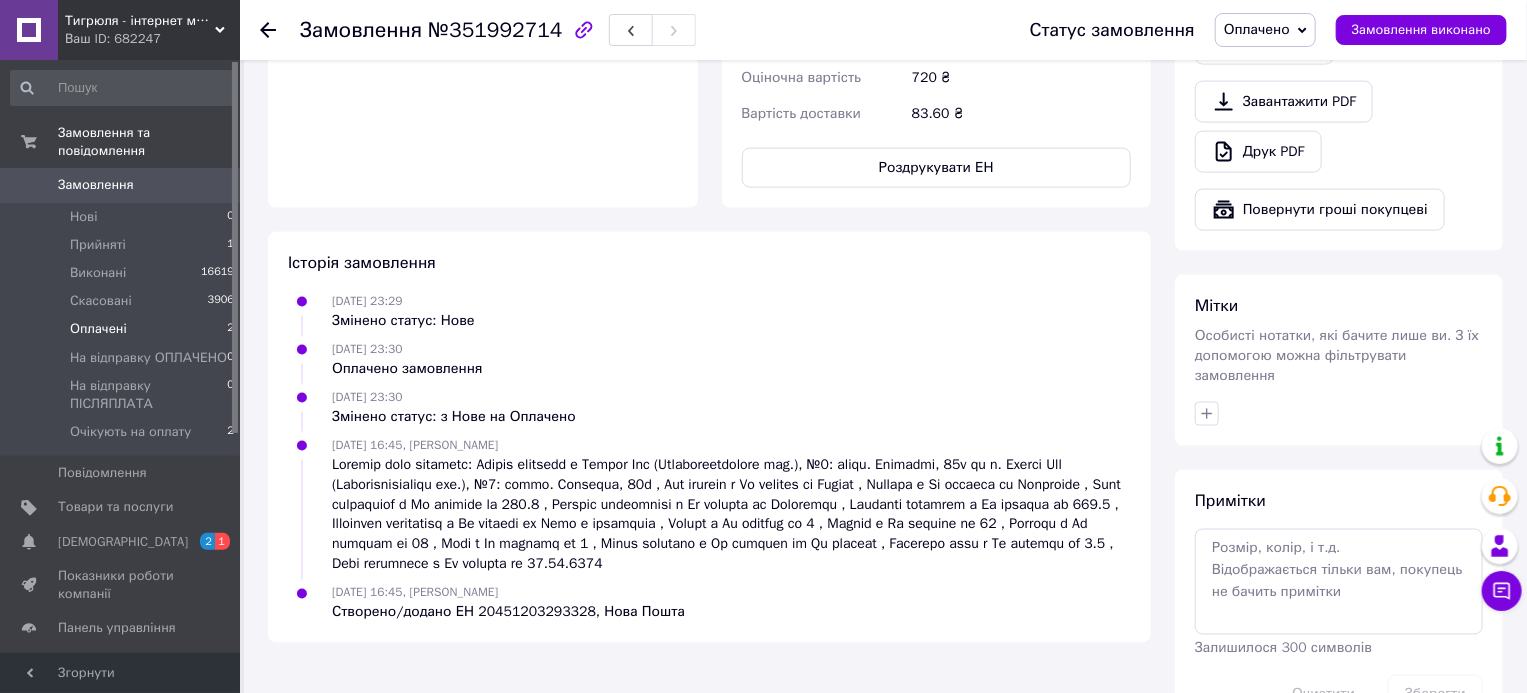 click on "Оплачені" at bounding box center [98, 329] 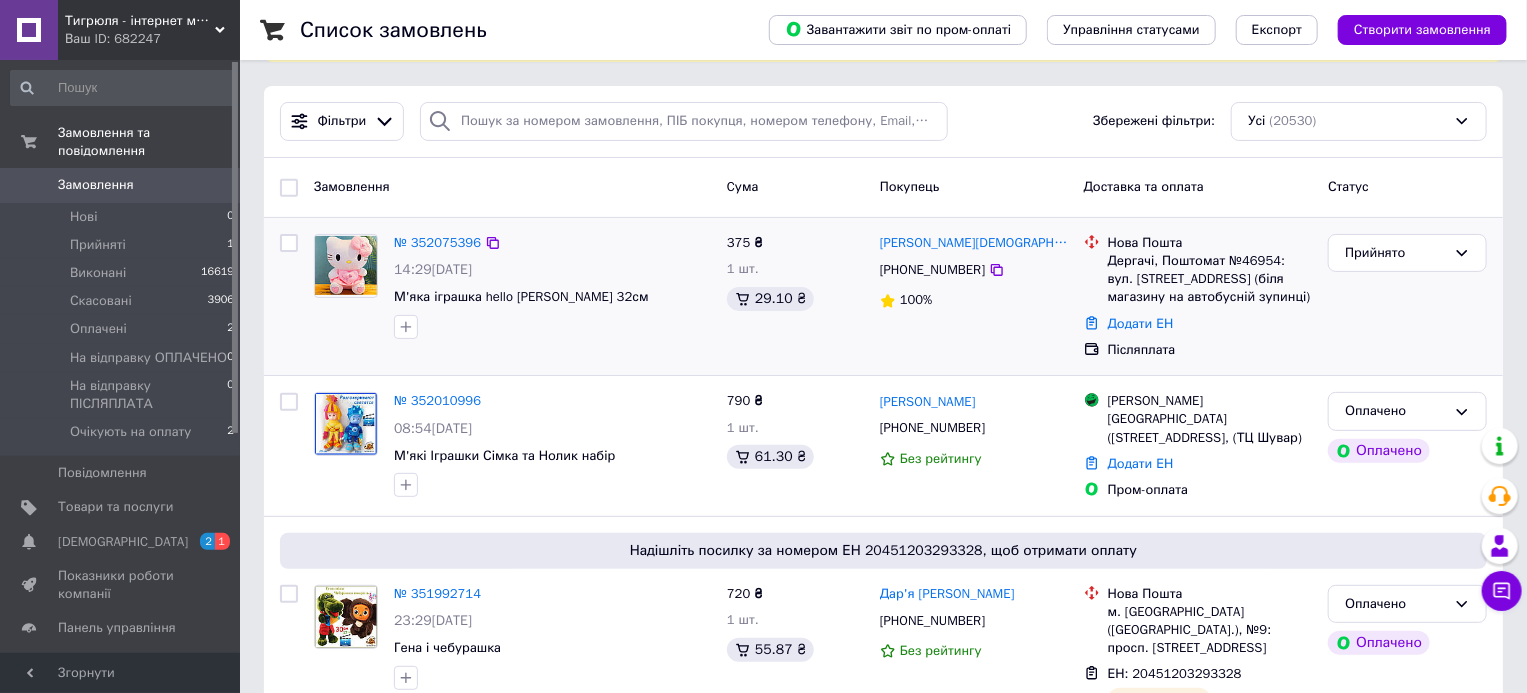 scroll, scrollTop: 200, scrollLeft: 0, axis: vertical 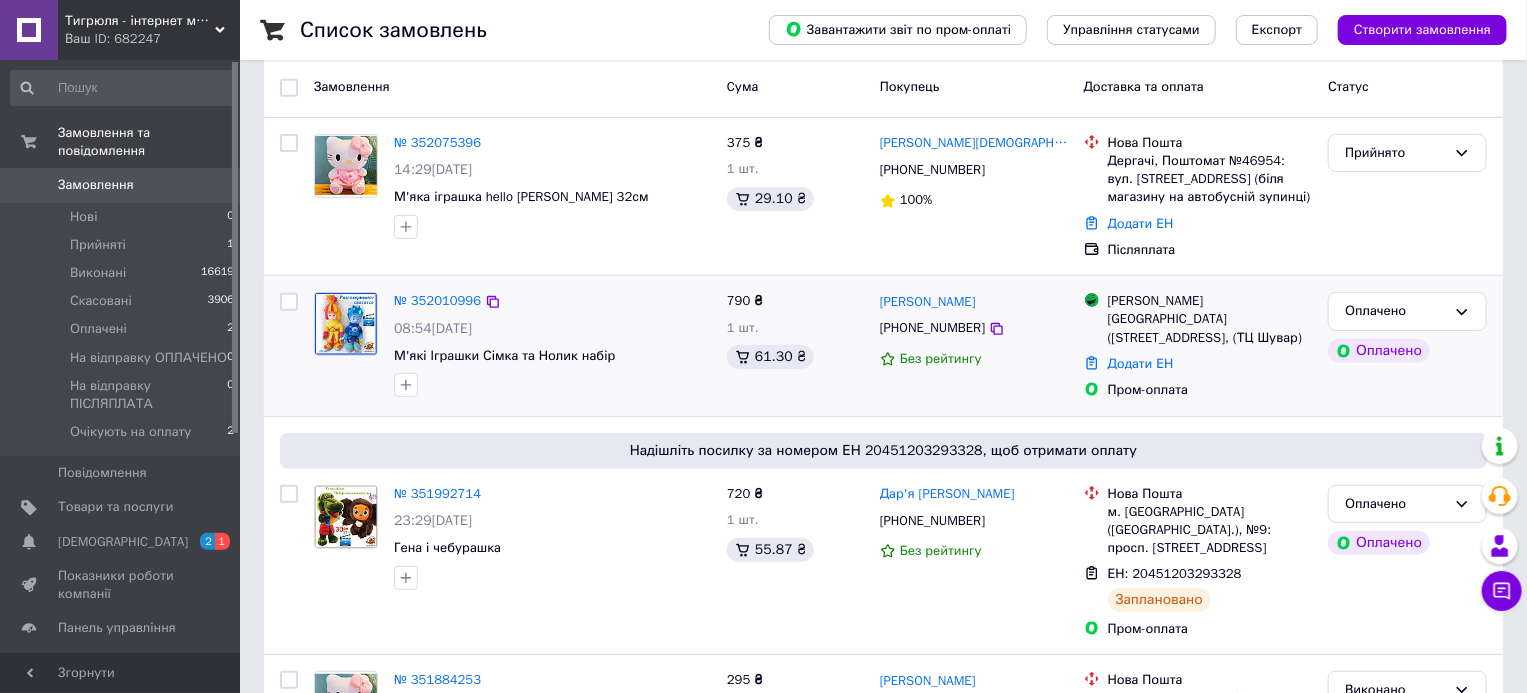 click at bounding box center (346, 324) 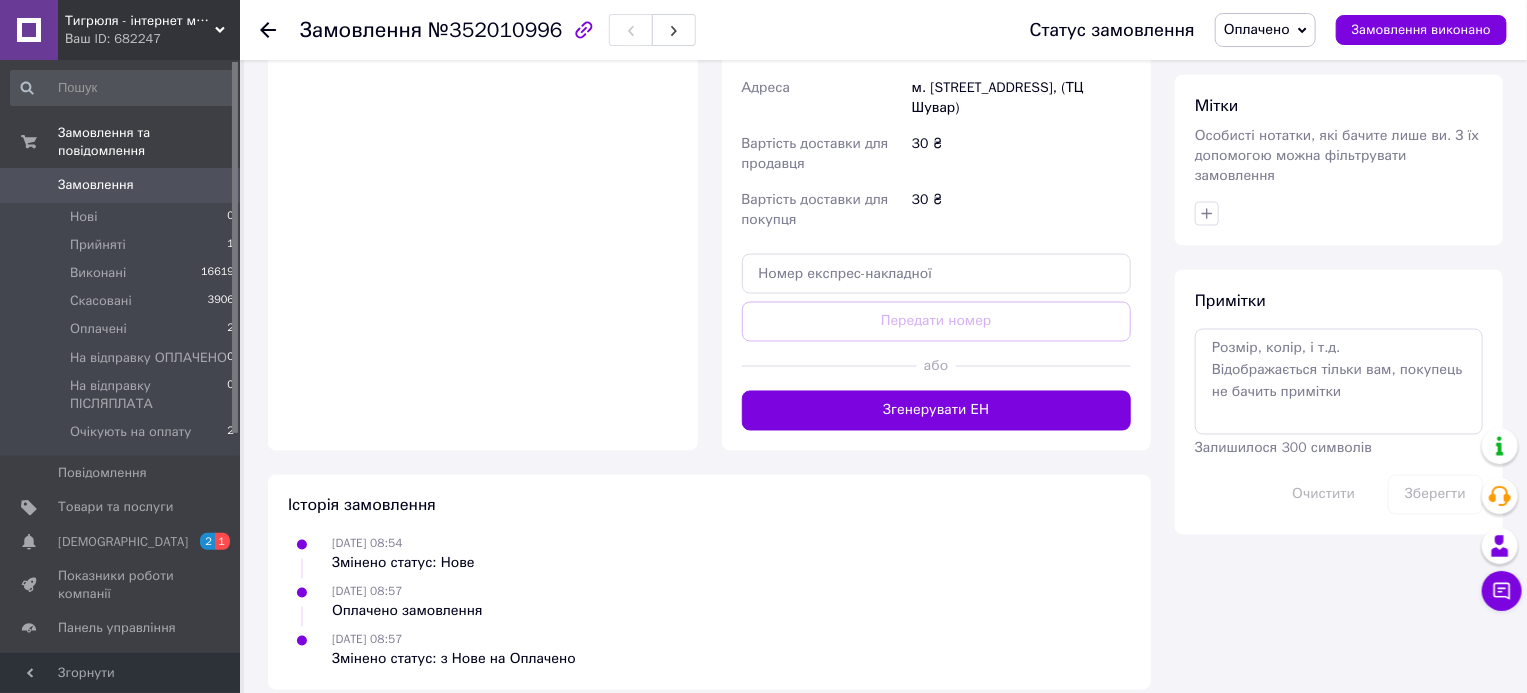 scroll, scrollTop: 1600, scrollLeft: 0, axis: vertical 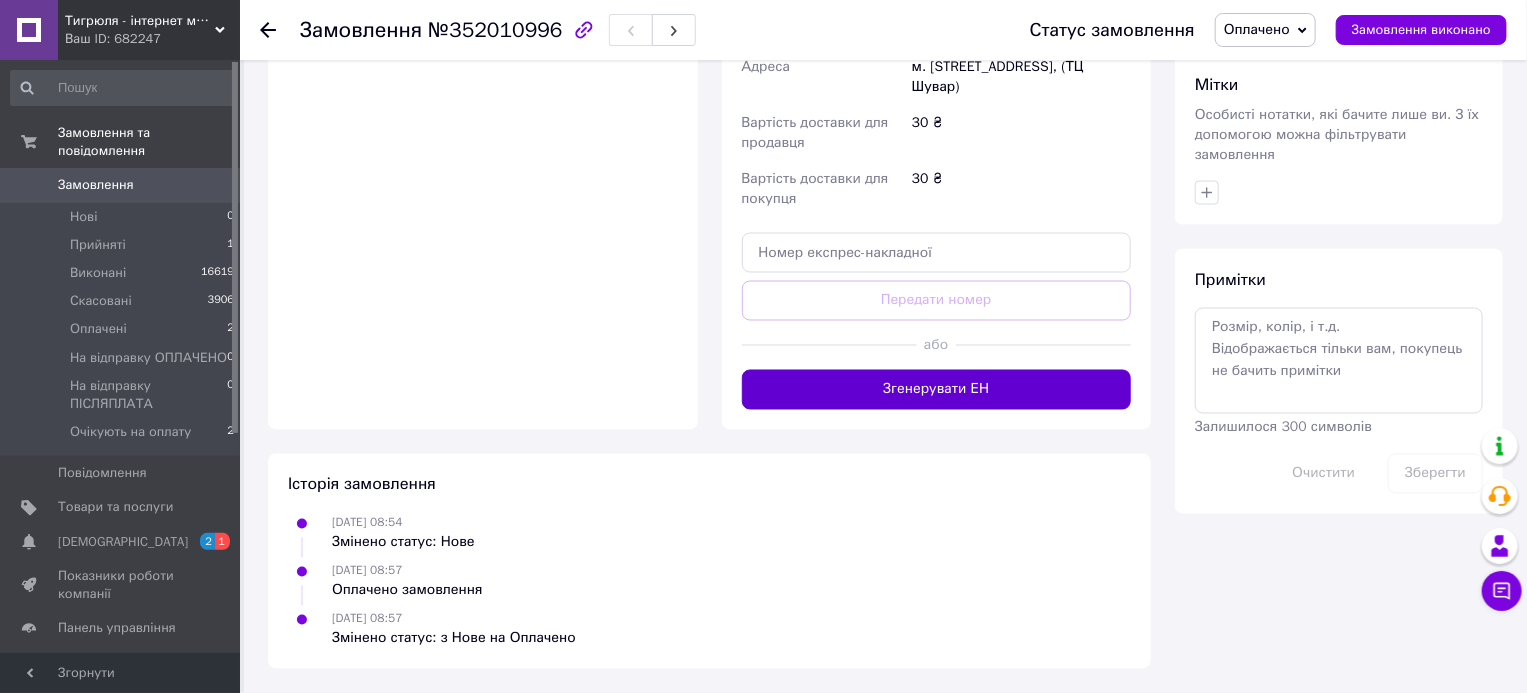 click on "Згенерувати ЕН" at bounding box center [937, 390] 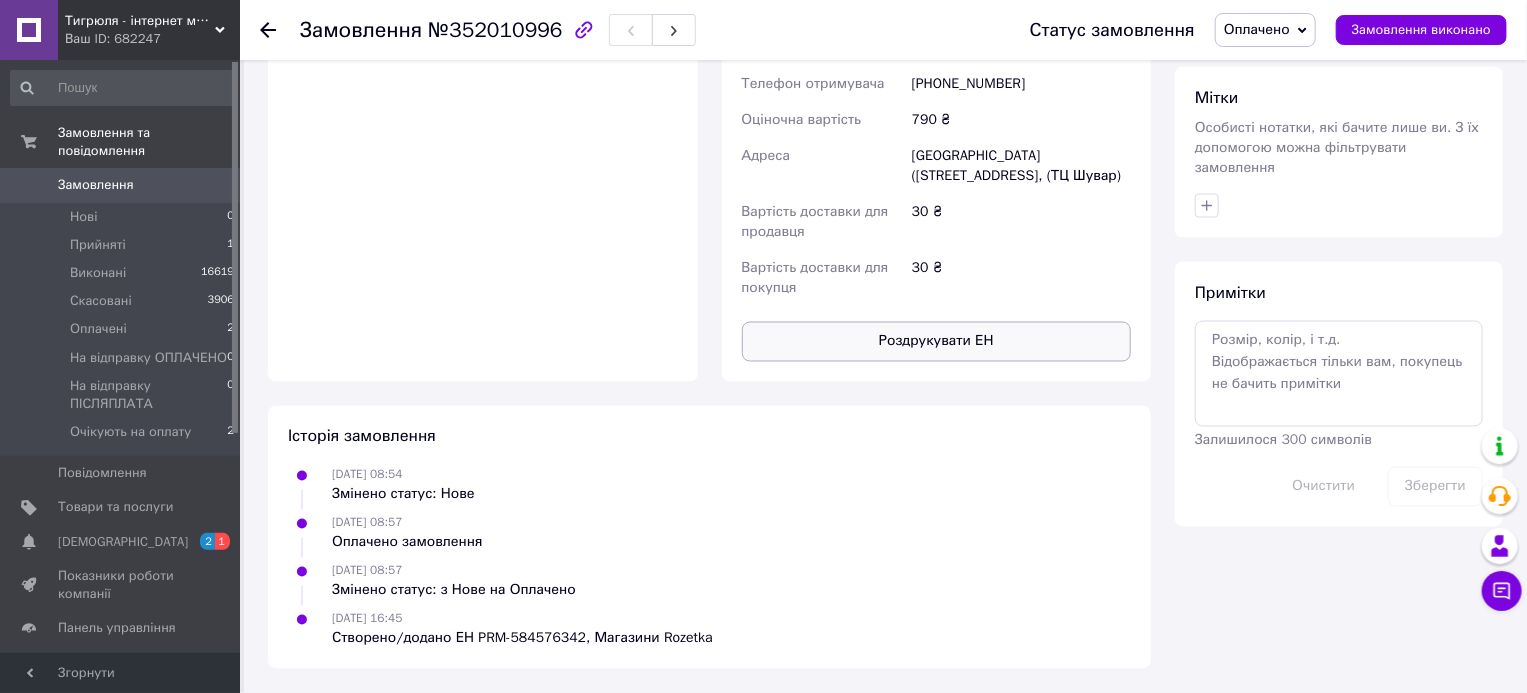 click on "Роздрукувати ЕН" at bounding box center (937, 342) 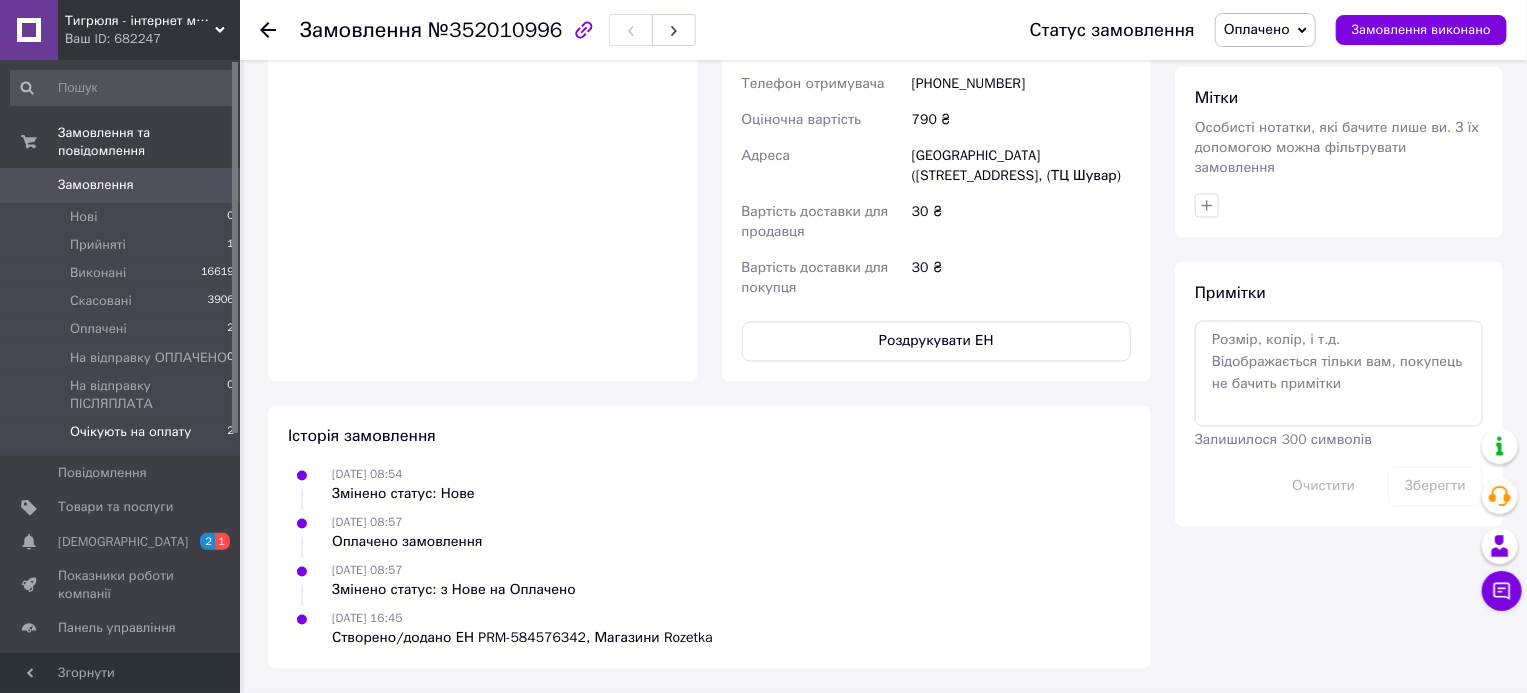 click on "Очікують на оплату" at bounding box center (130, 432) 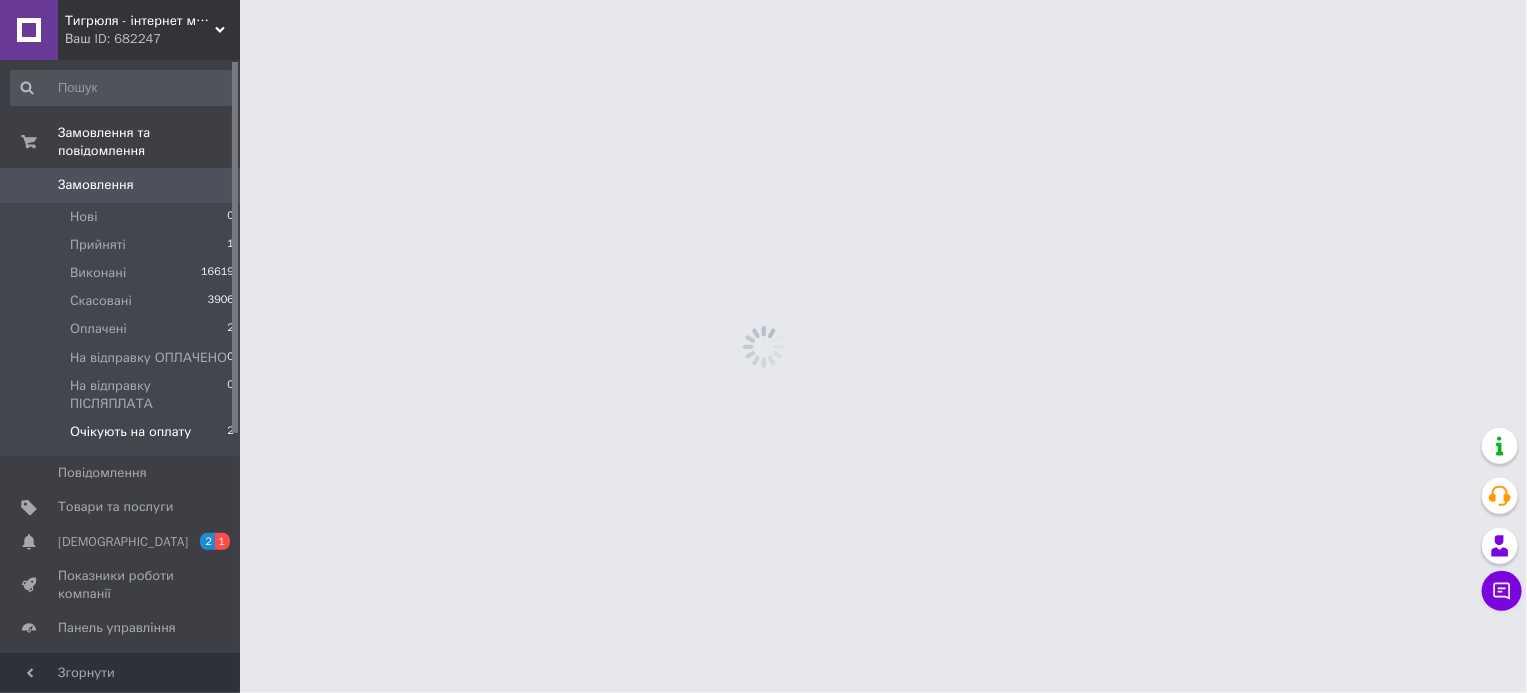scroll, scrollTop: 0, scrollLeft: 0, axis: both 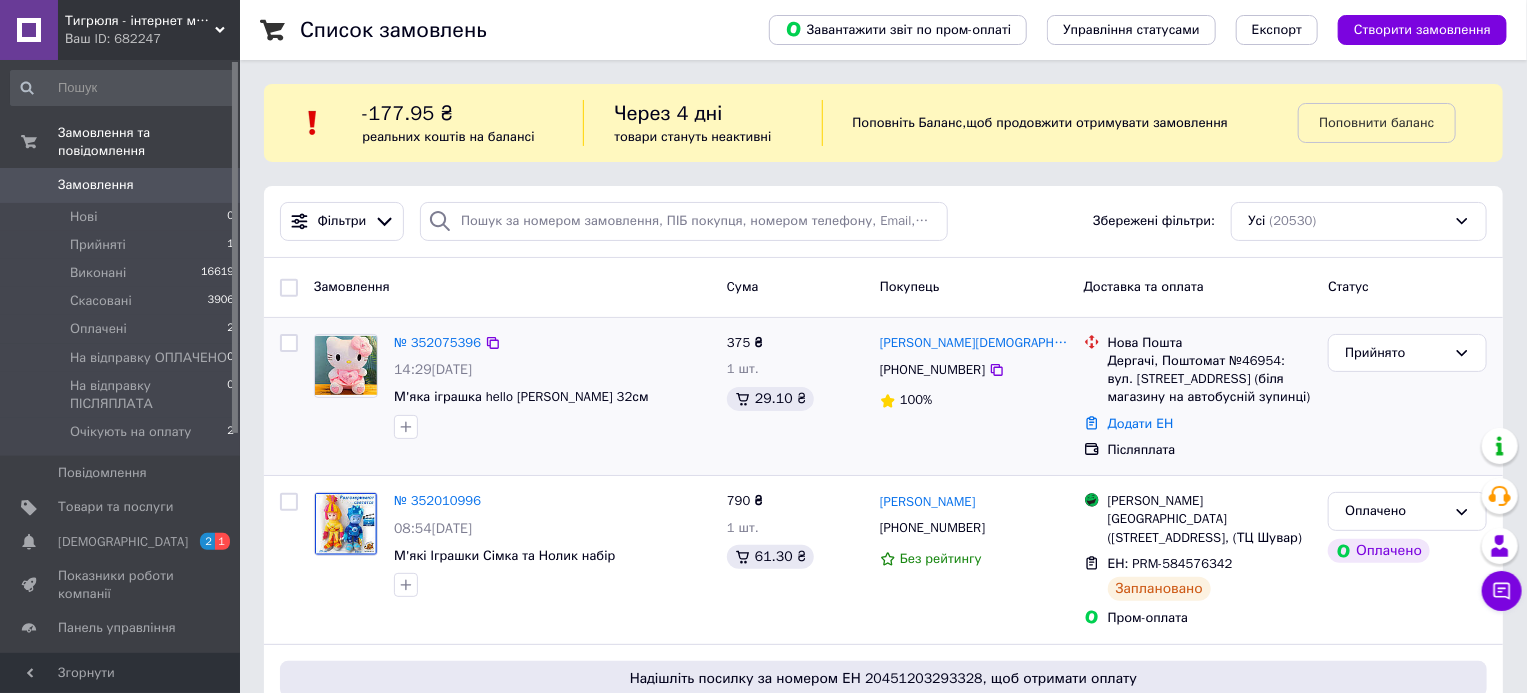 click at bounding box center (346, 365) 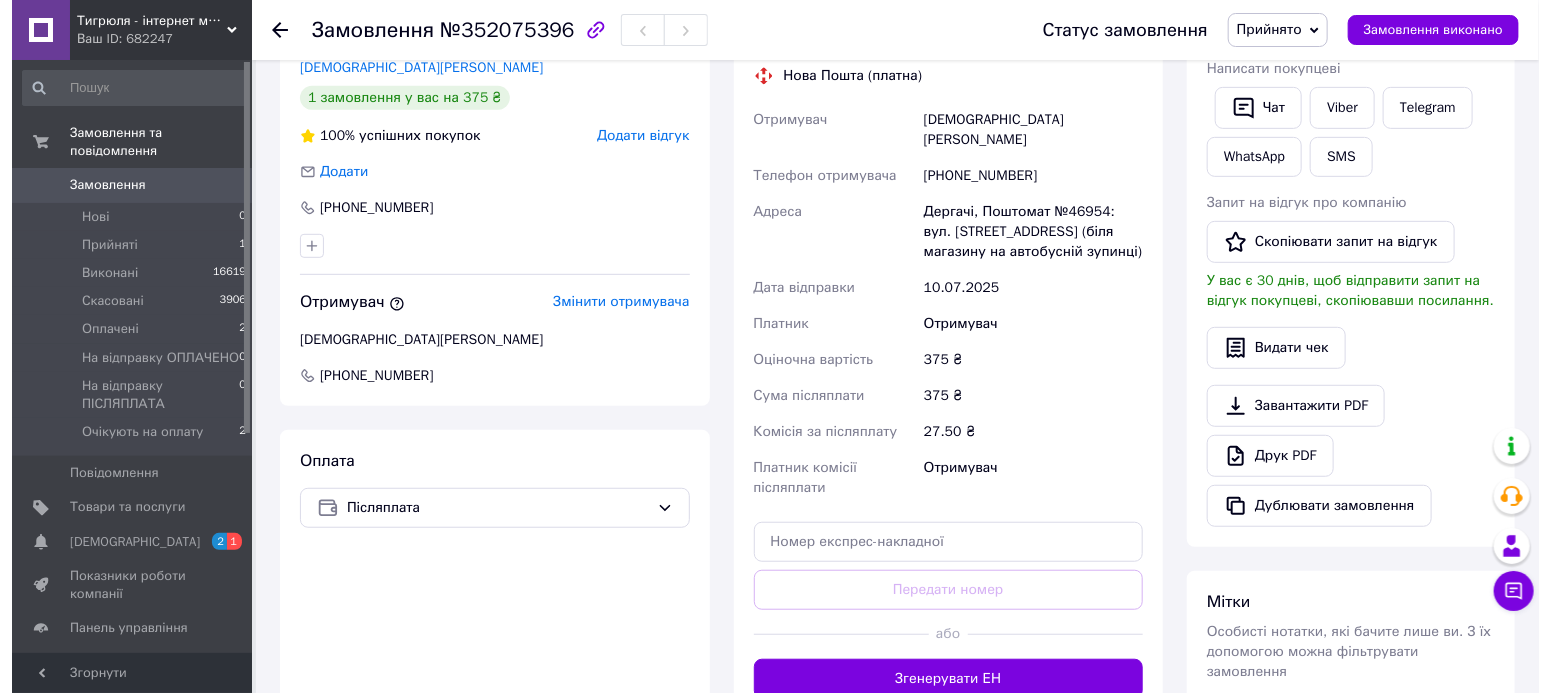 scroll, scrollTop: 200, scrollLeft: 0, axis: vertical 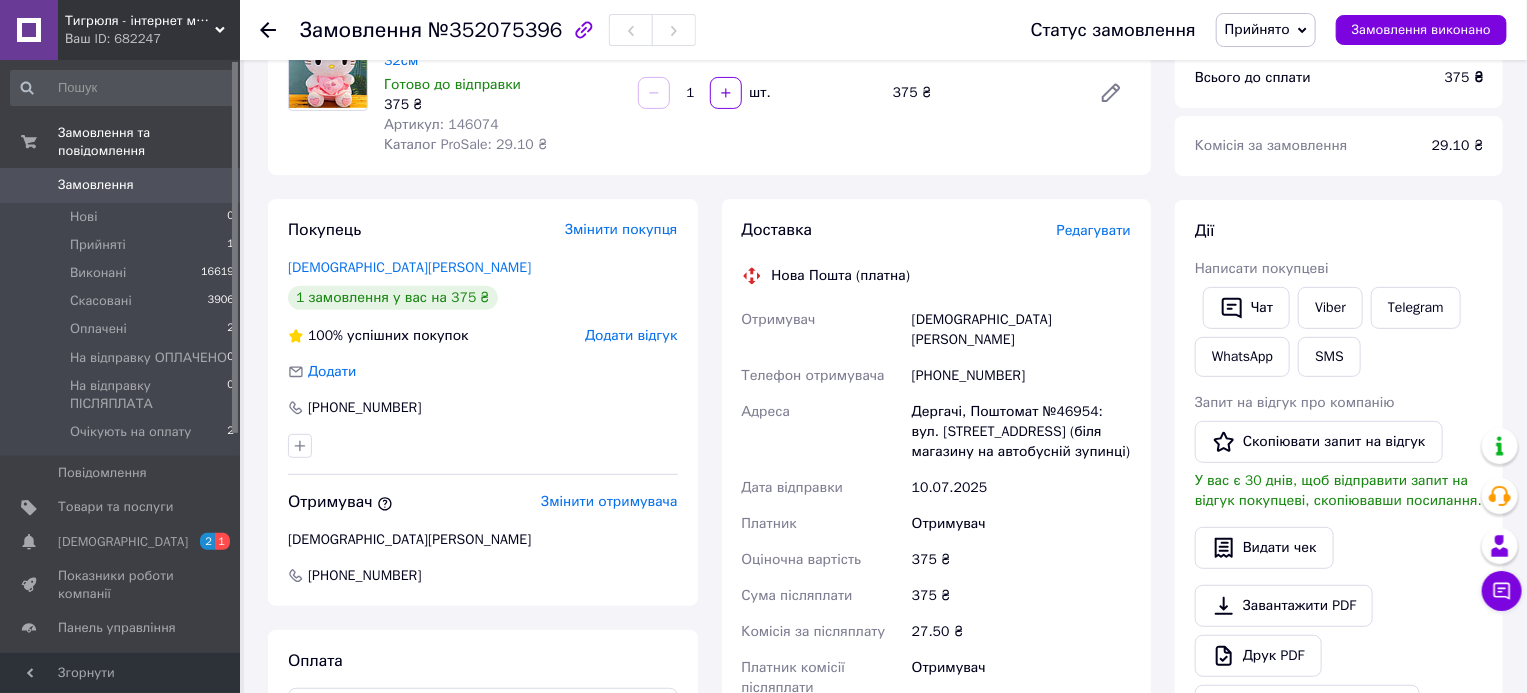 click on "Редагувати" at bounding box center [1094, 230] 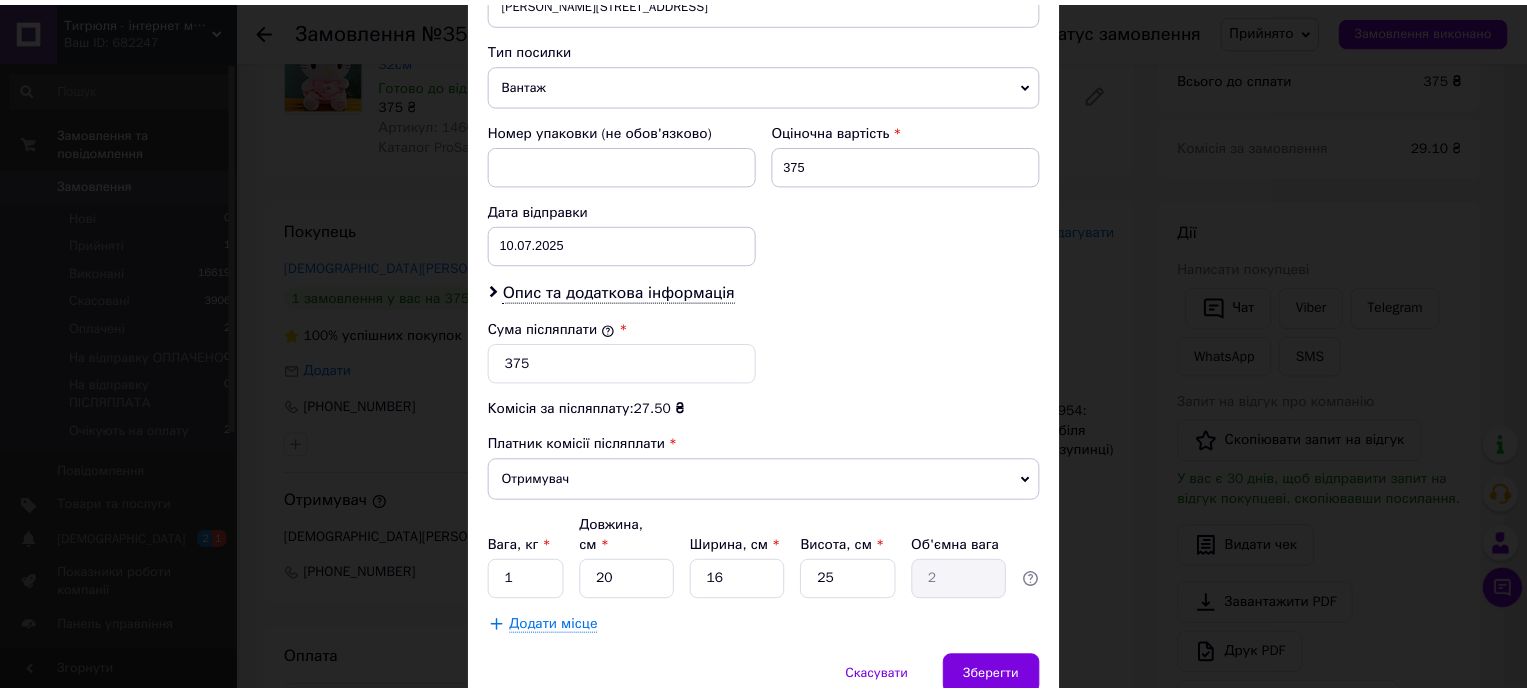 scroll, scrollTop: 1068, scrollLeft: 0, axis: vertical 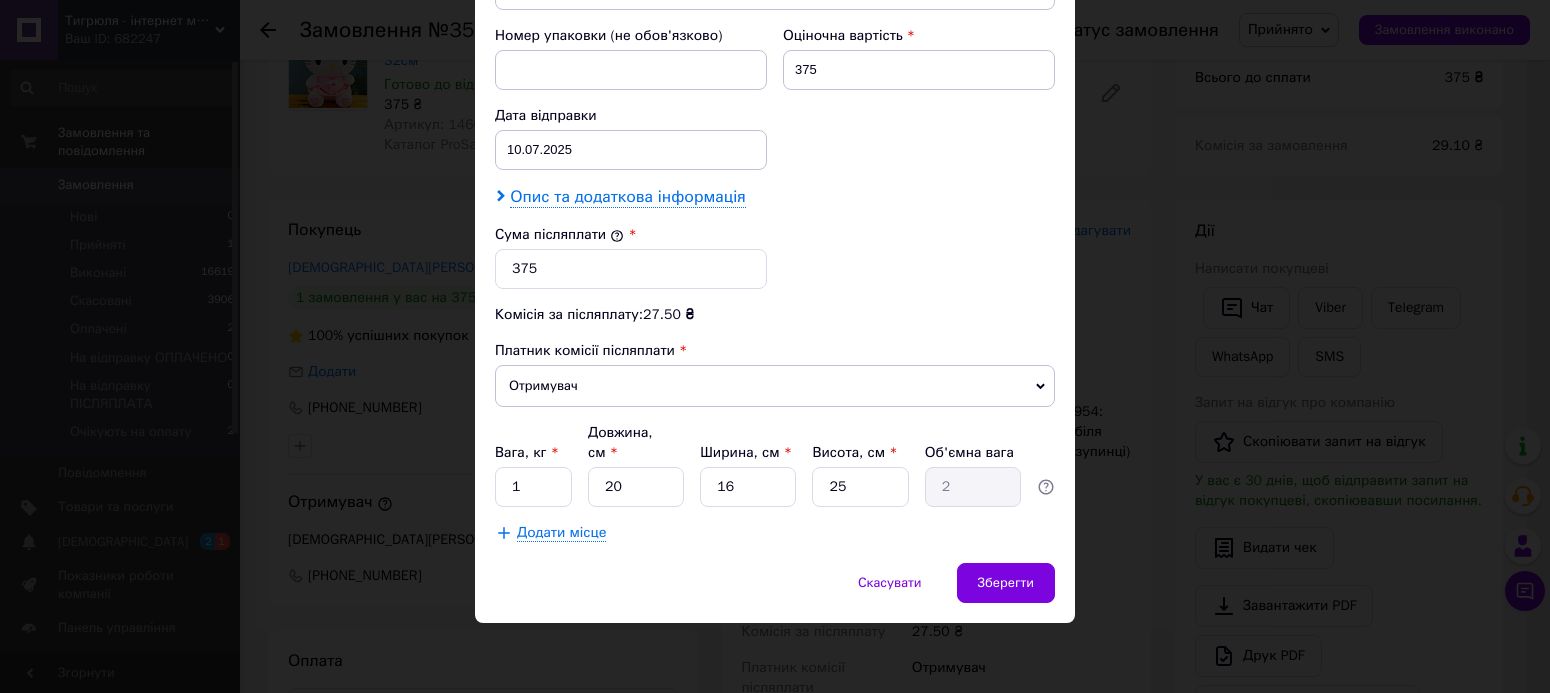 click on "Опис та додаткова інформація" at bounding box center (627, 197) 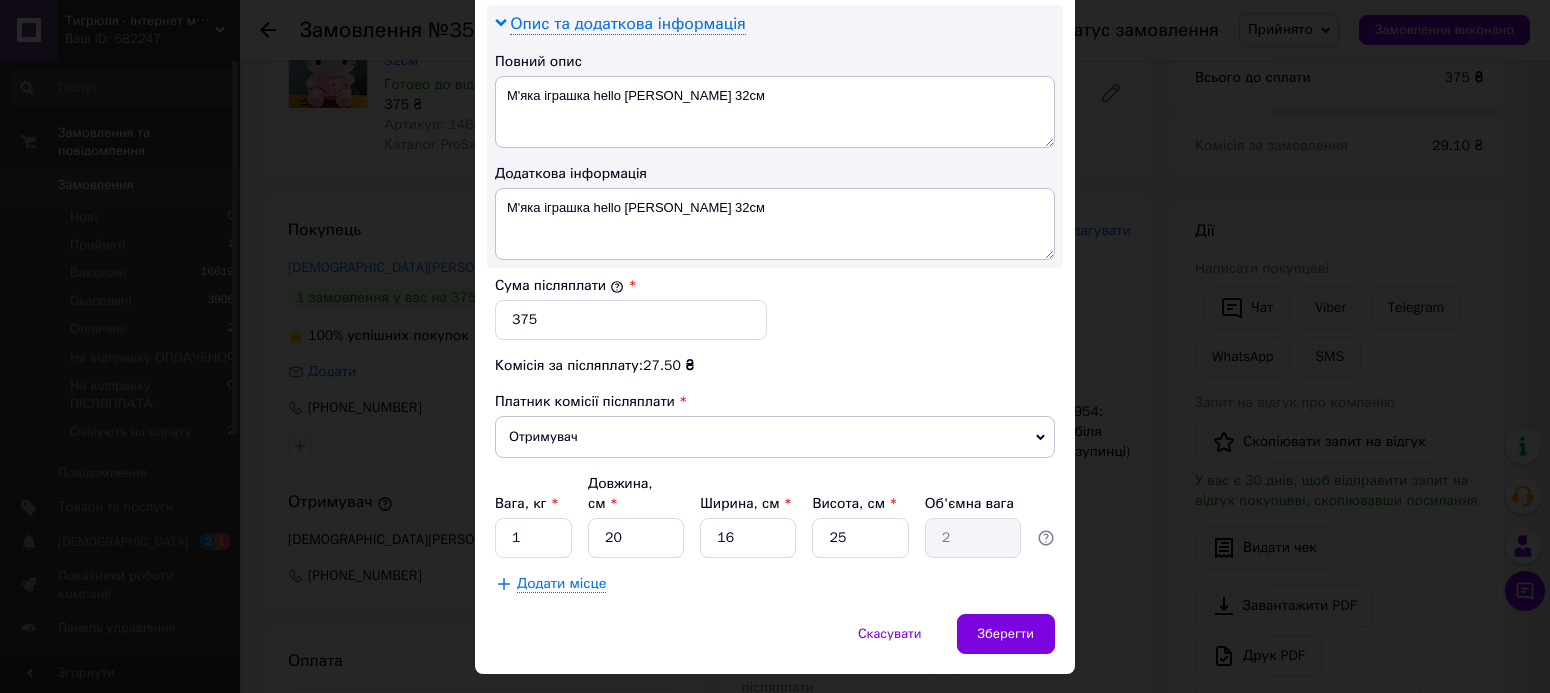 click on "Опис та додаткова інформація" at bounding box center [627, 24] 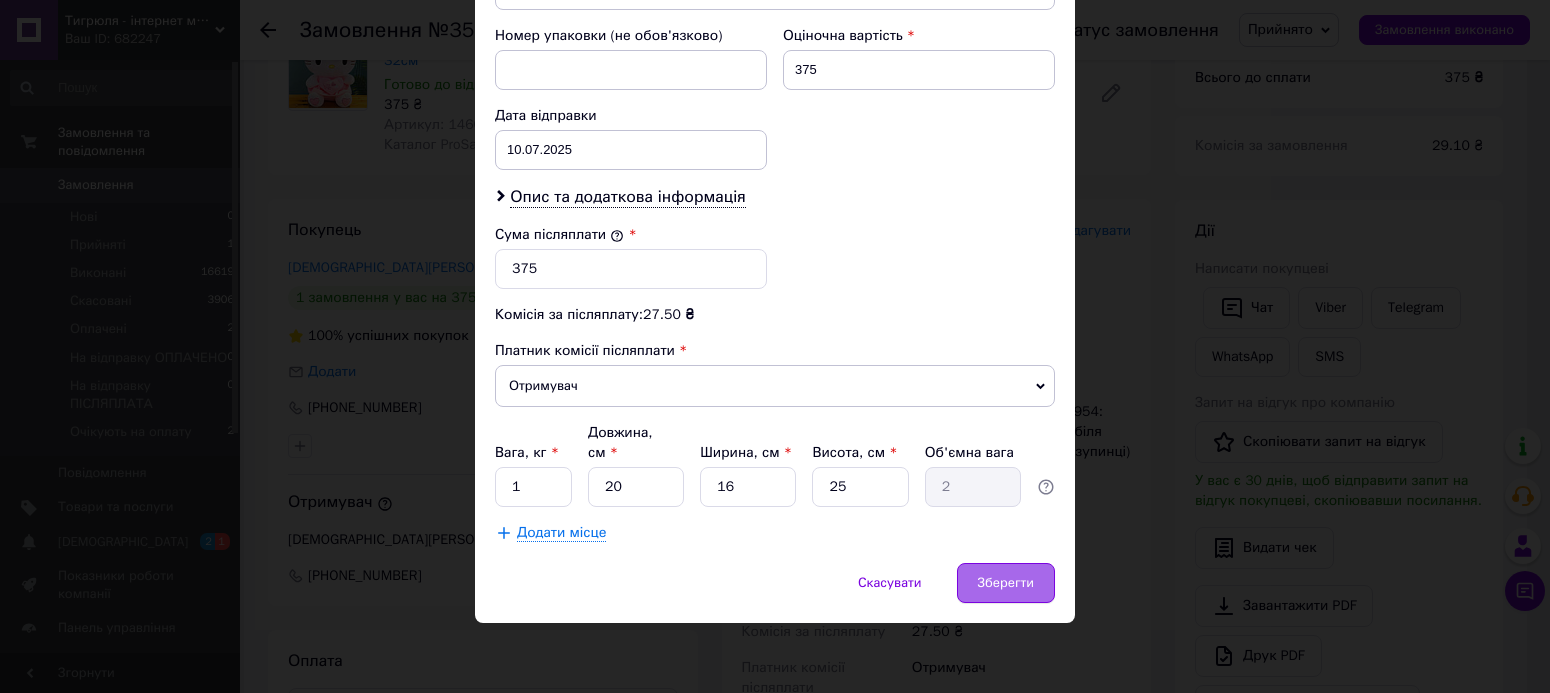 click on "Зберегти" at bounding box center (1006, 583) 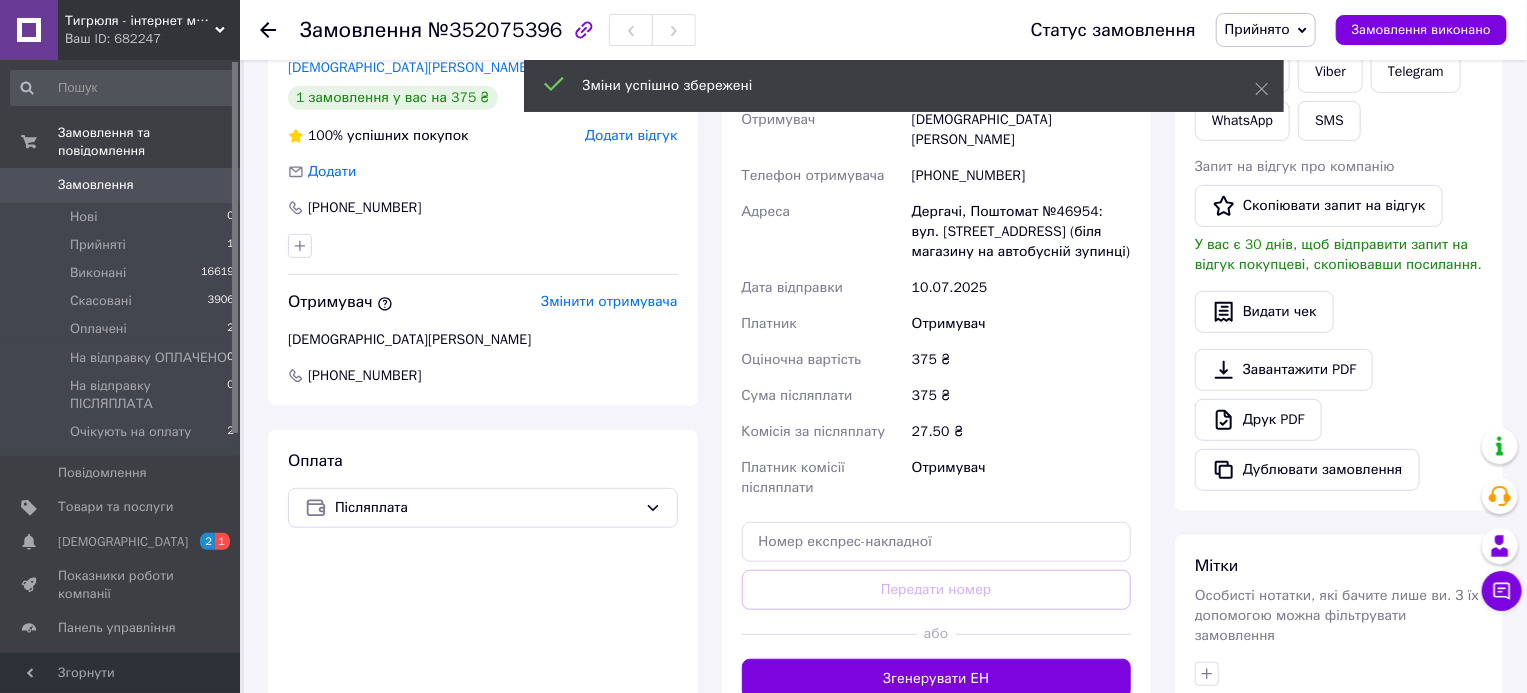 scroll, scrollTop: 700, scrollLeft: 0, axis: vertical 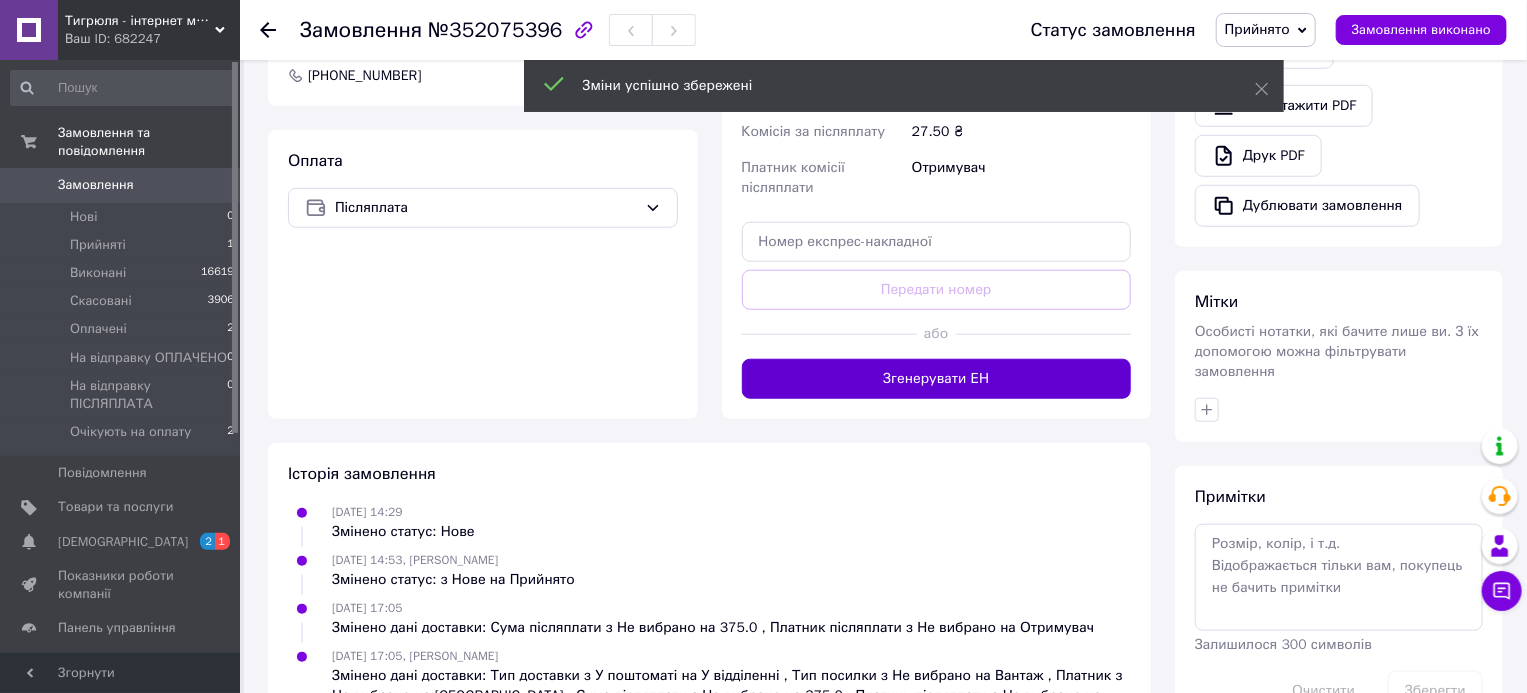 click on "Згенерувати ЕН" at bounding box center [937, 379] 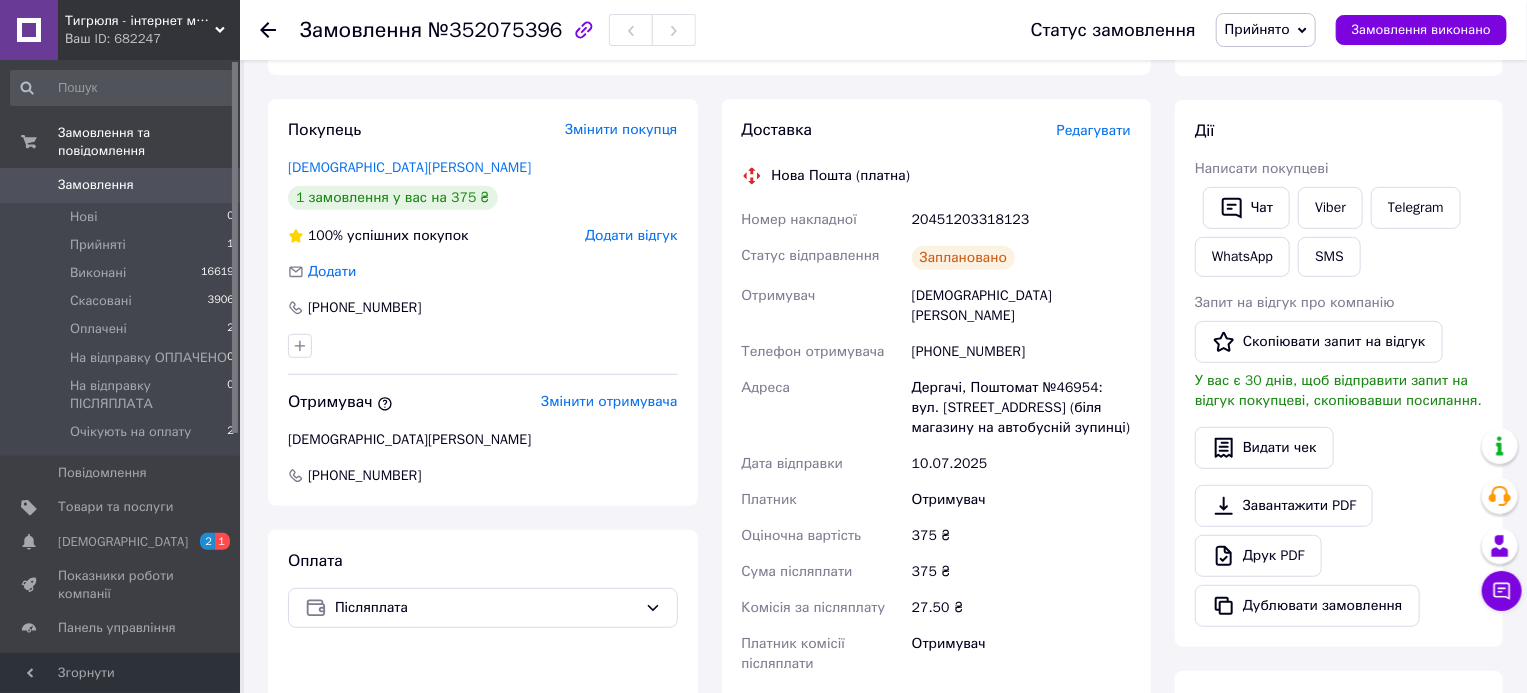 scroll, scrollTop: 0, scrollLeft: 0, axis: both 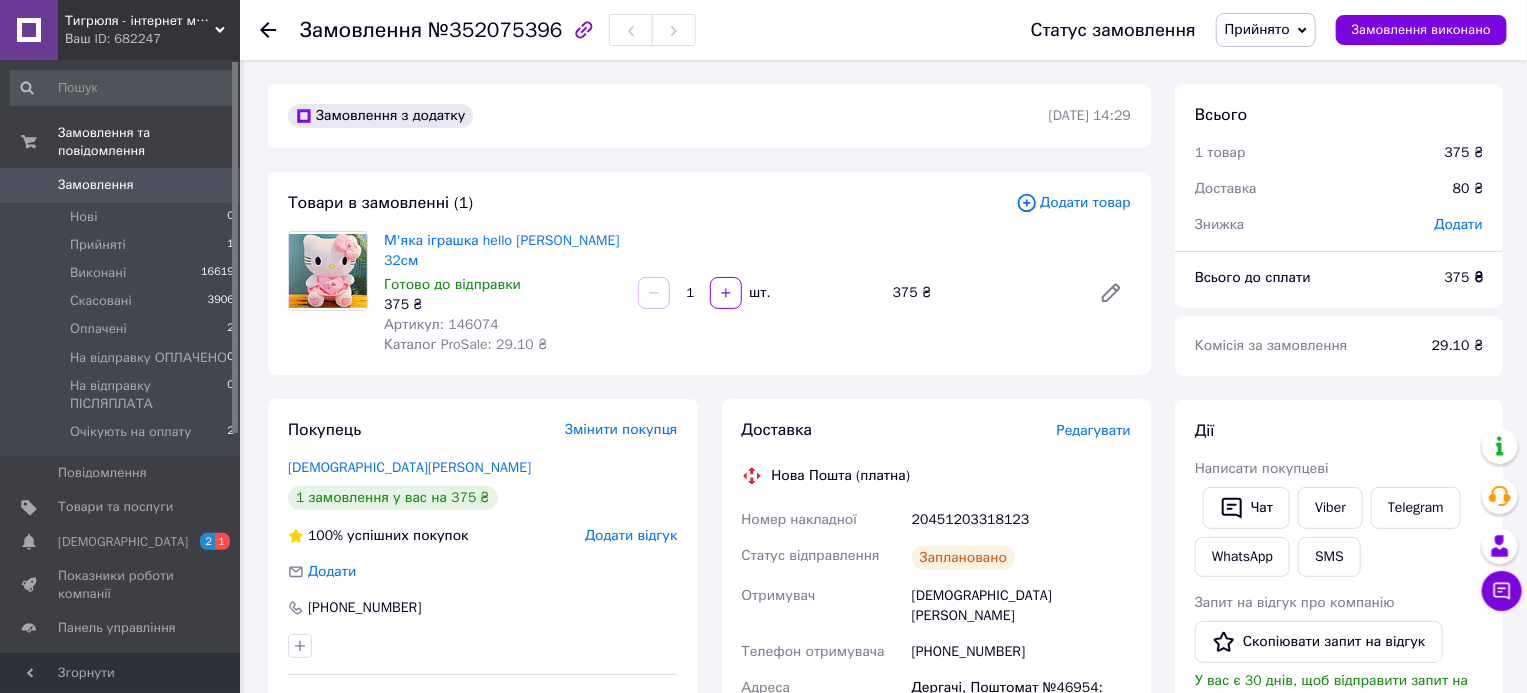 click on "Прийнято" at bounding box center [1257, 29] 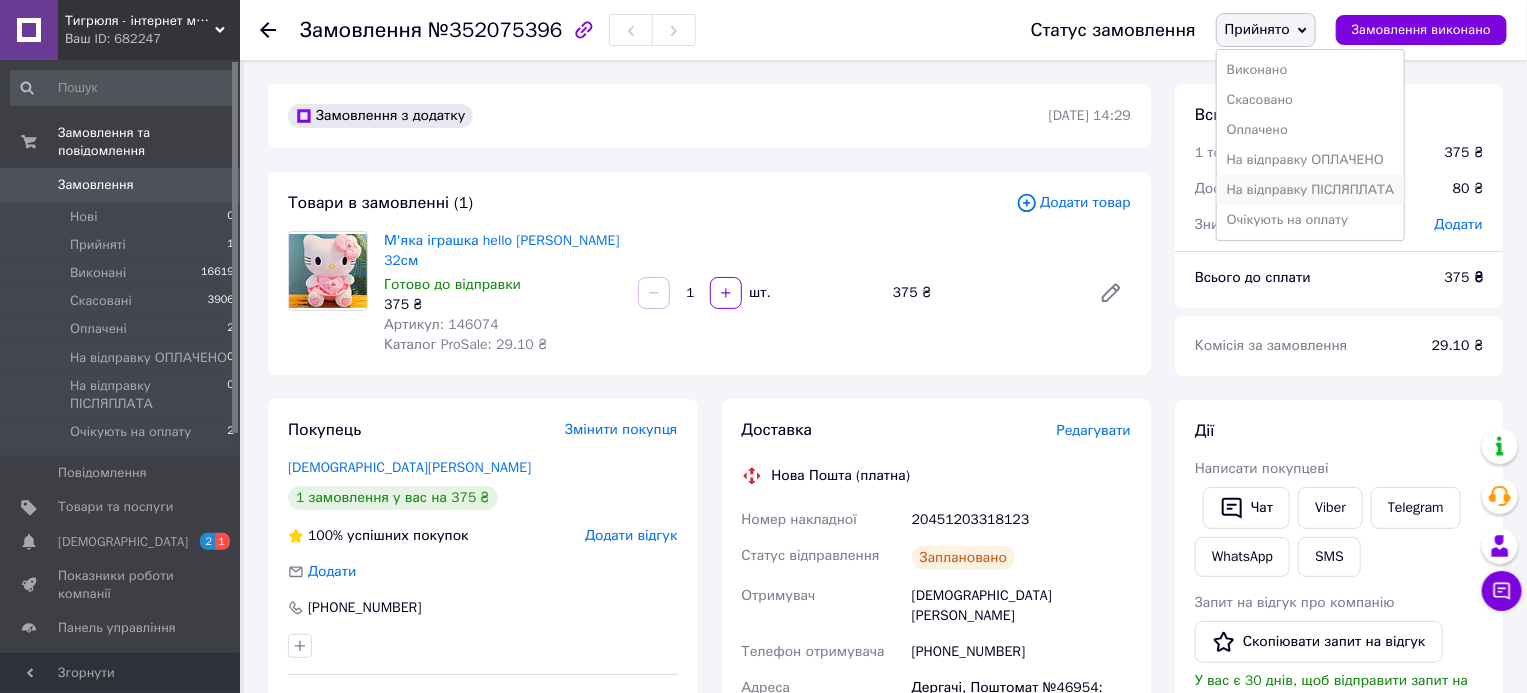 click on "На відправку ПІСЛЯПЛАТА" at bounding box center (1311, 190) 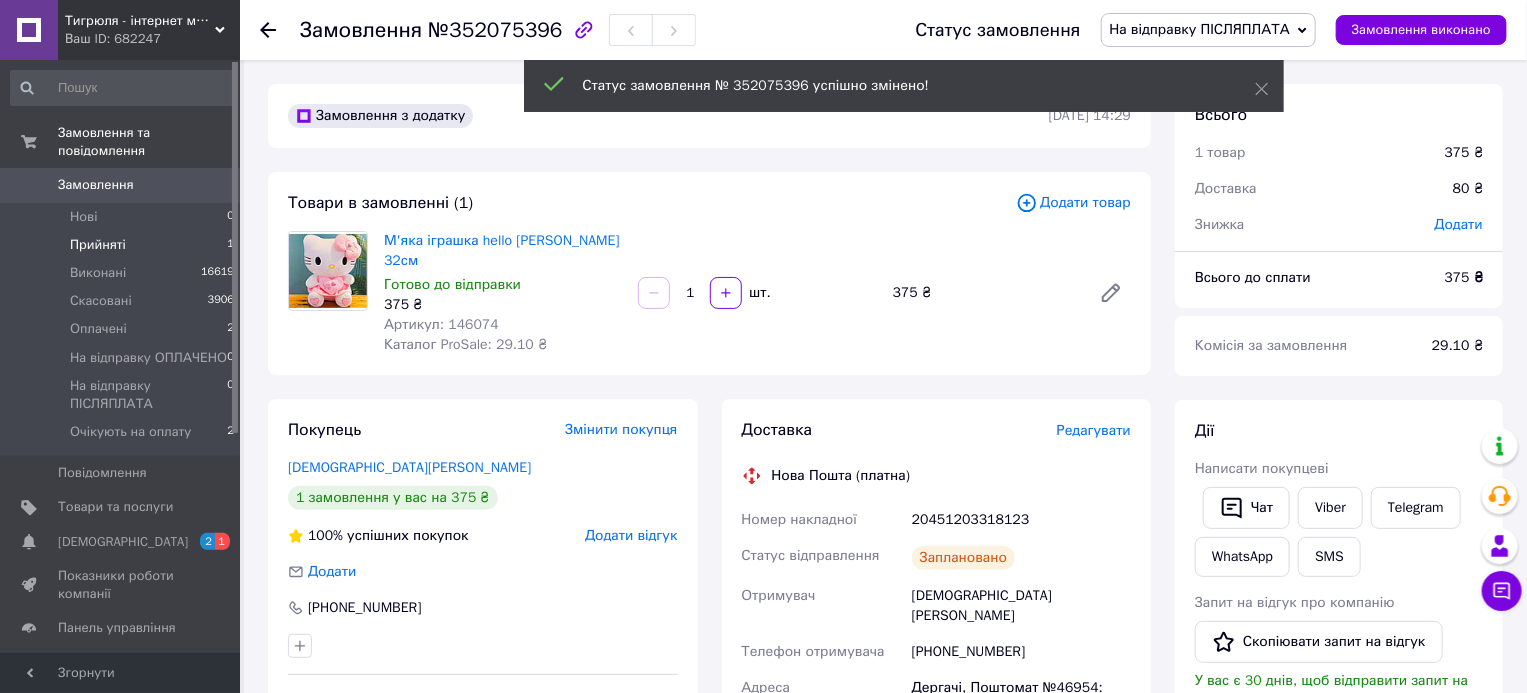click on "Прийняті" at bounding box center (98, 245) 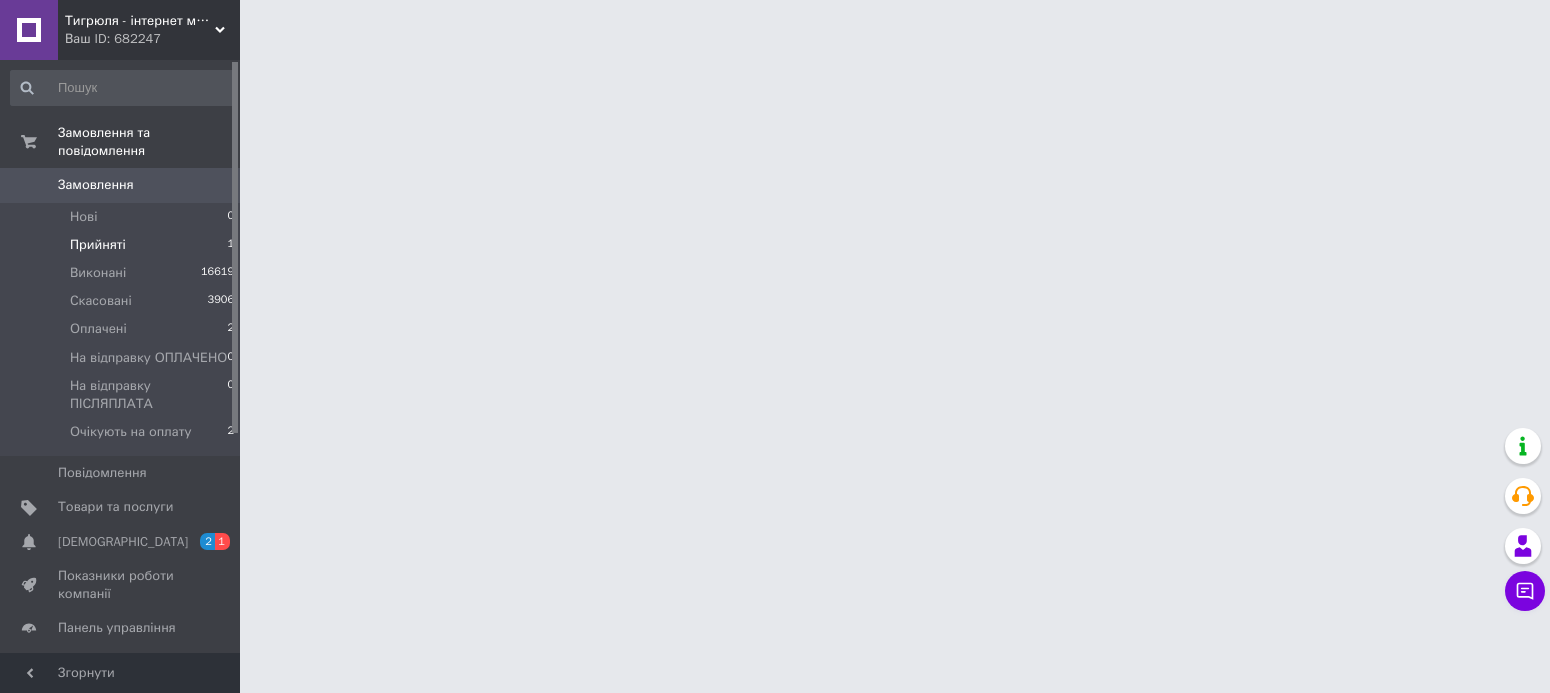 click on "Прийняті" at bounding box center [98, 245] 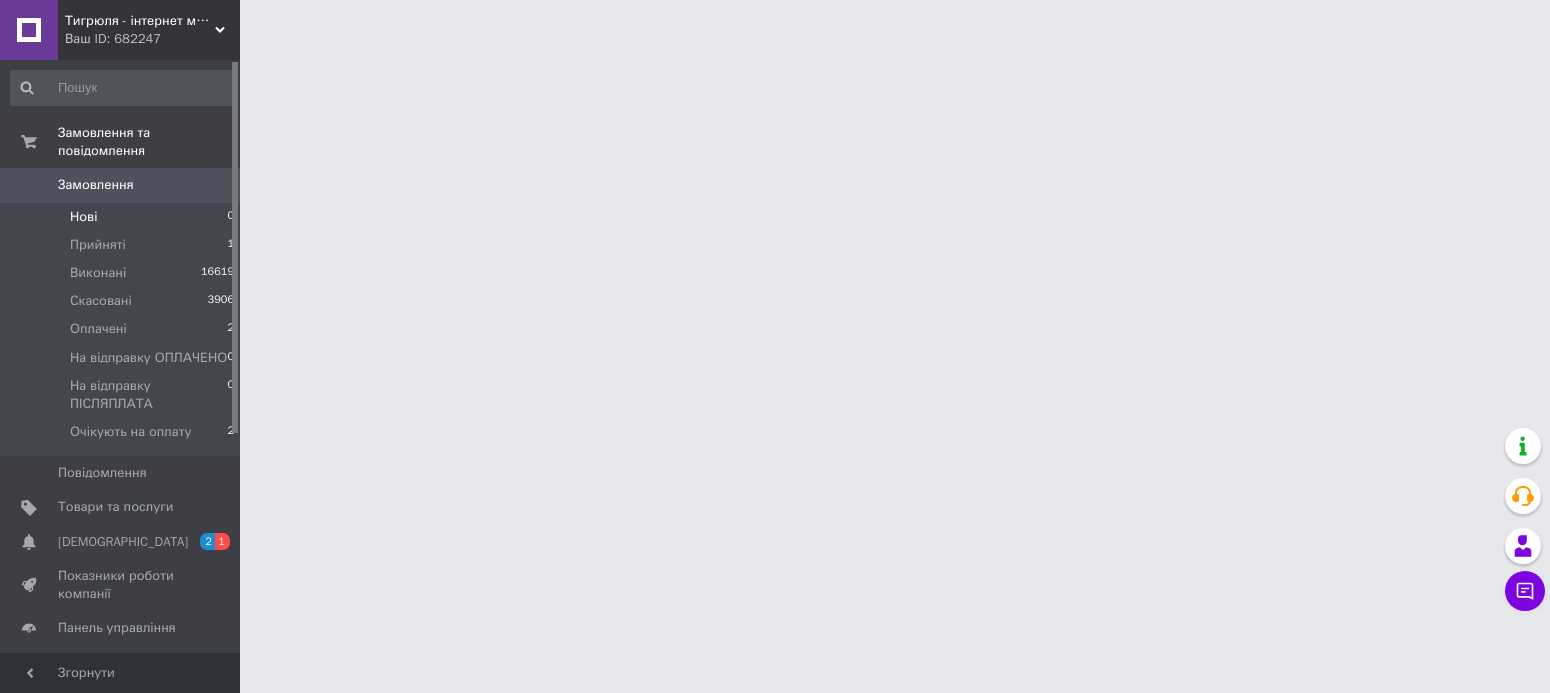 click on "Нові" at bounding box center [83, 217] 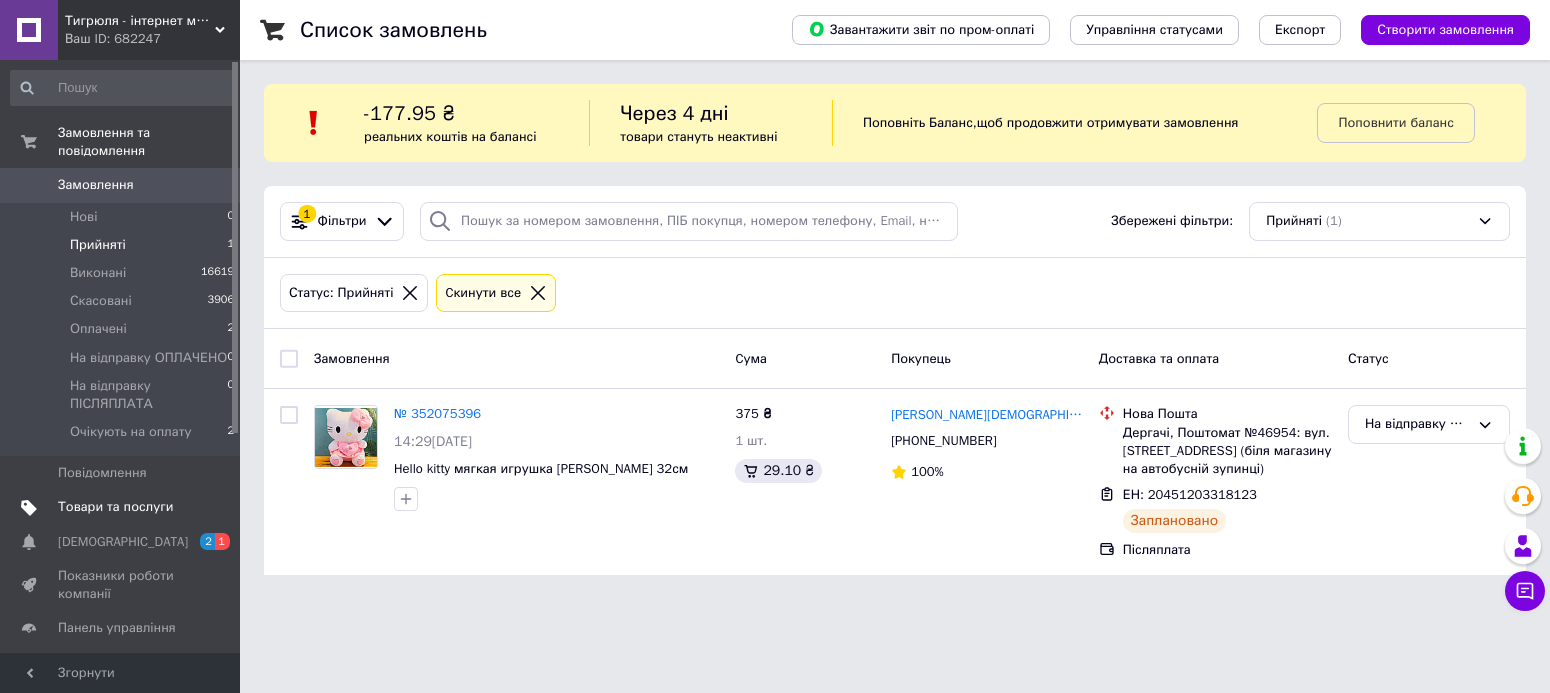 click on "Товари та послуги" at bounding box center [115, 507] 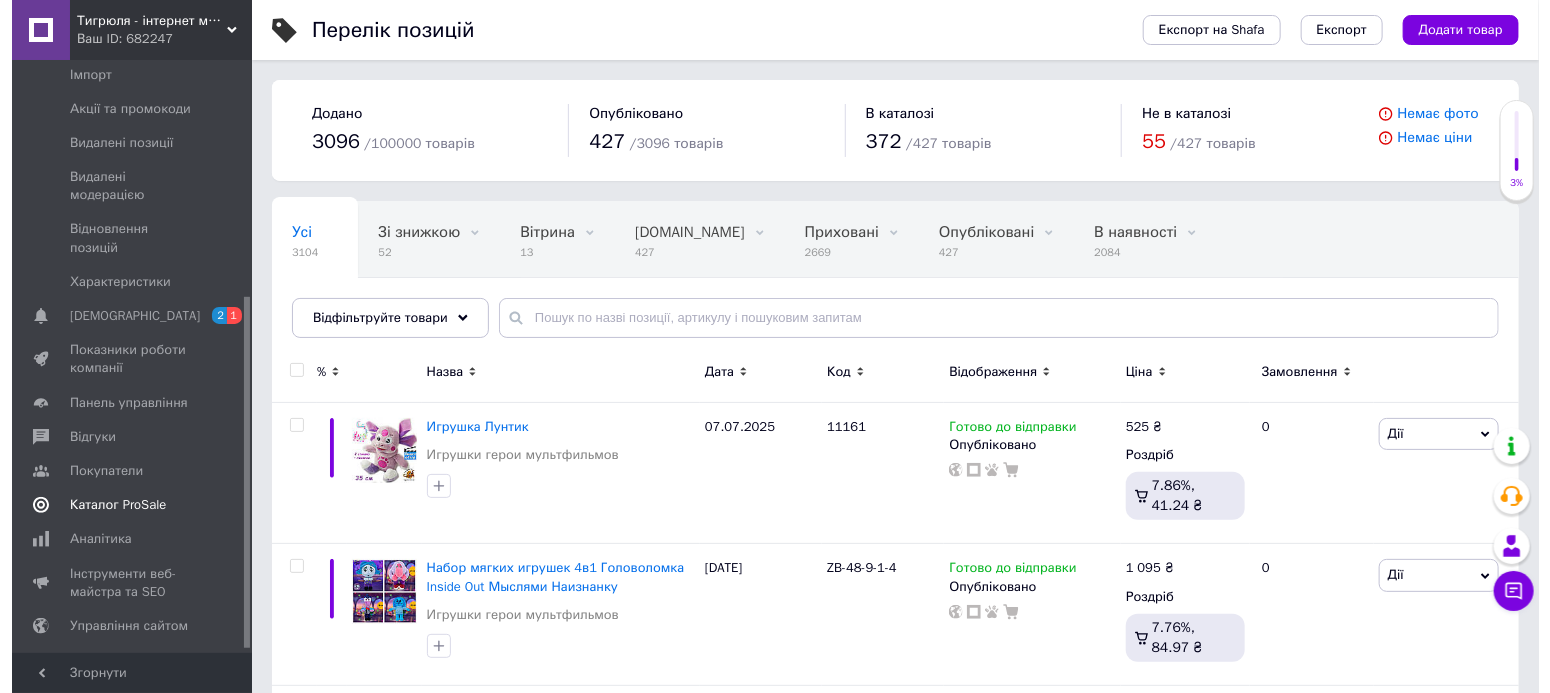 scroll, scrollTop: 407, scrollLeft: 0, axis: vertical 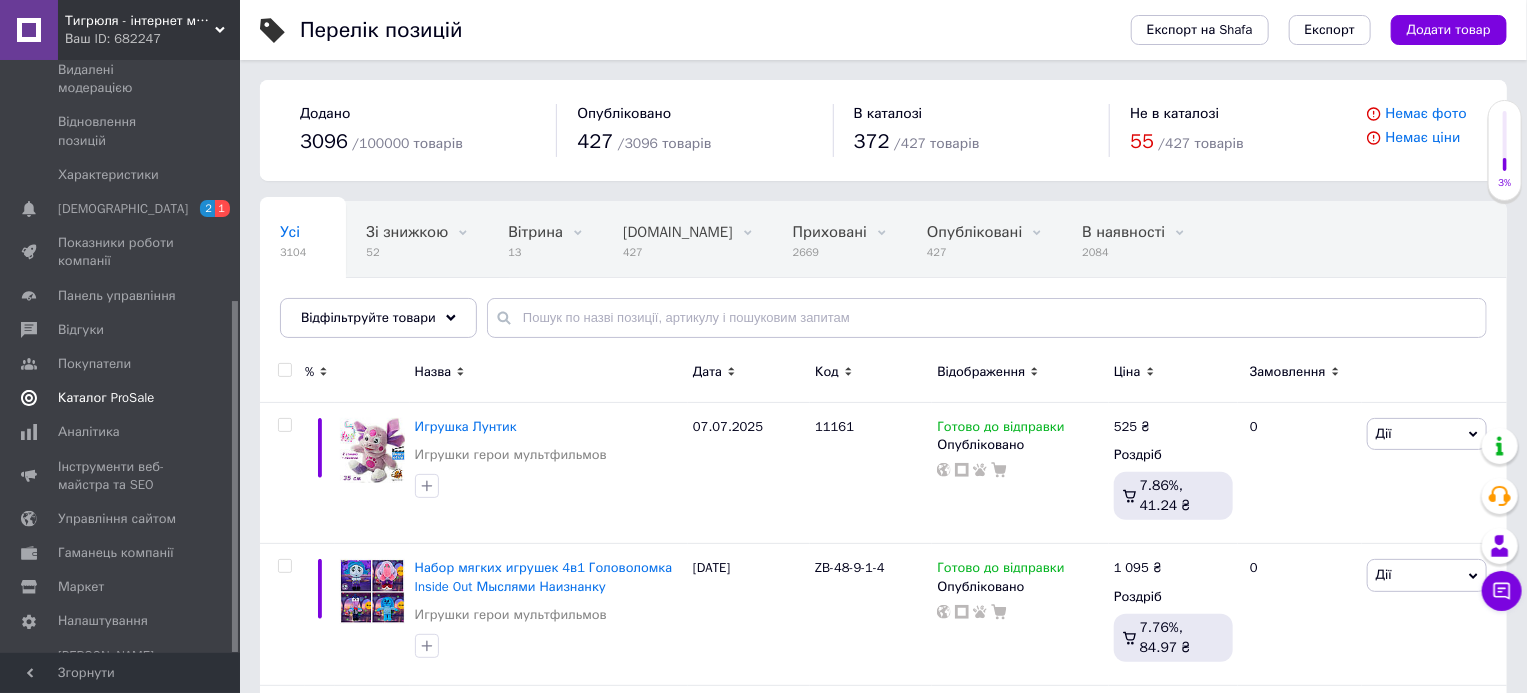 click on "Каталог ProSale" at bounding box center [106, 398] 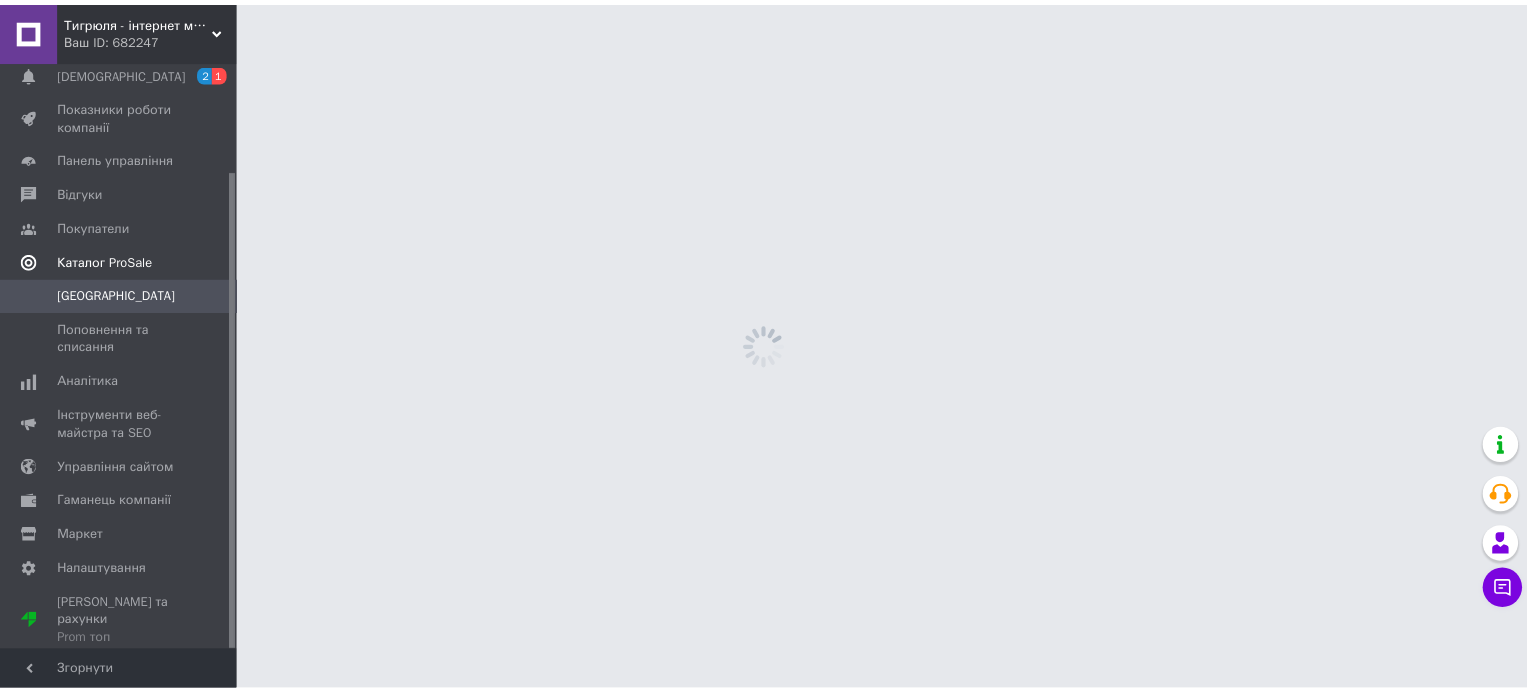 scroll, scrollTop: 134, scrollLeft: 0, axis: vertical 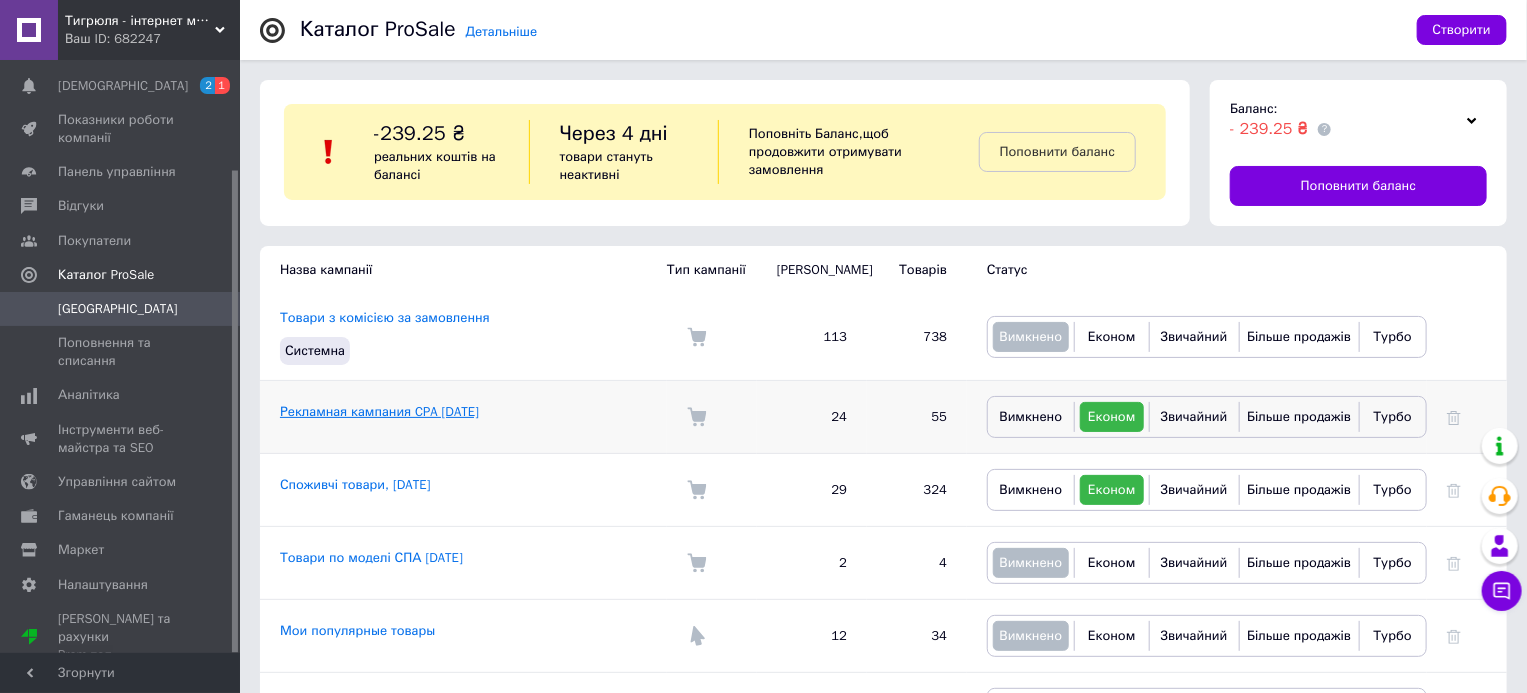click on "Рекламная кампания CPA 27.03.2020" at bounding box center (379, 411) 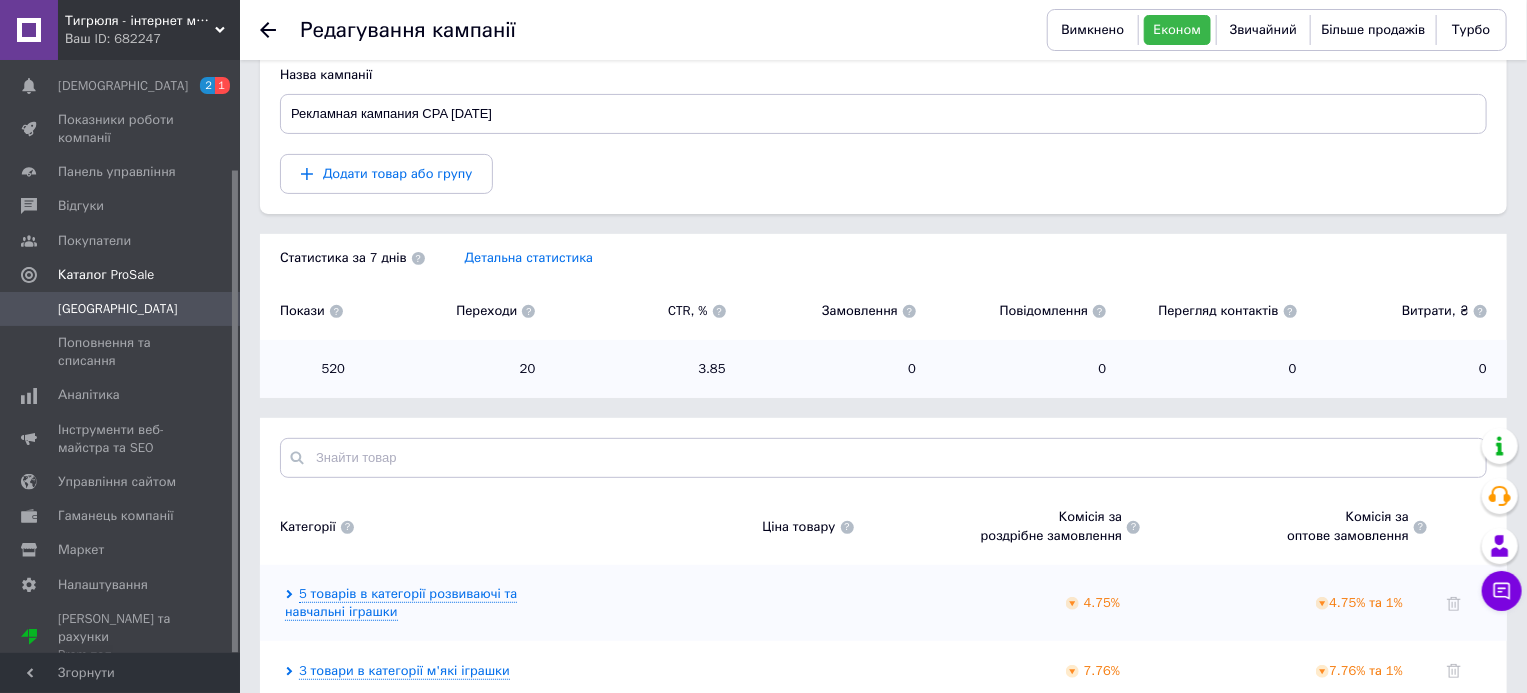 scroll, scrollTop: 400, scrollLeft: 0, axis: vertical 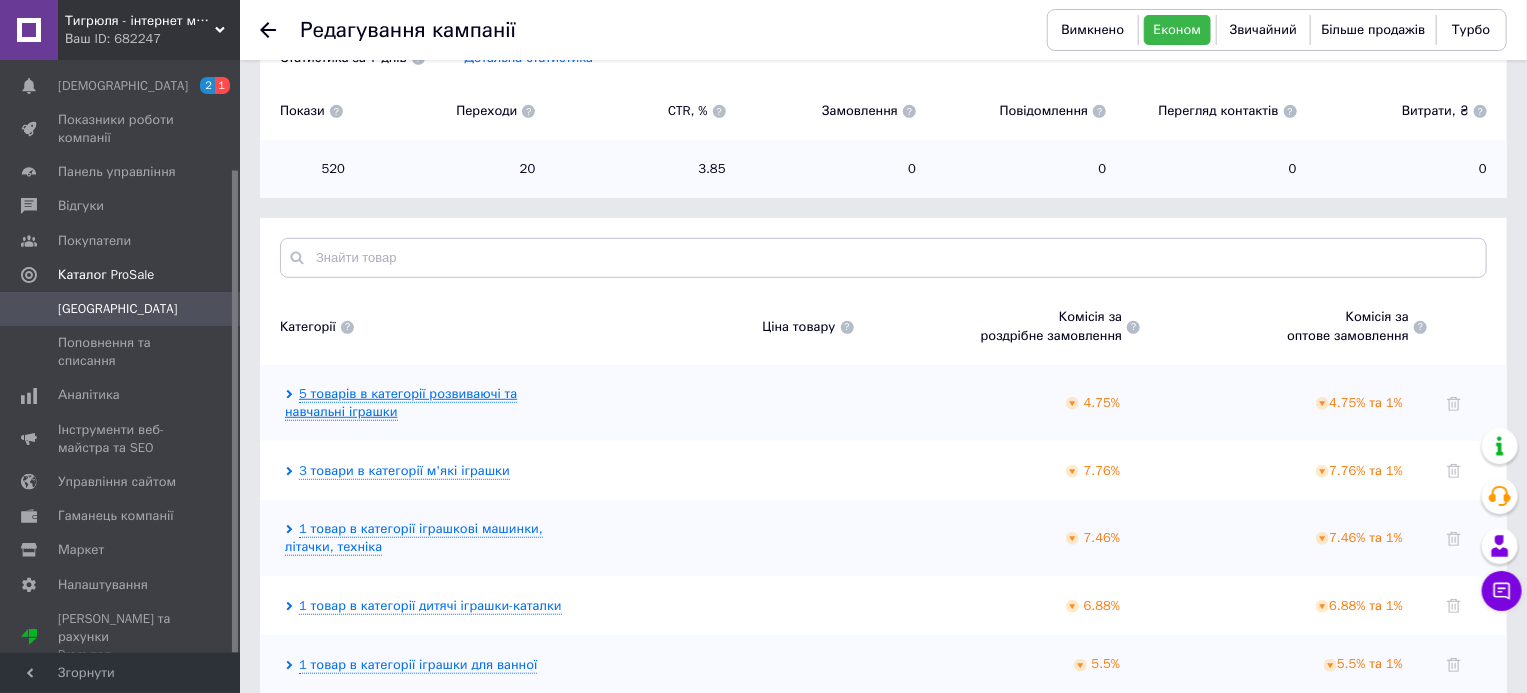 click on "5 товарів в категорії розвиваючі та навчальні іграшки" at bounding box center [401, 403] 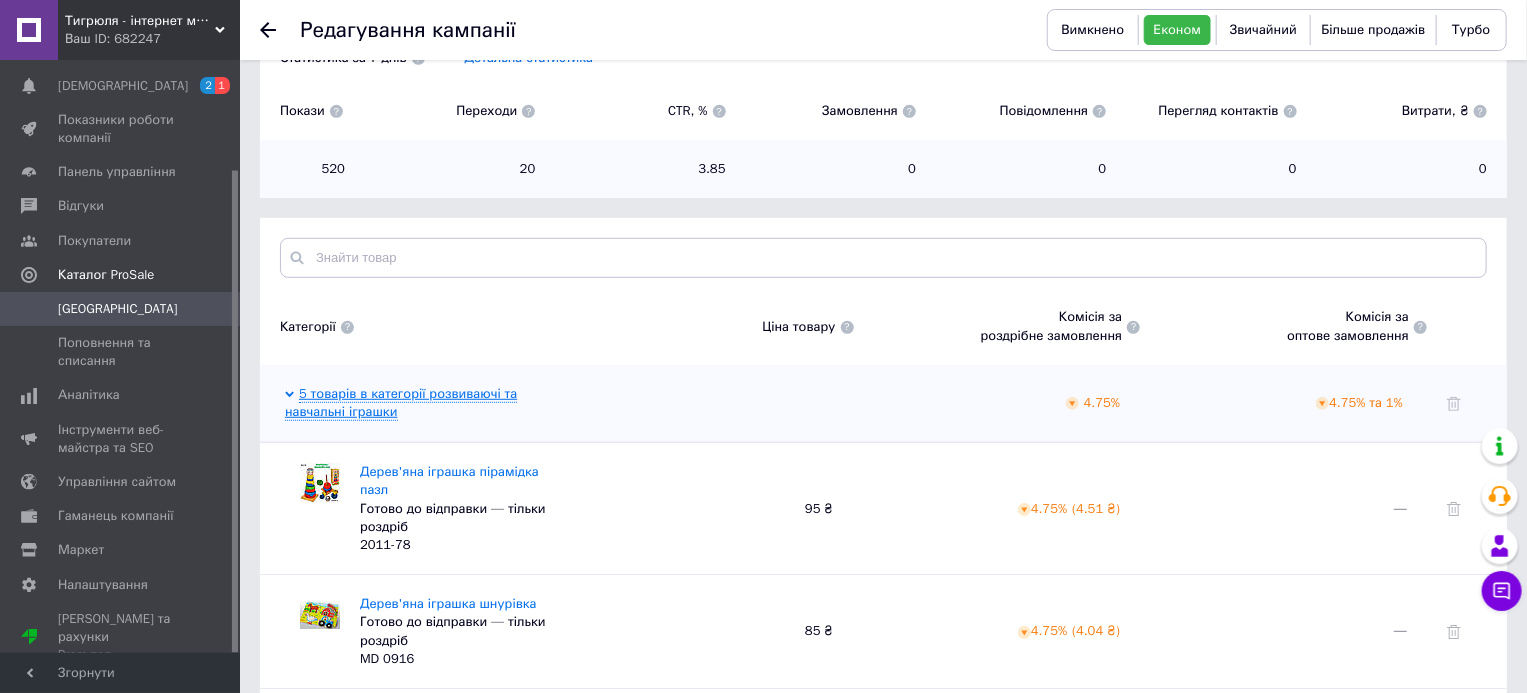 click on "5 товарів в категорії розвиваючі та навчальні іграшки" at bounding box center [401, 403] 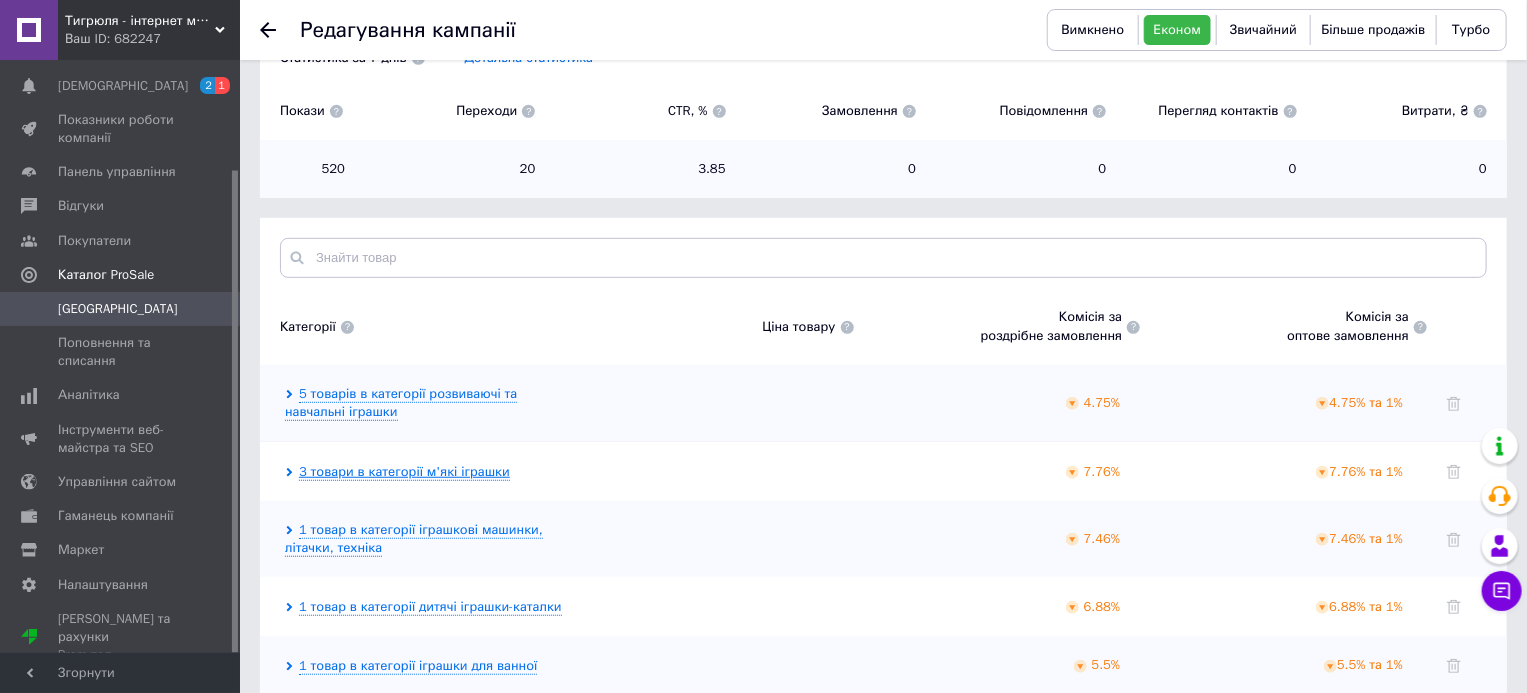 click on "3 товари в категорії м'які іграшки" at bounding box center [404, 472] 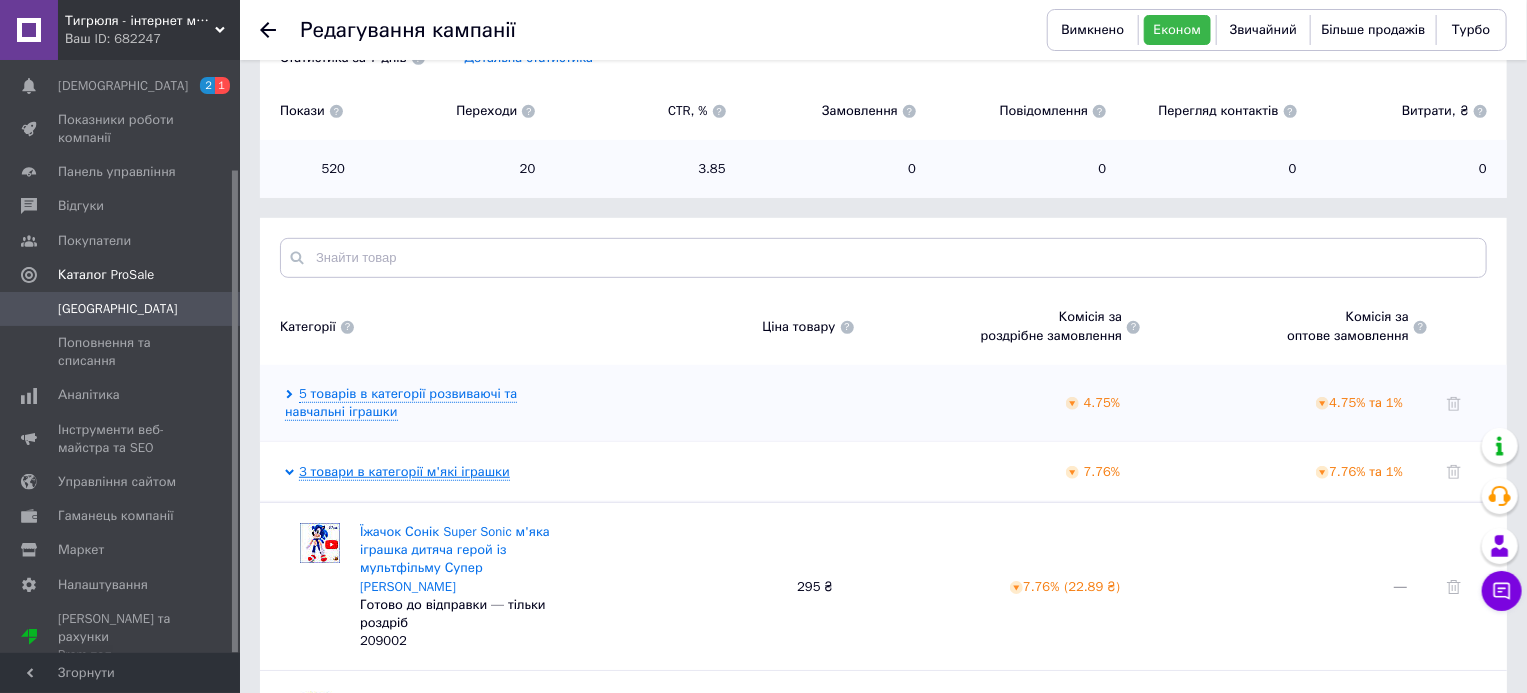 scroll, scrollTop: 700, scrollLeft: 0, axis: vertical 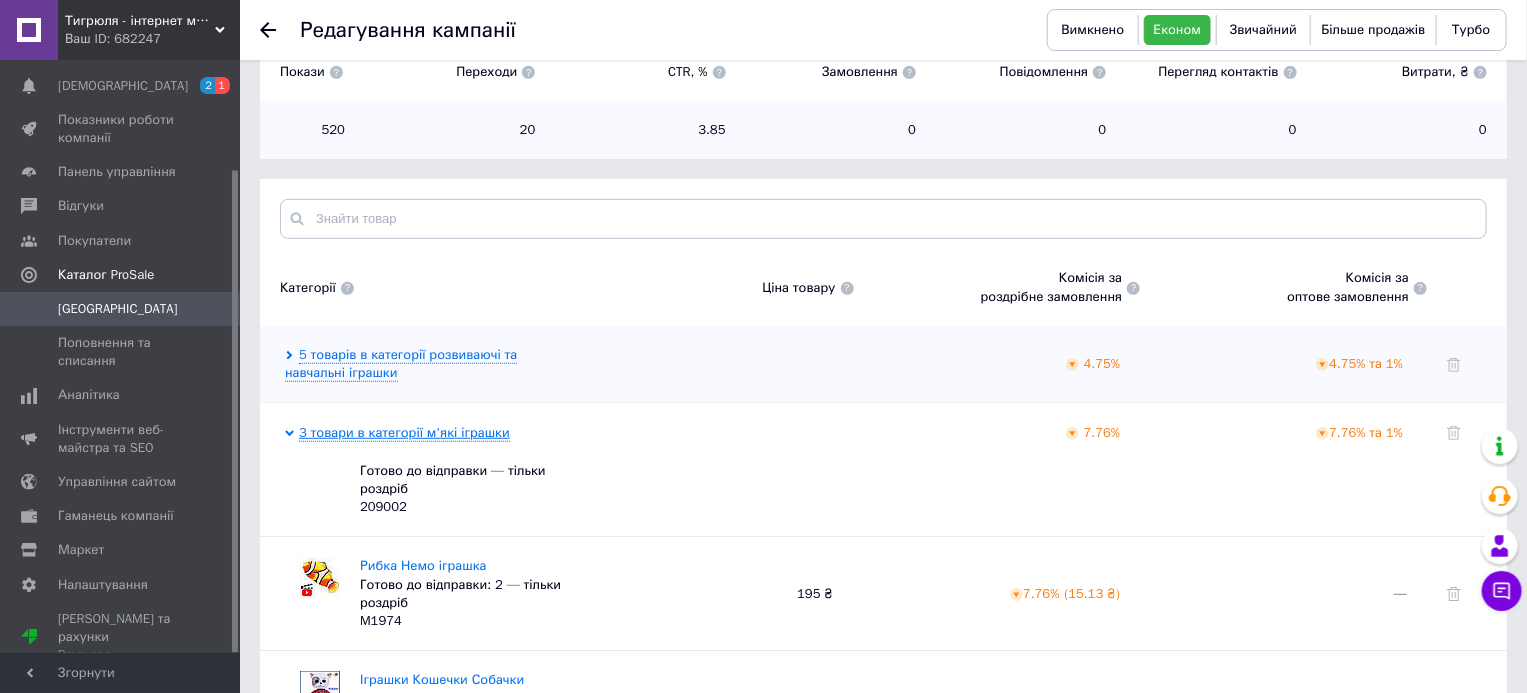 click on "3 товари в категорії м'які іграшки" at bounding box center (404, 433) 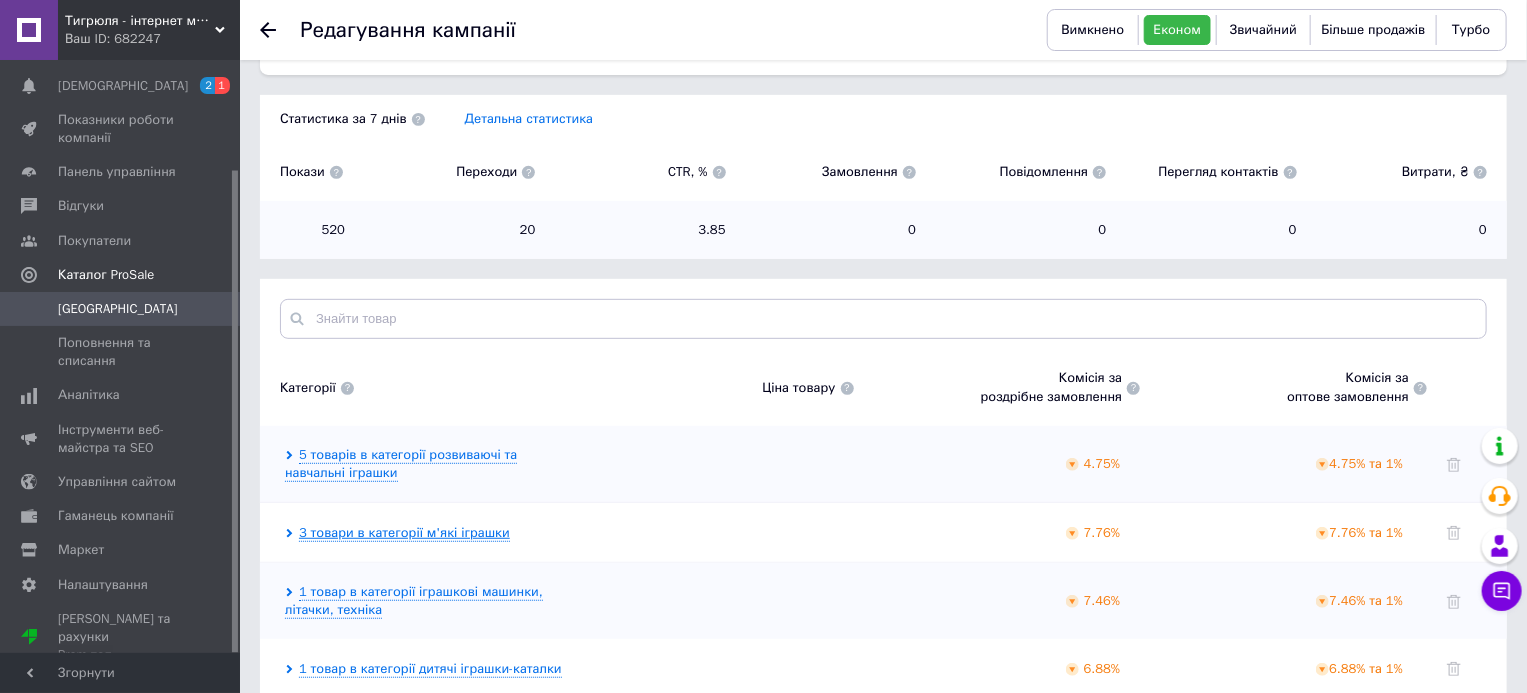 scroll, scrollTop: 639, scrollLeft: 0, axis: vertical 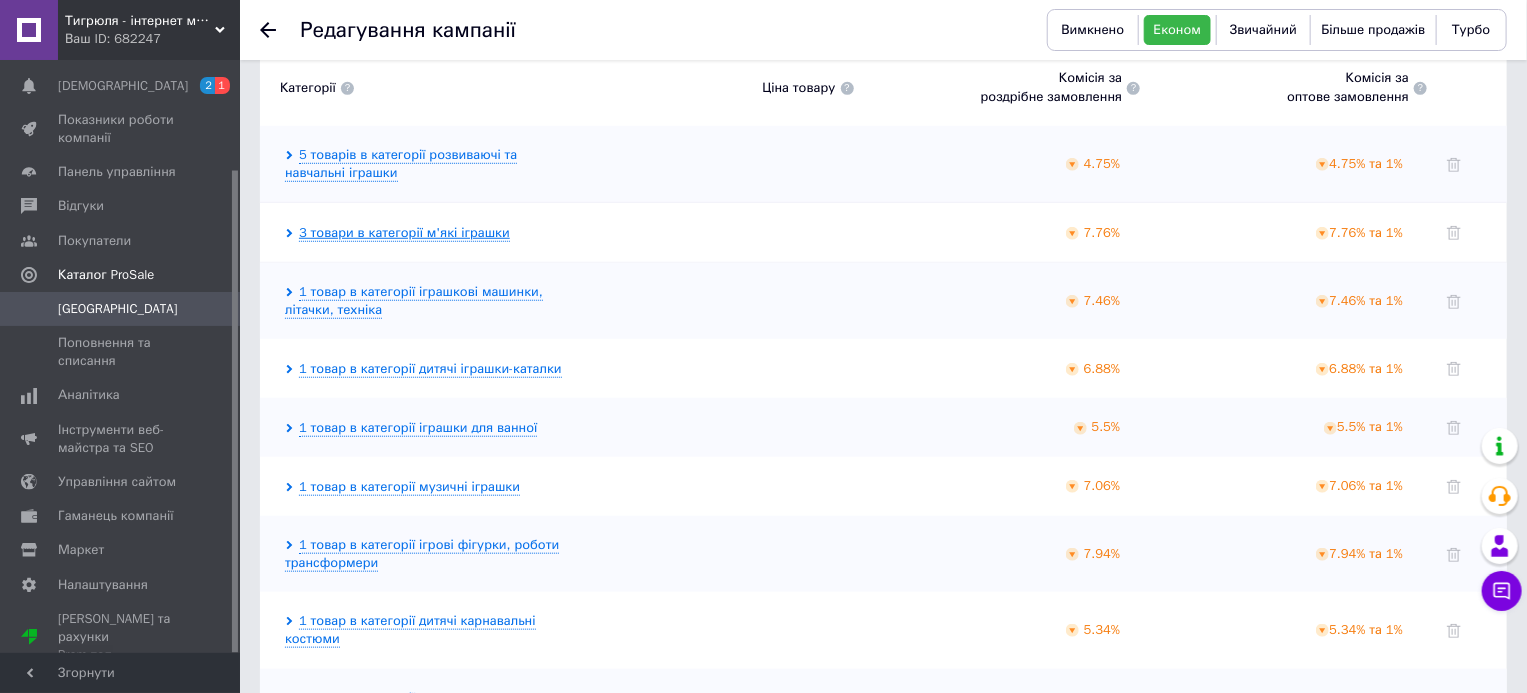 click on "3 товари в категорії м'які іграшки" at bounding box center (404, 233) 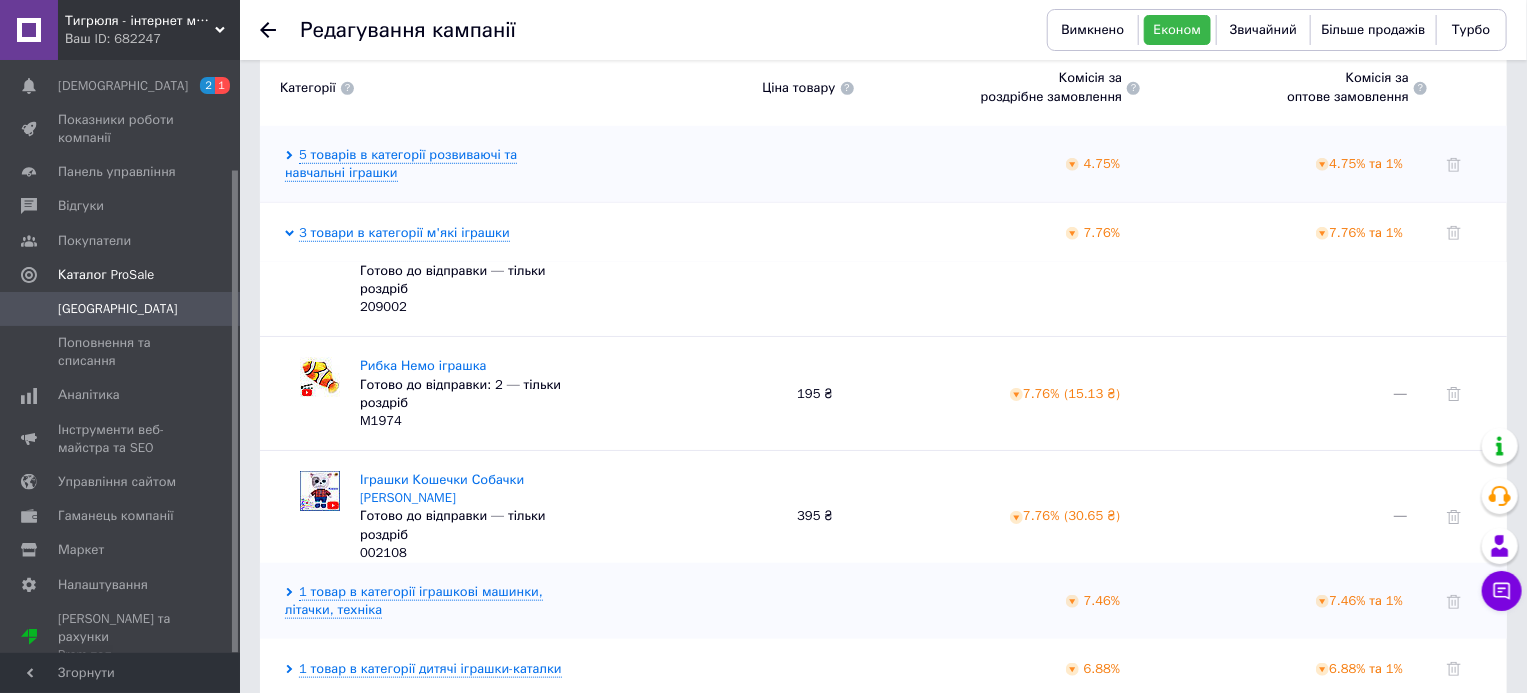 scroll, scrollTop: 0, scrollLeft: 0, axis: both 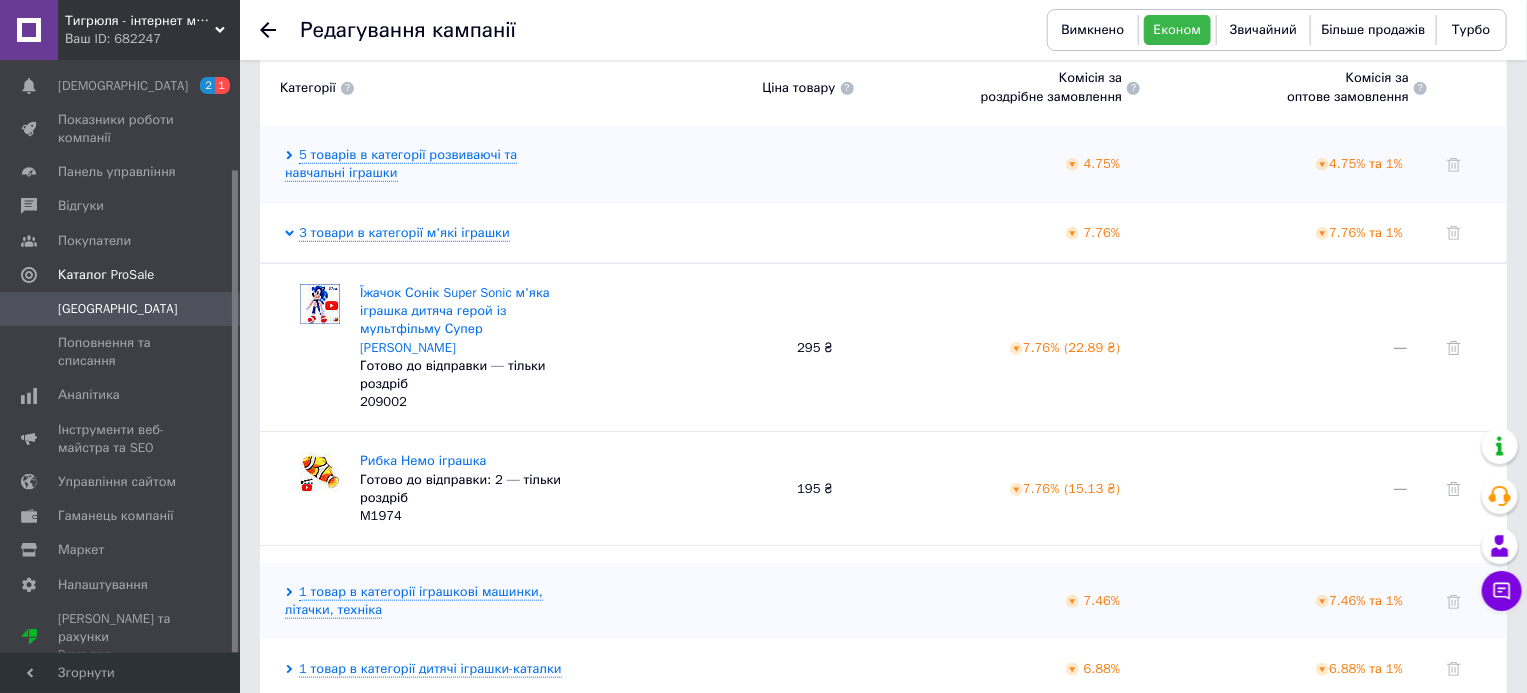 click on "Кампанії" at bounding box center [118, 309] 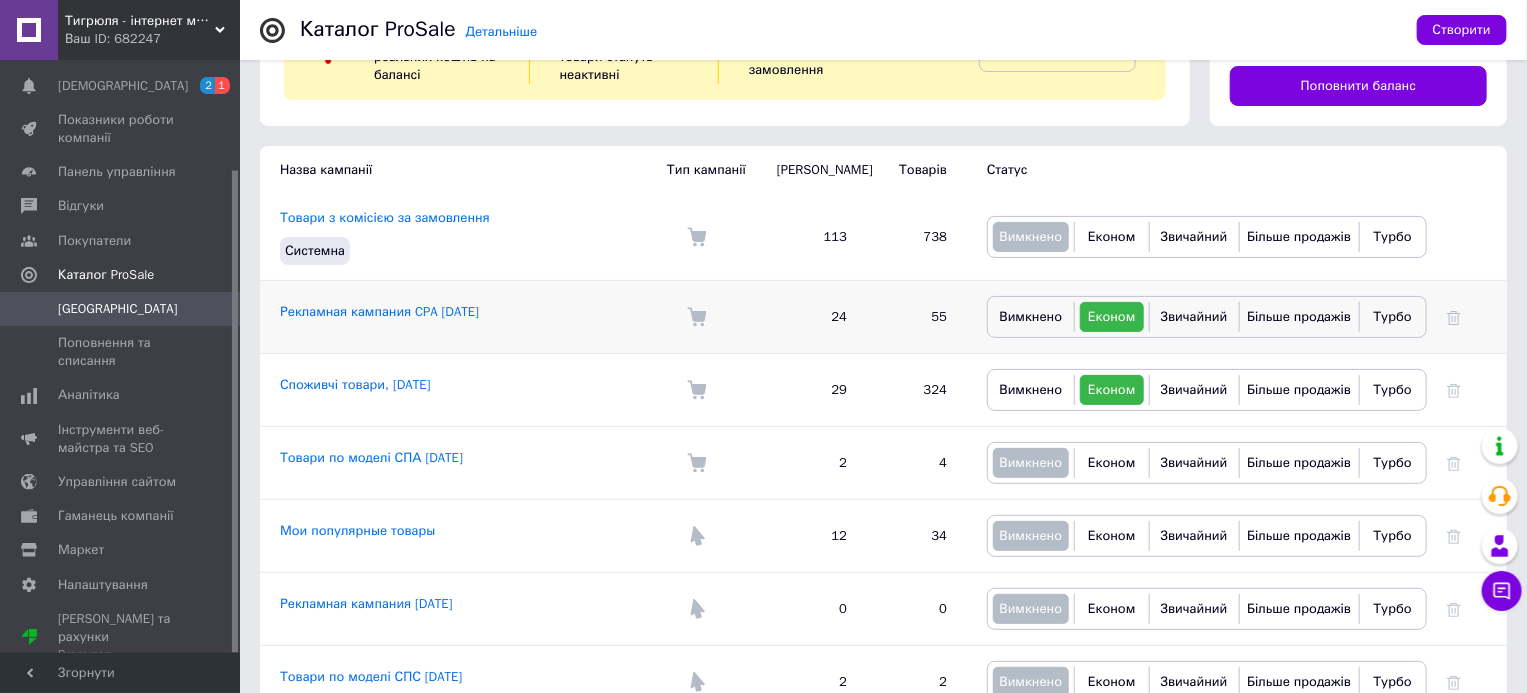 scroll, scrollTop: 141, scrollLeft: 0, axis: vertical 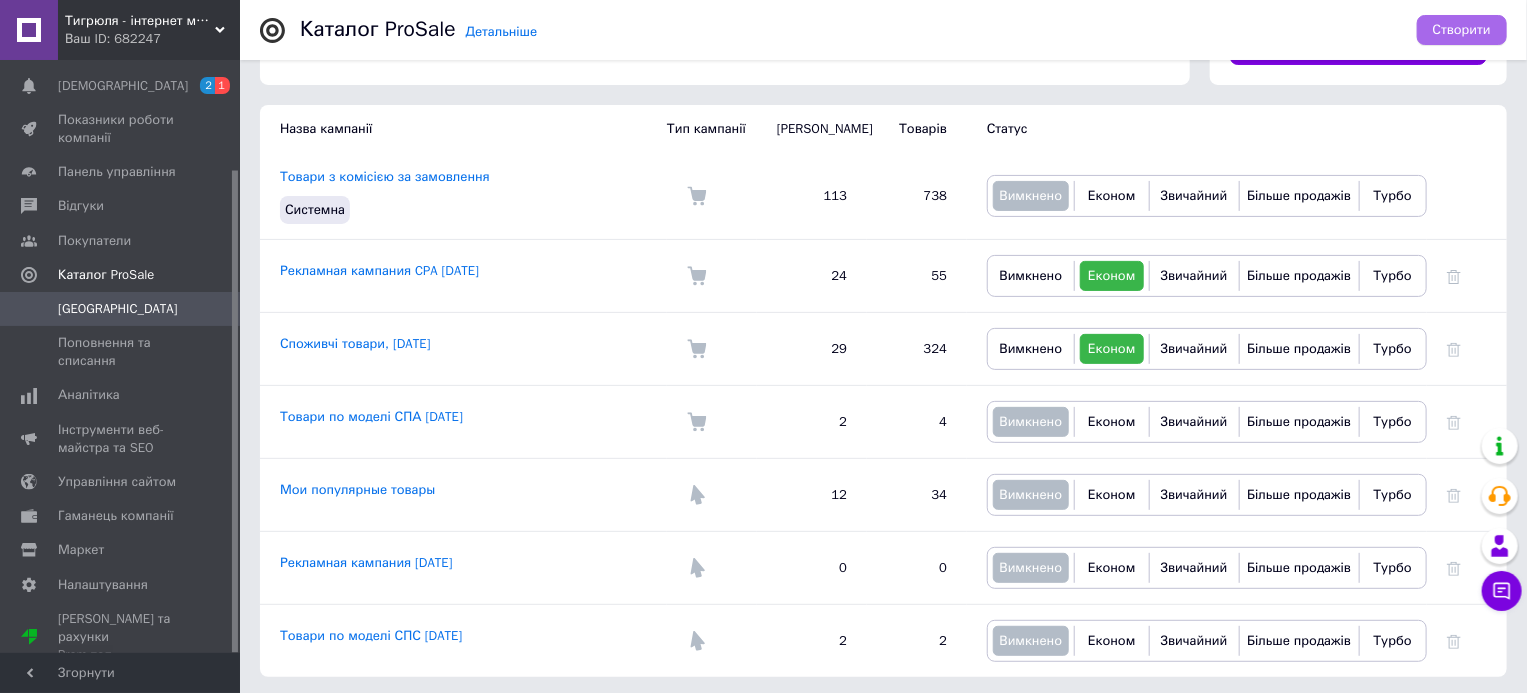 click on "Створити" at bounding box center (1462, 30) 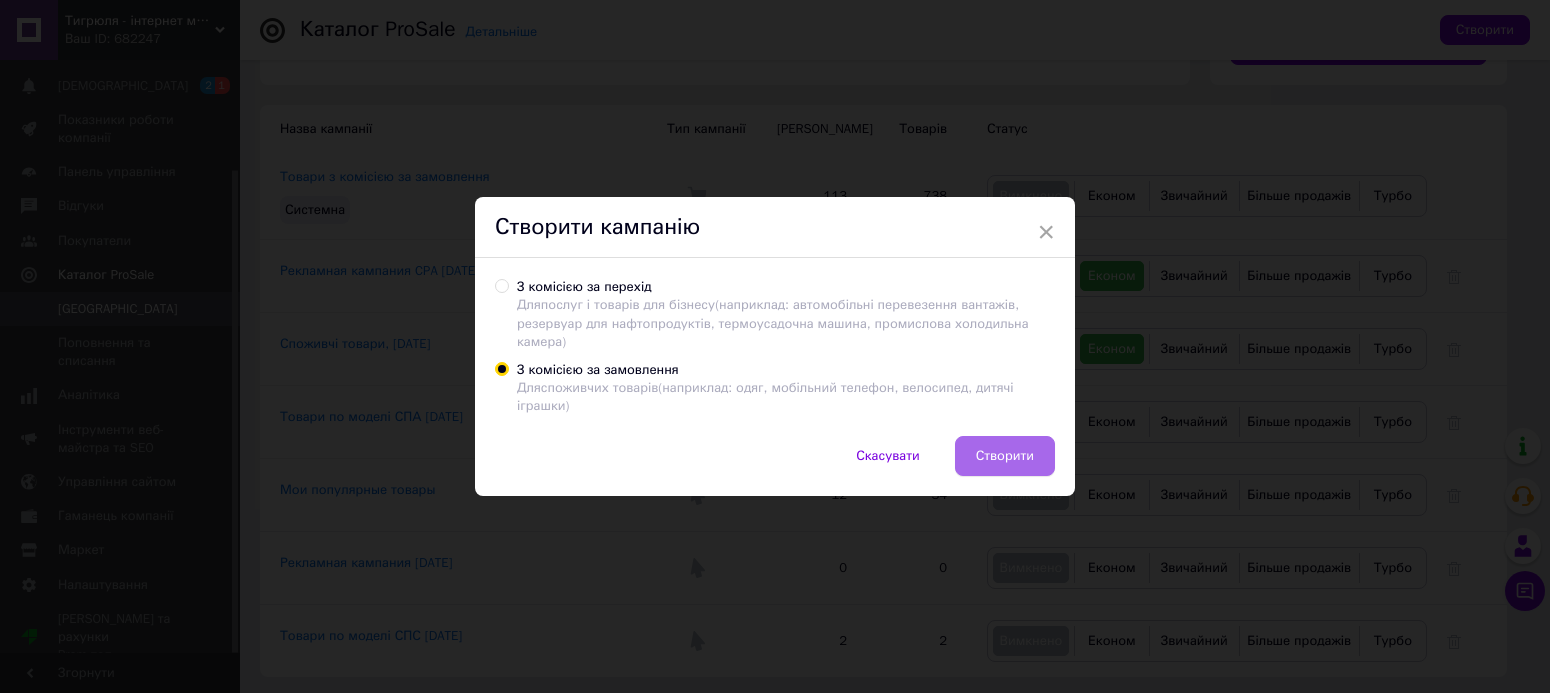 click on "Створити" at bounding box center [1005, 456] 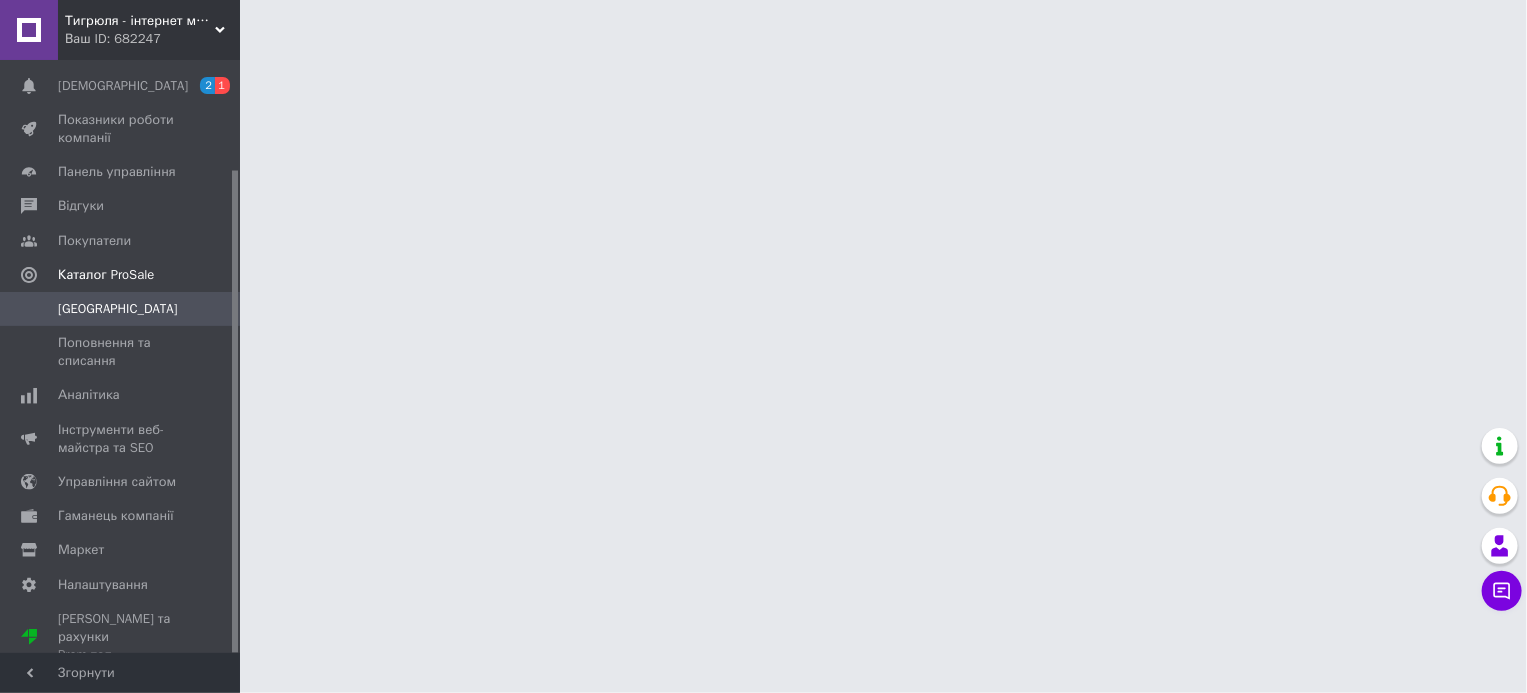 scroll, scrollTop: 0, scrollLeft: 0, axis: both 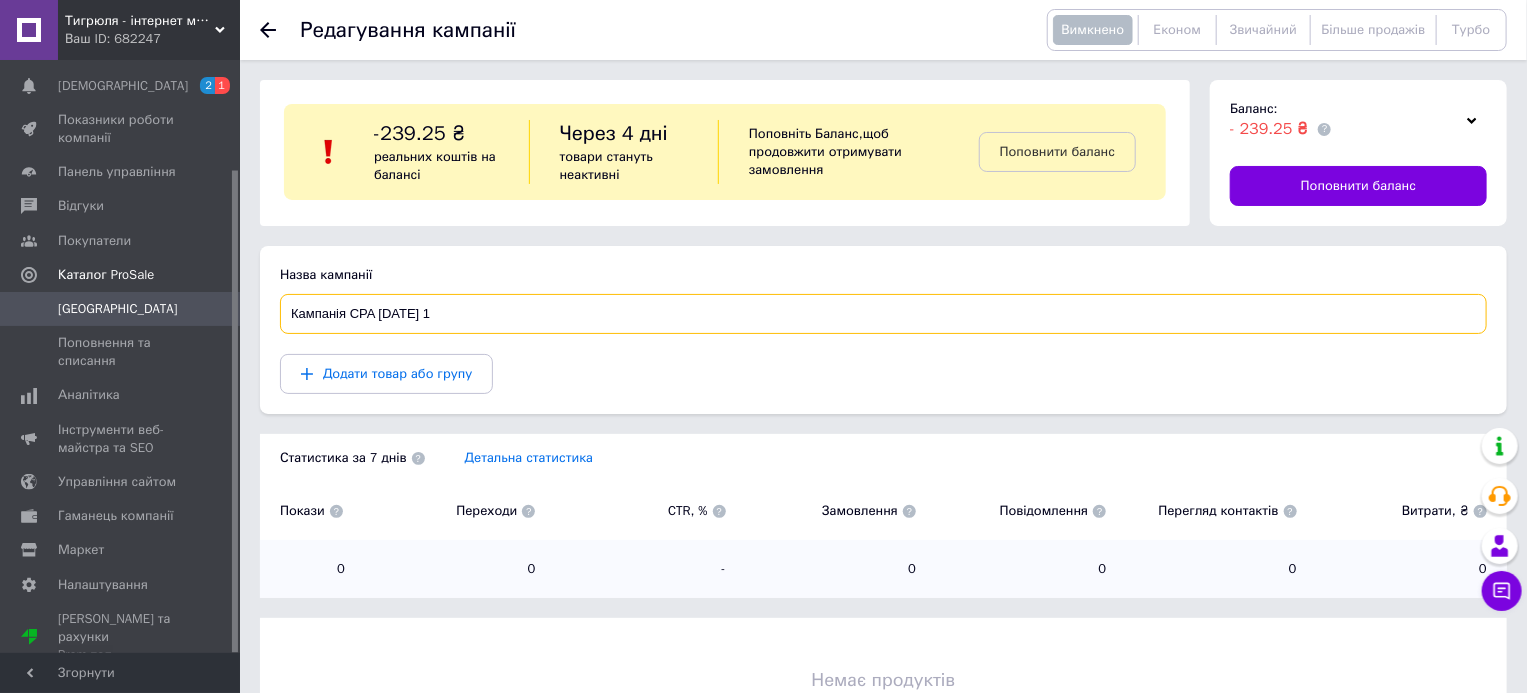 click on "Кампанія CPA 10.07.2025 1" at bounding box center (883, 314) 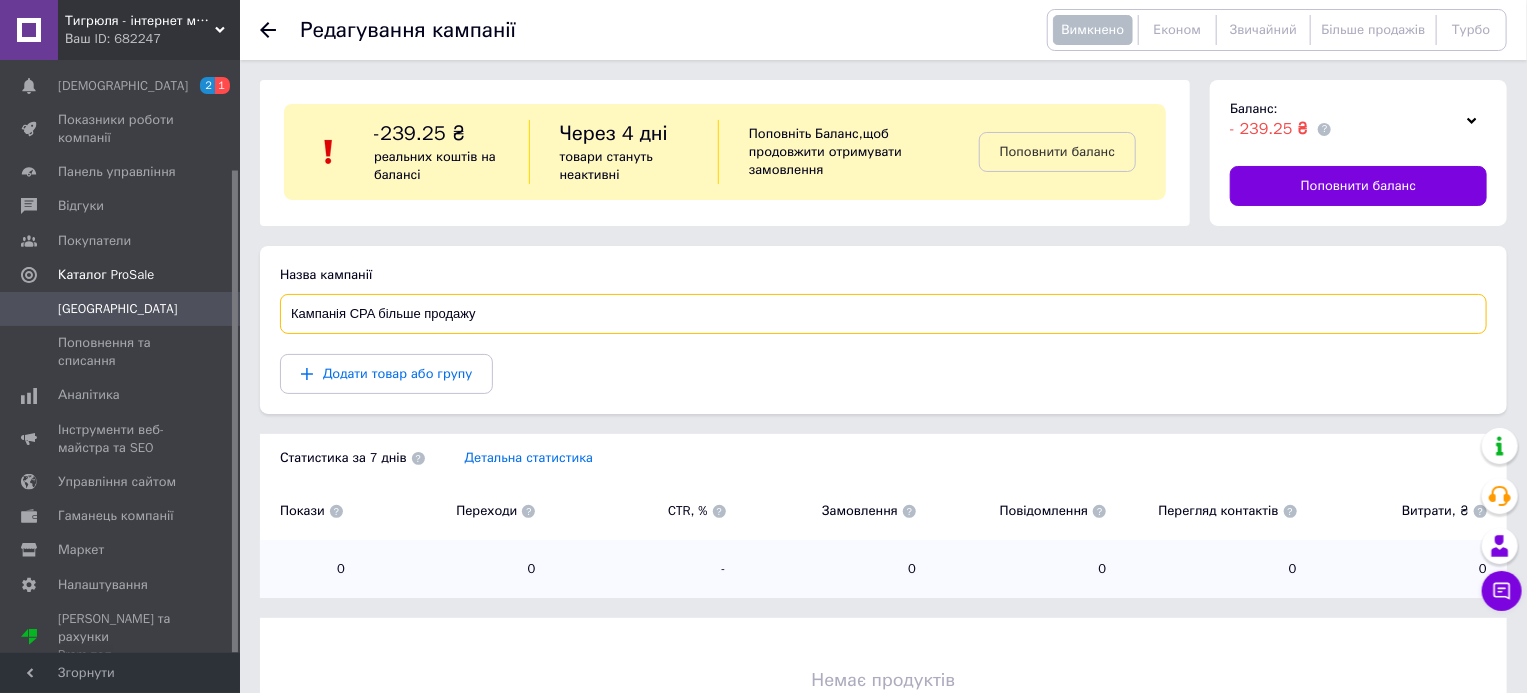type on "Кампанія CPA більше продажу" 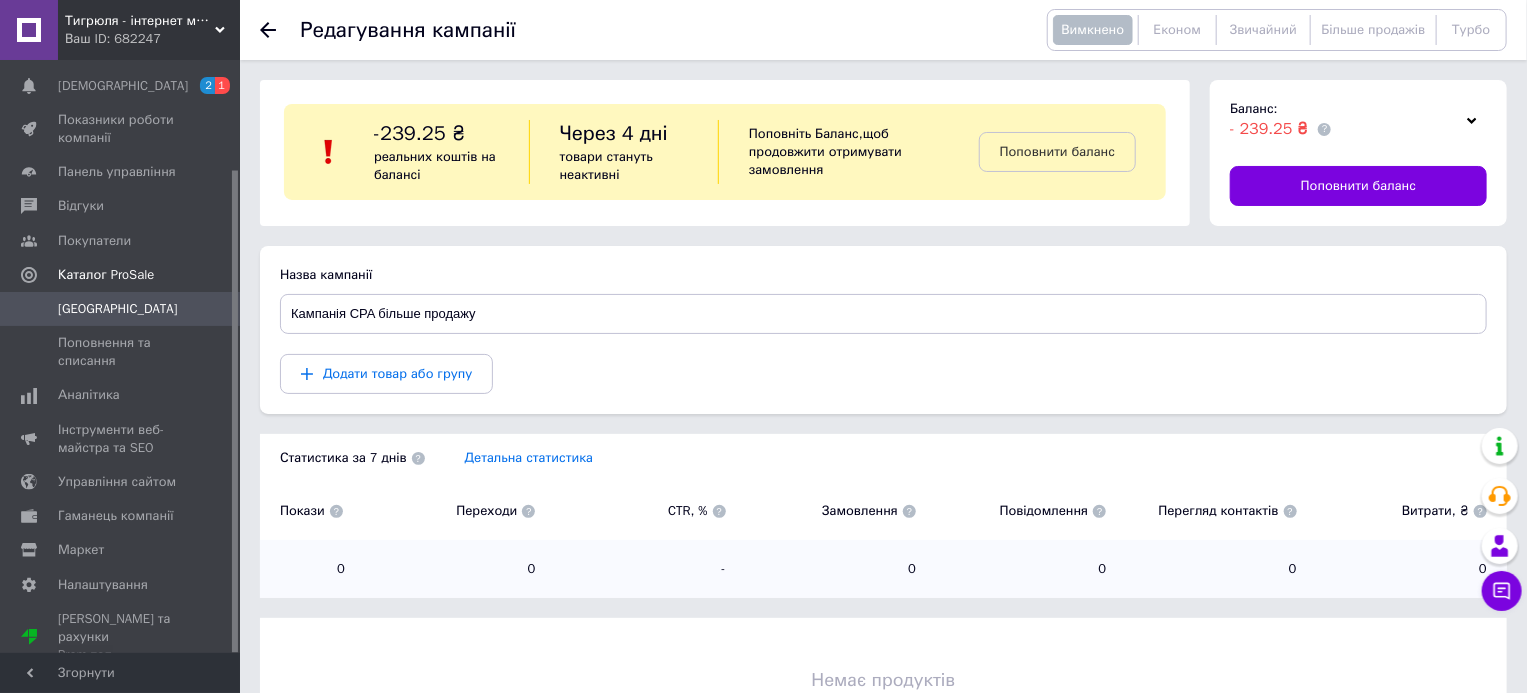 click on "Додати товар або групу" at bounding box center (883, 374) 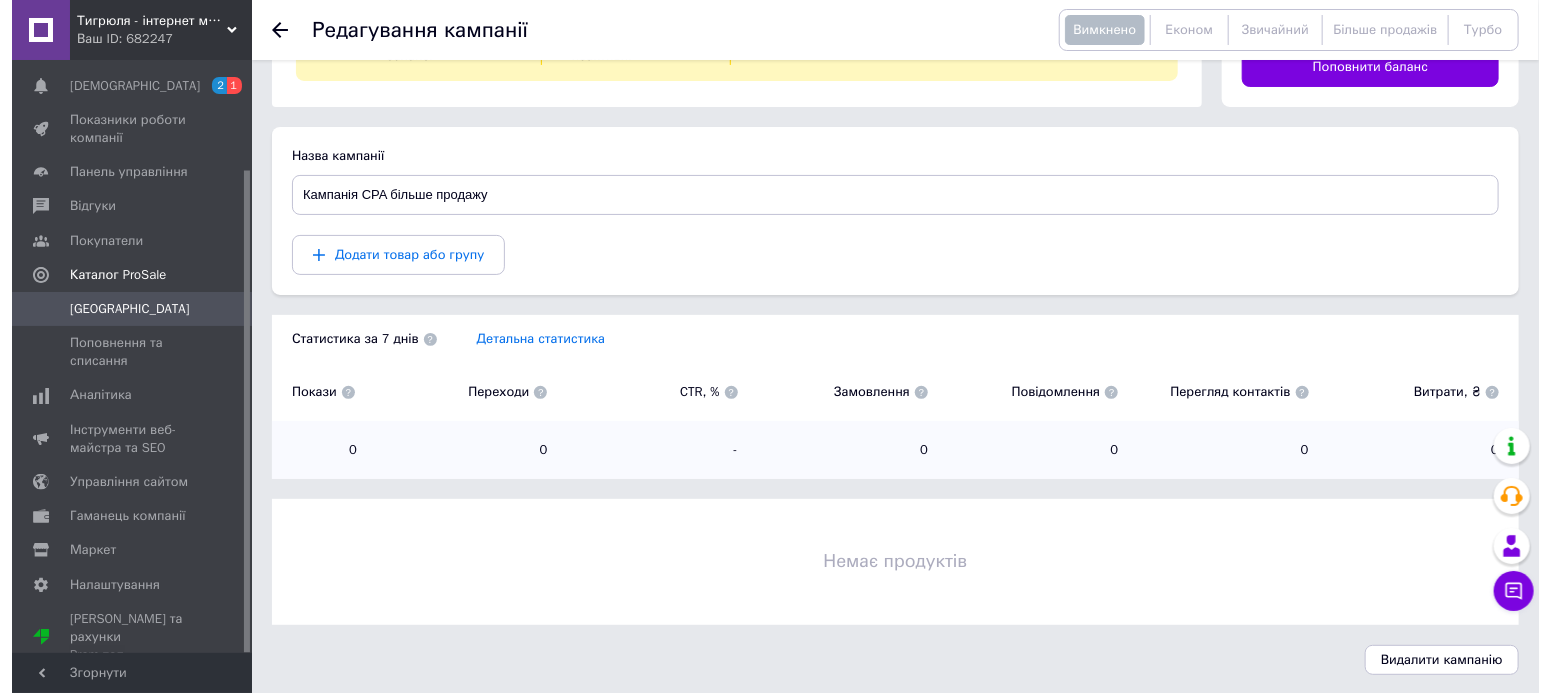scroll, scrollTop: 0, scrollLeft: 0, axis: both 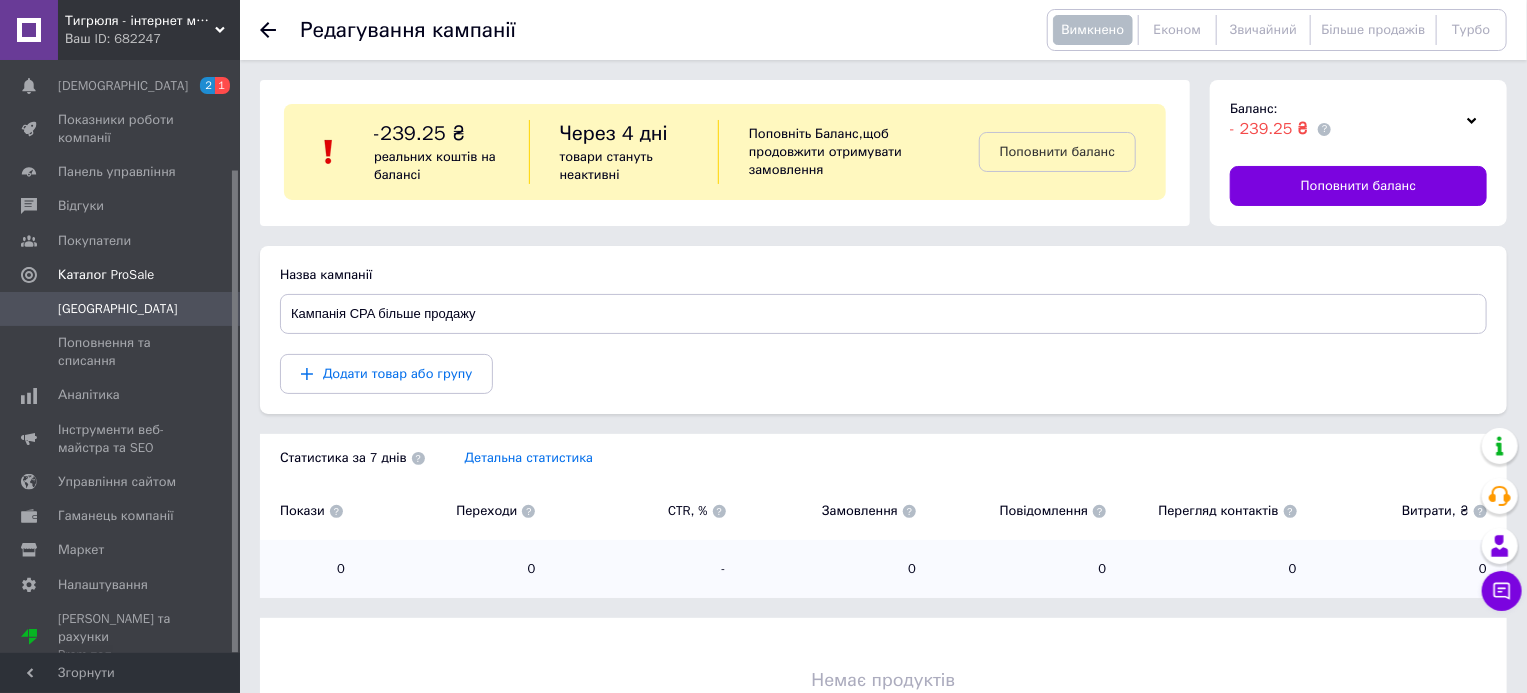 click on "Додати товар або групу" at bounding box center [883, 374] 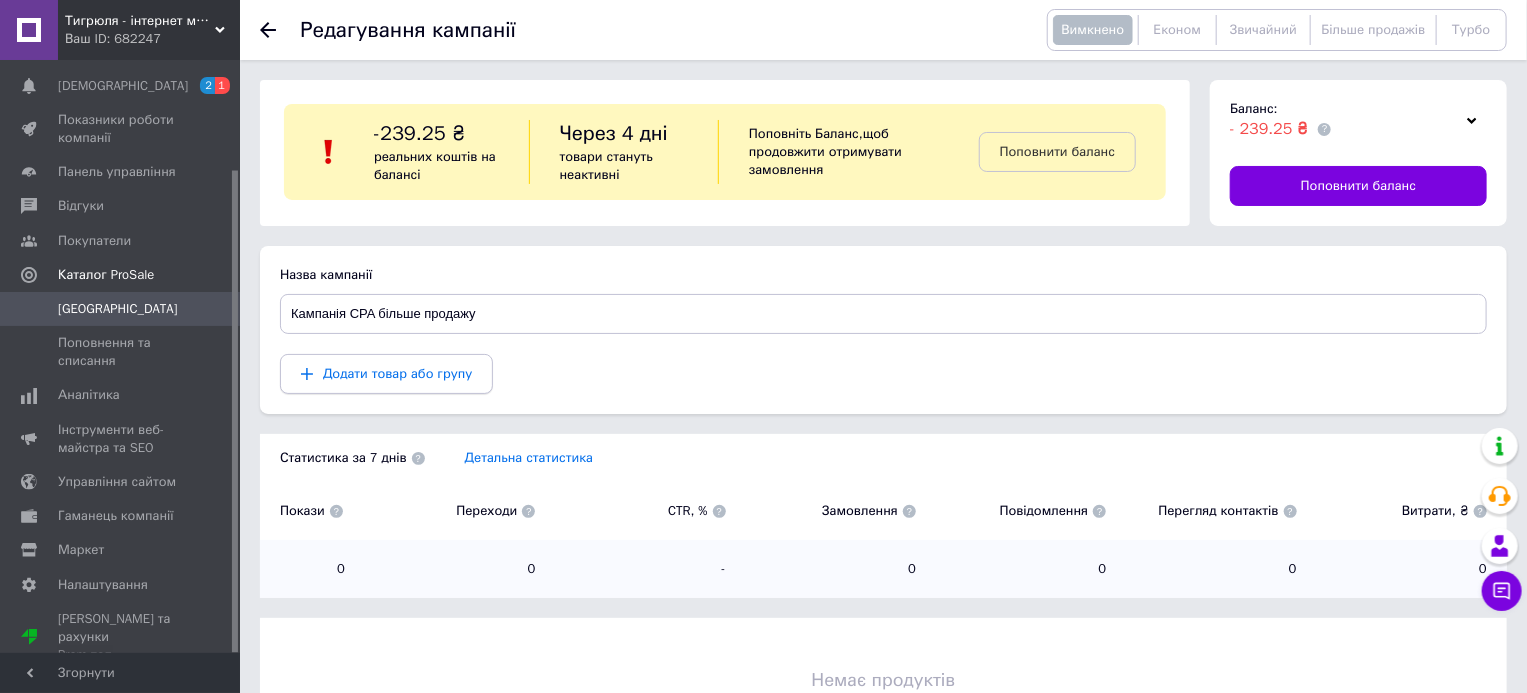 click on "Додати товар або групу" at bounding box center (386, 374) 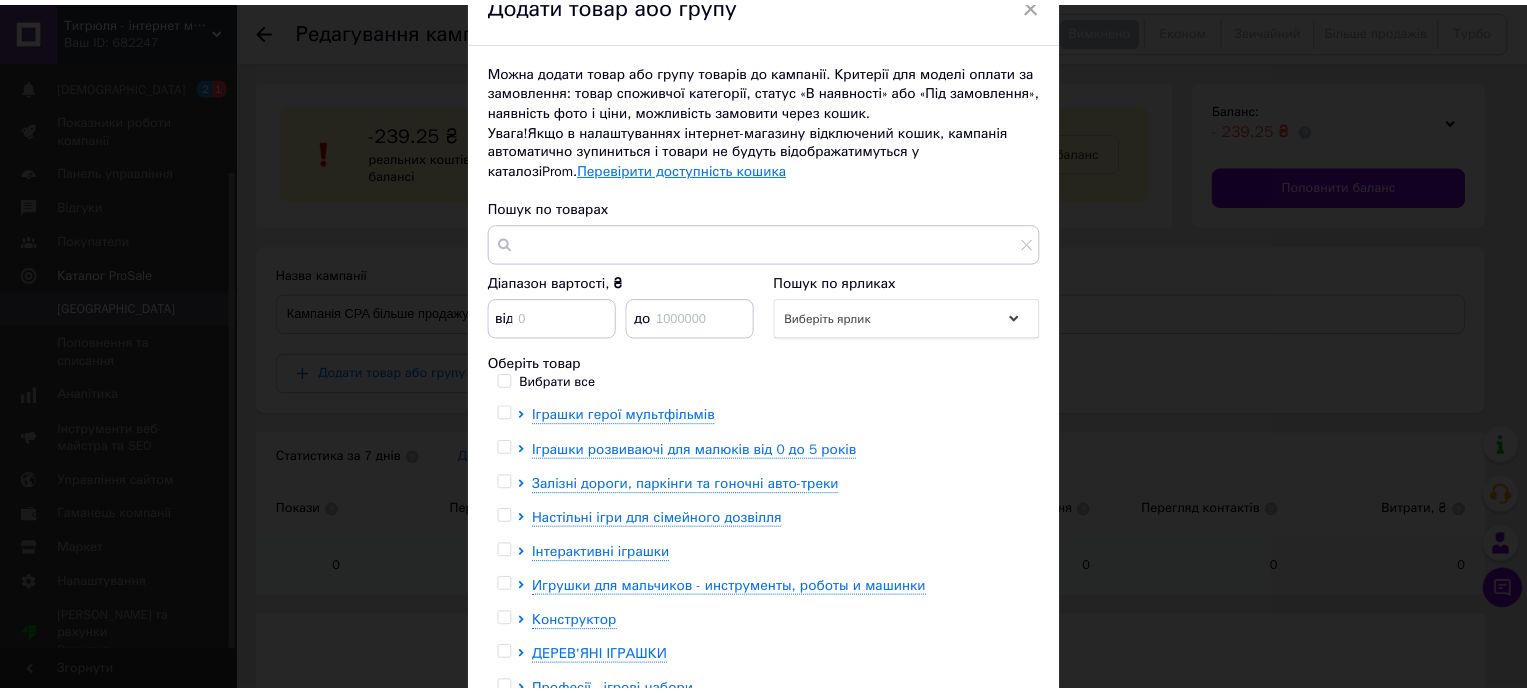 scroll, scrollTop: 0, scrollLeft: 0, axis: both 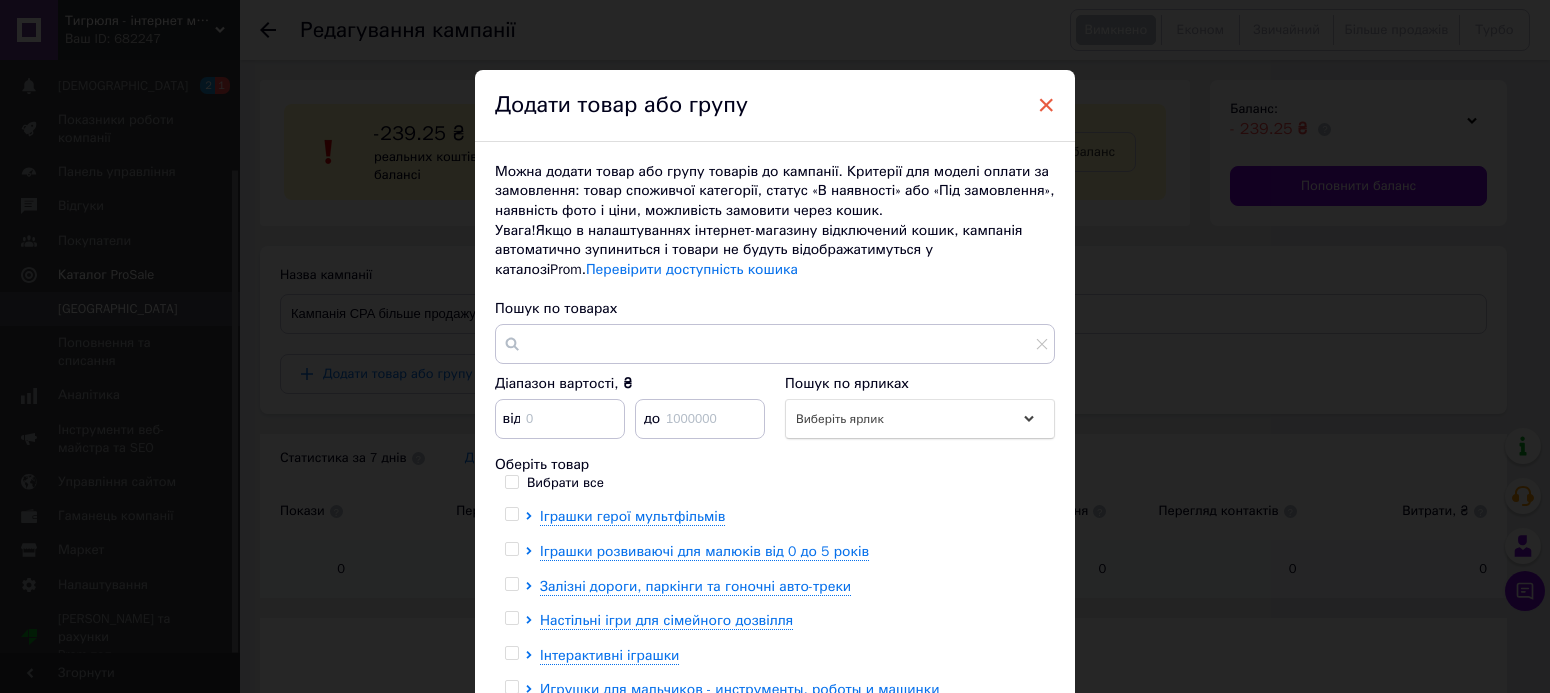 click on "×" at bounding box center (1046, 105) 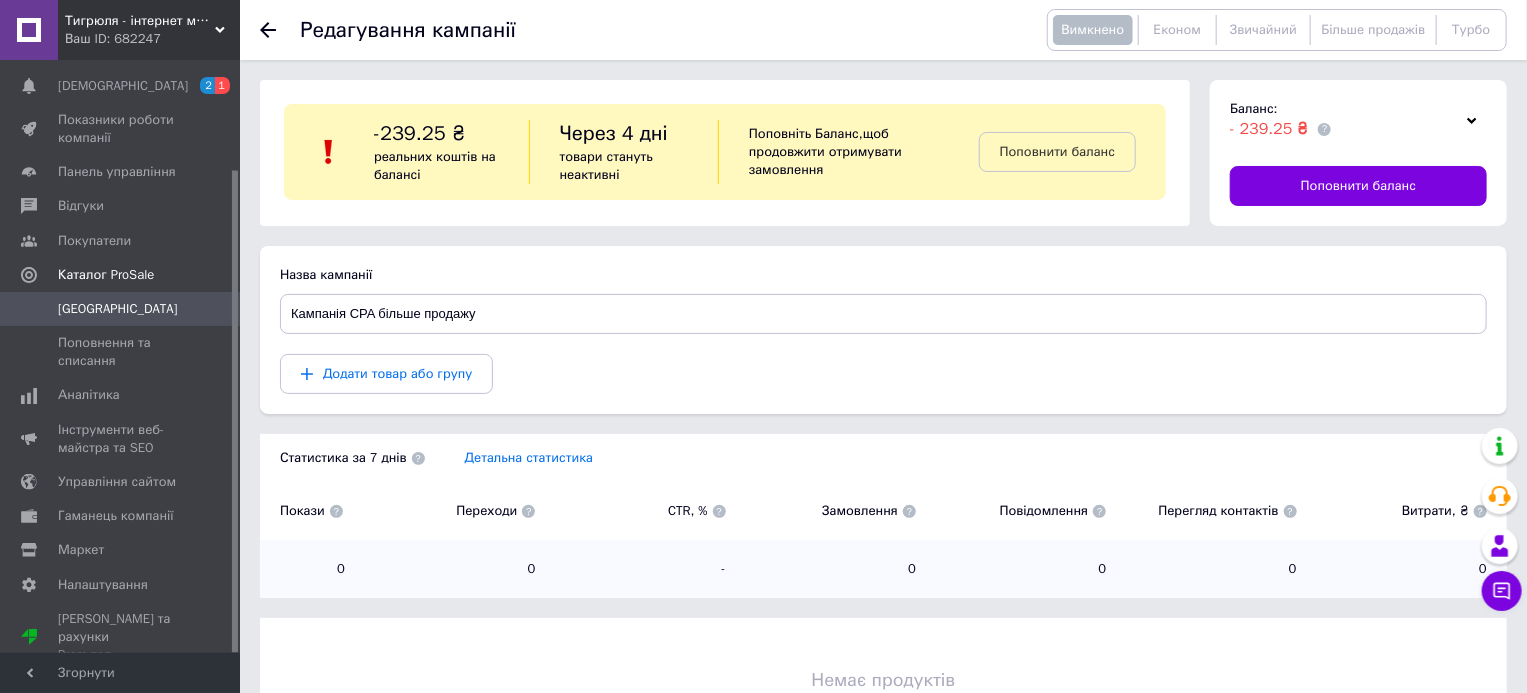 click on "Додати товар або групу" at bounding box center [883, 374] 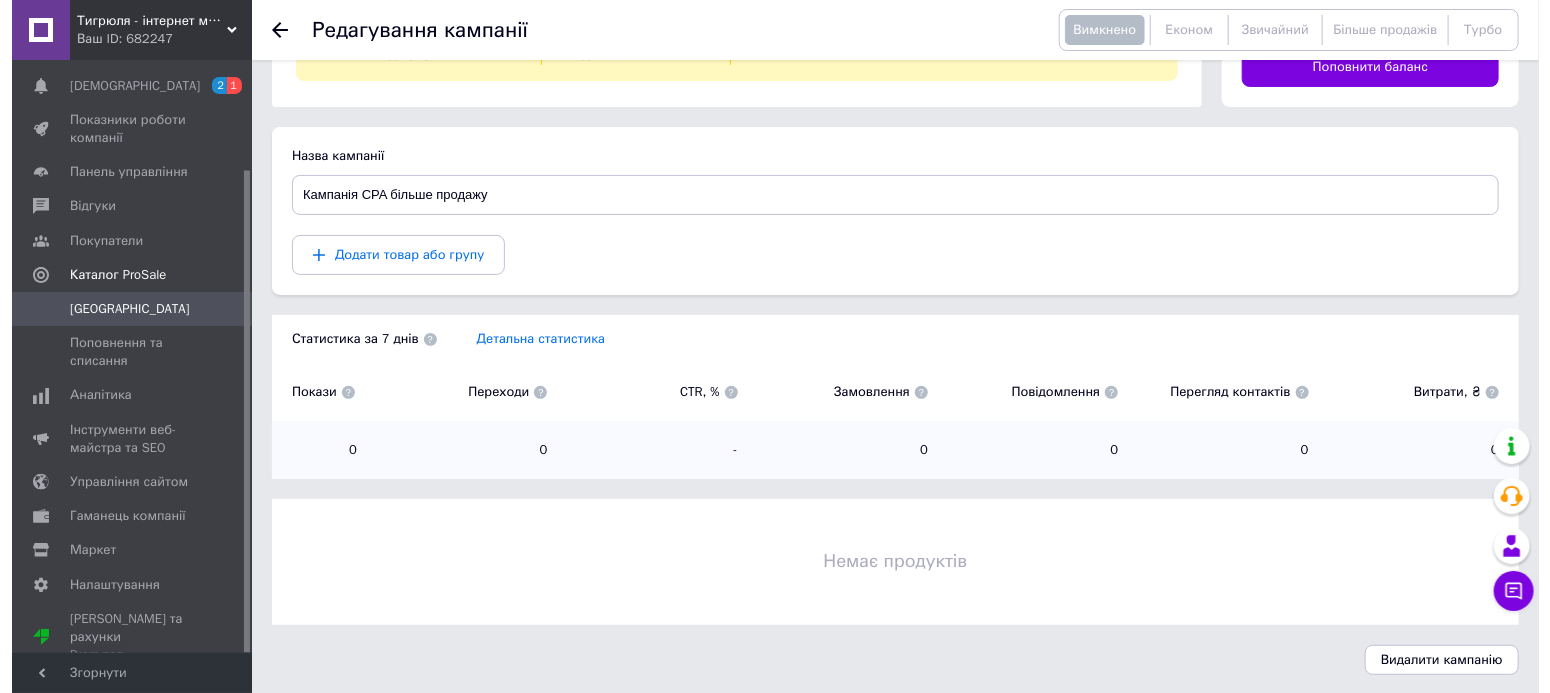 scroll, scrollTop: 0, scrollLeft: 0, axis: both 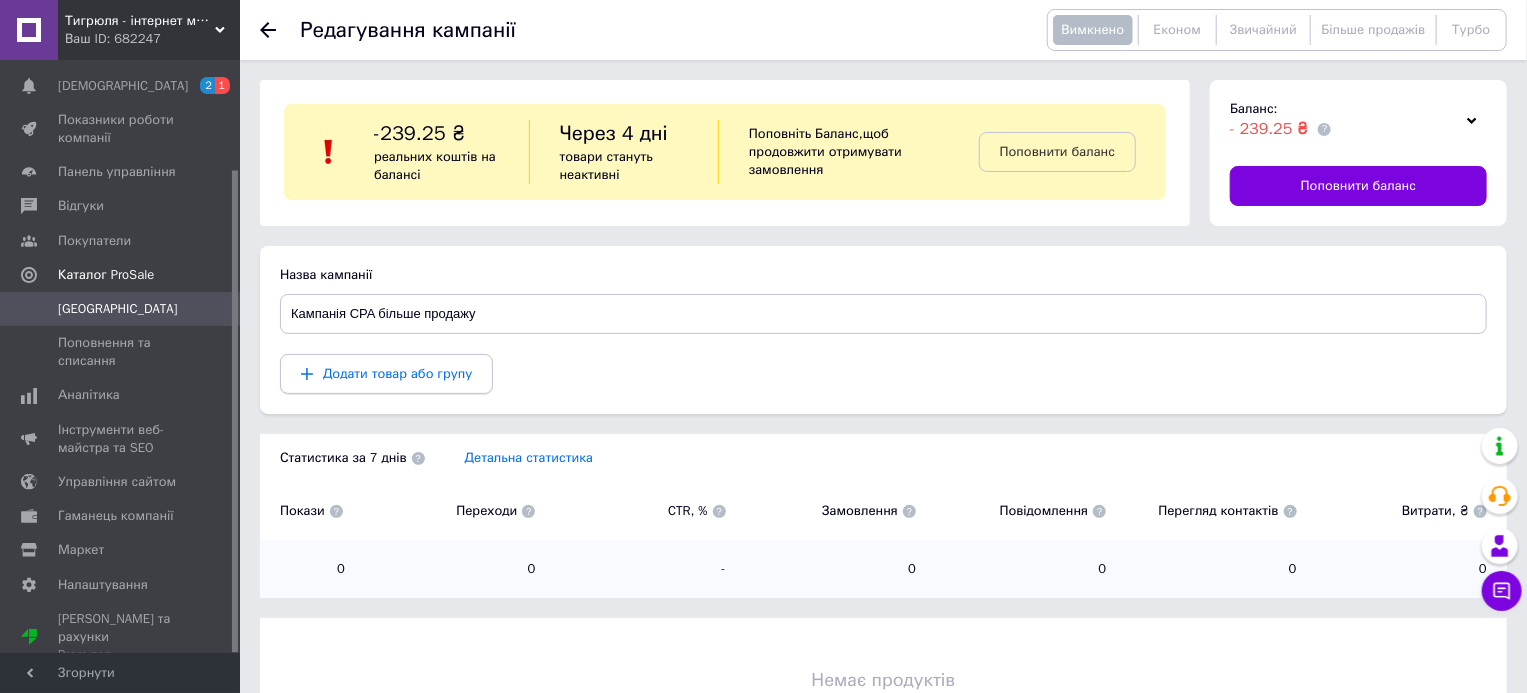 click on "Додати товар або групу" at bounding box center (397, 373) 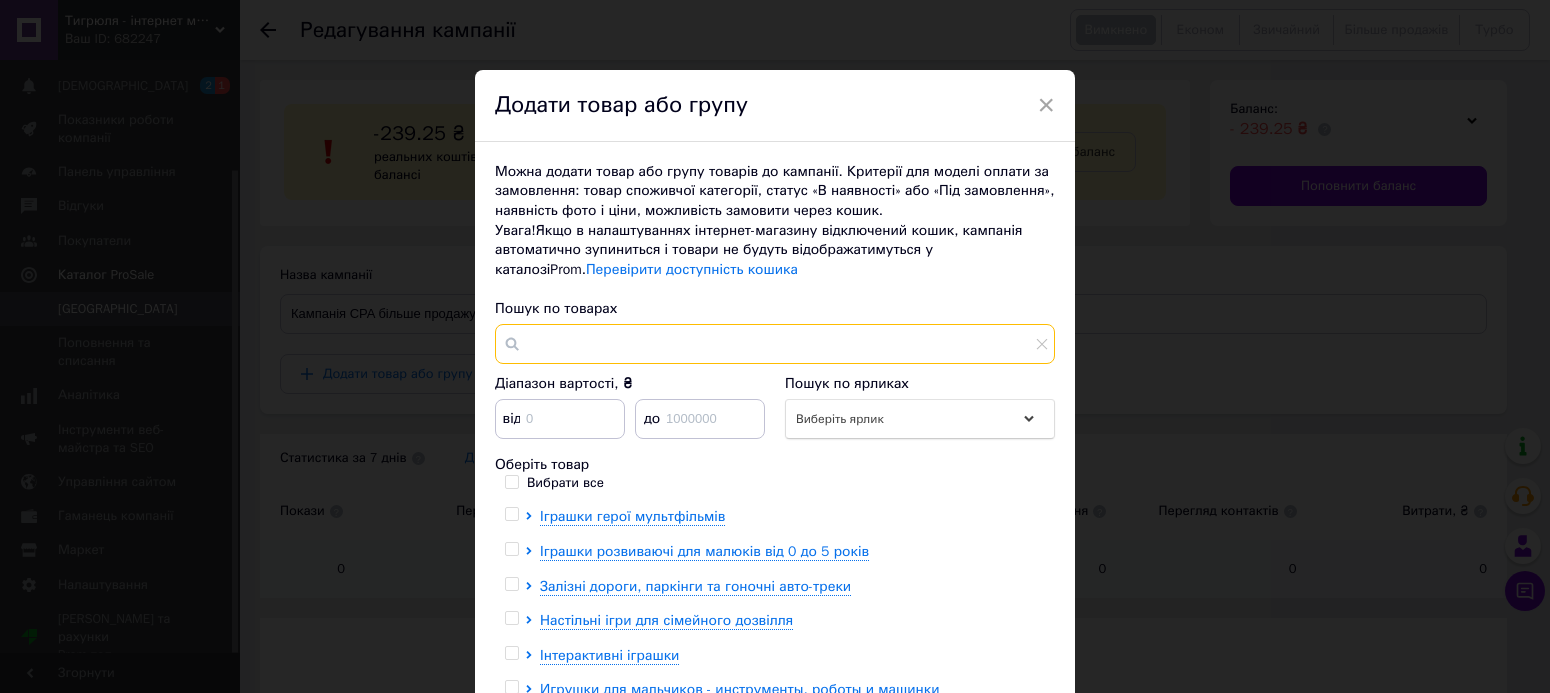 click at bounding box center [775, 344] 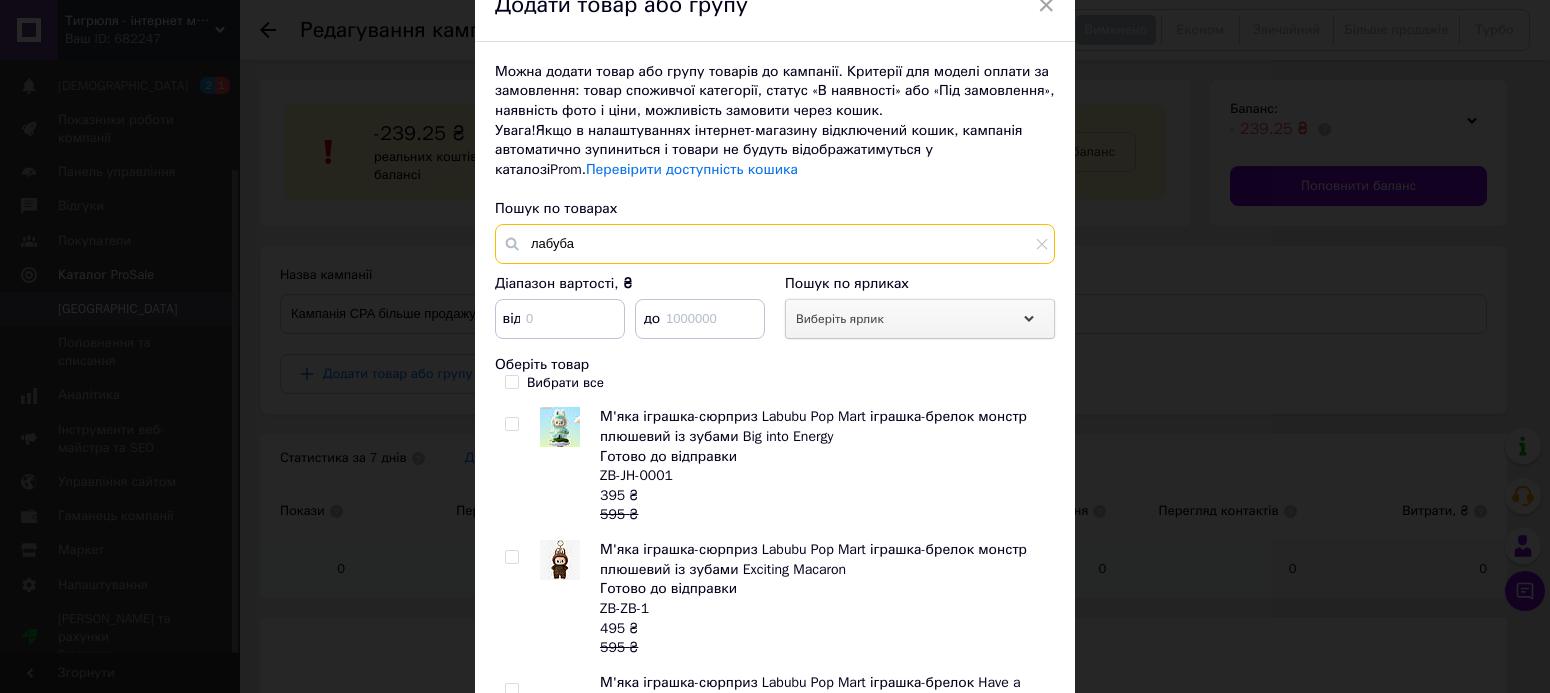 scroll, scrollTop: 300, scrollLeft: 0, axis: vertical 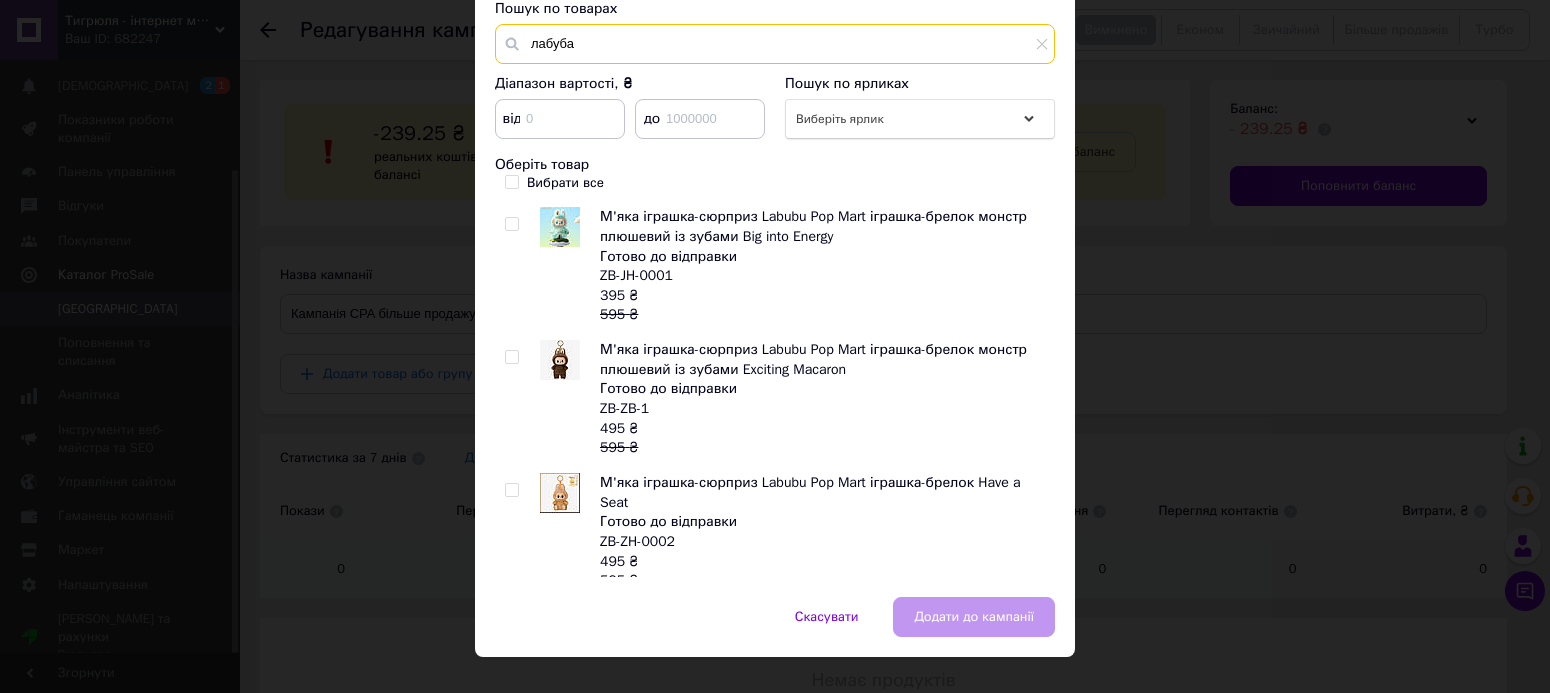 type on "лабуба" 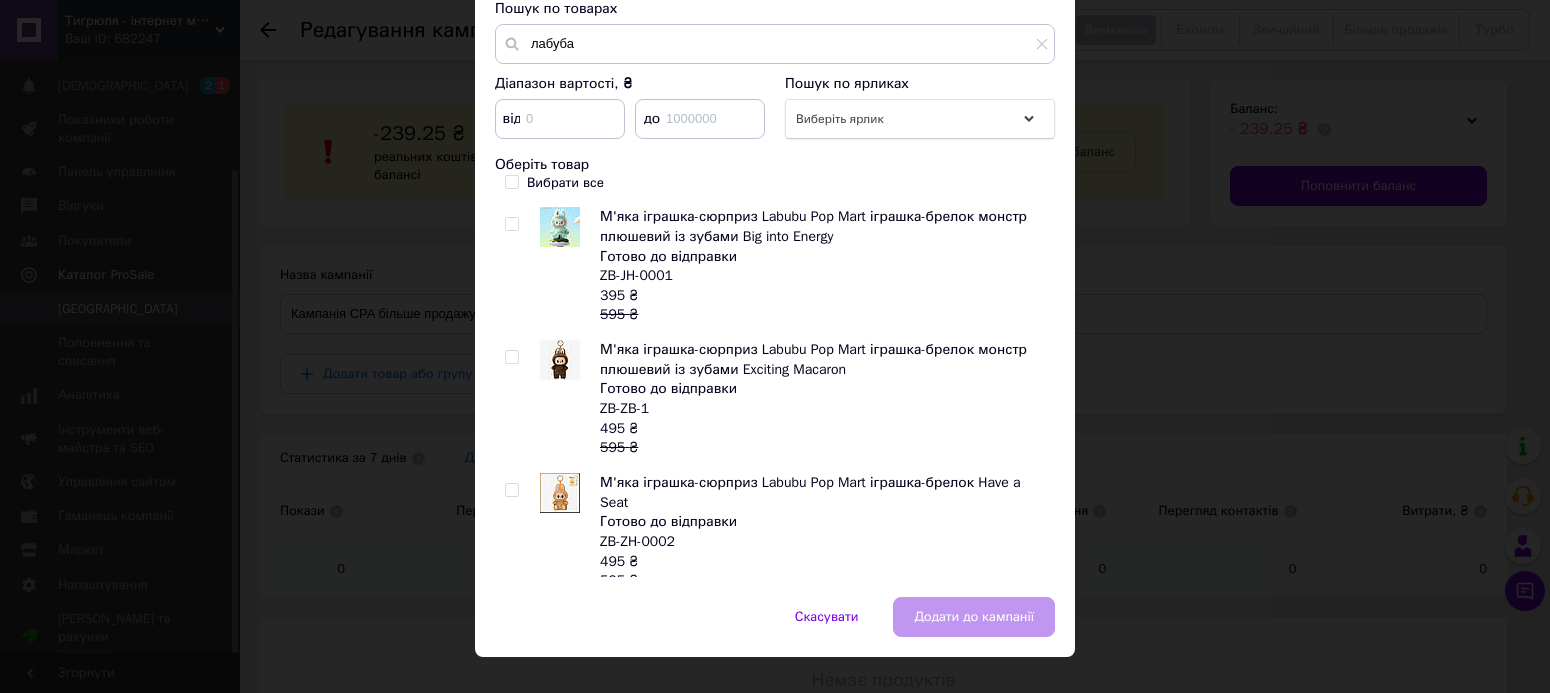 click at bounding box center (511, 224) 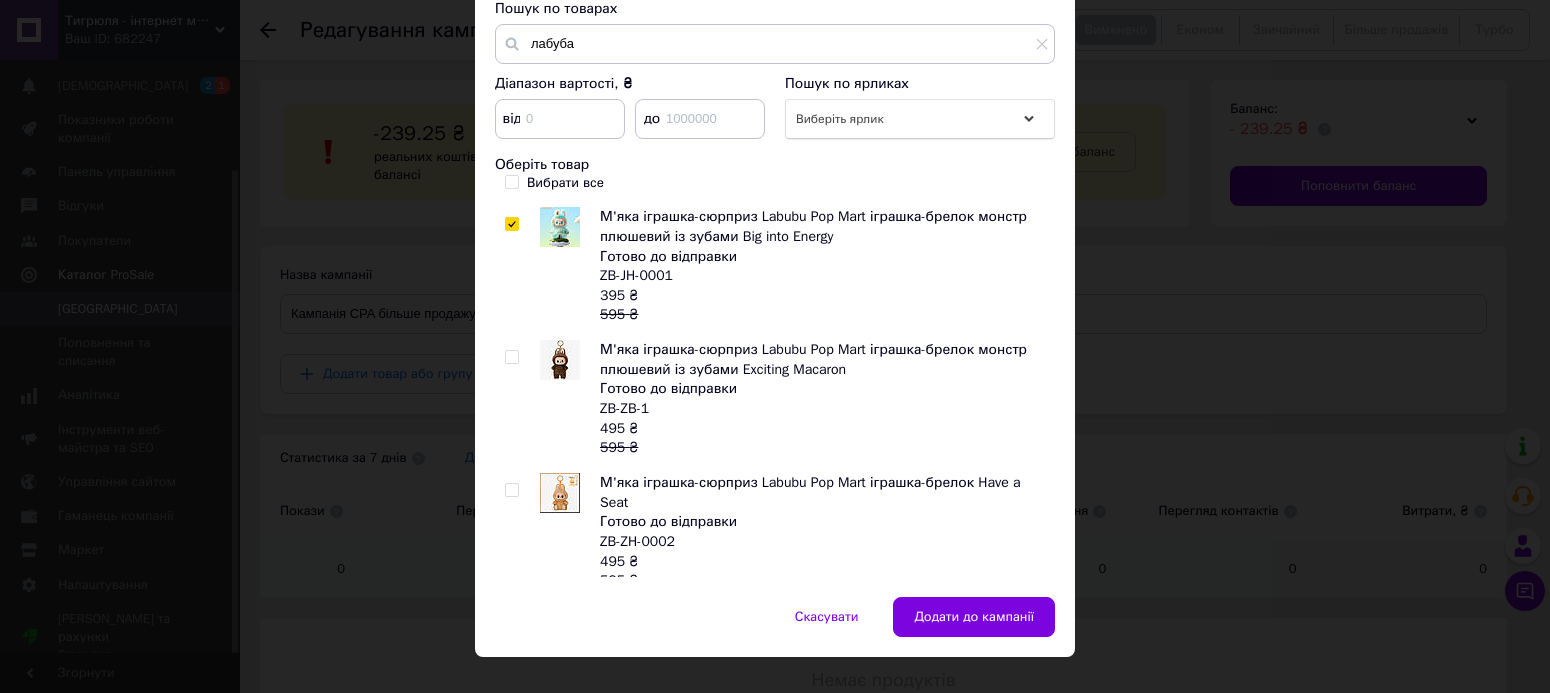 click at bounding box center [512, 357] 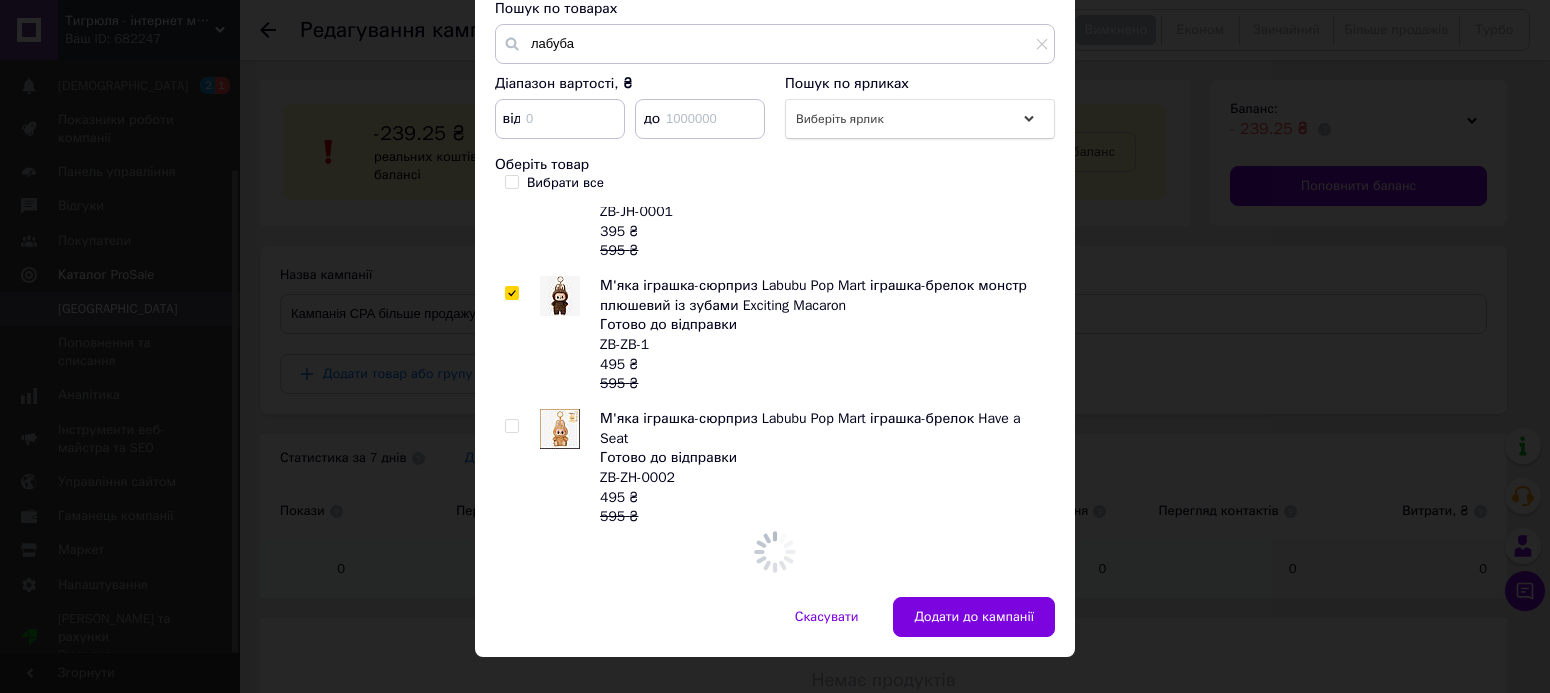 scroll, scrollTop: 102, scrollLeft: 0, axis: vertical 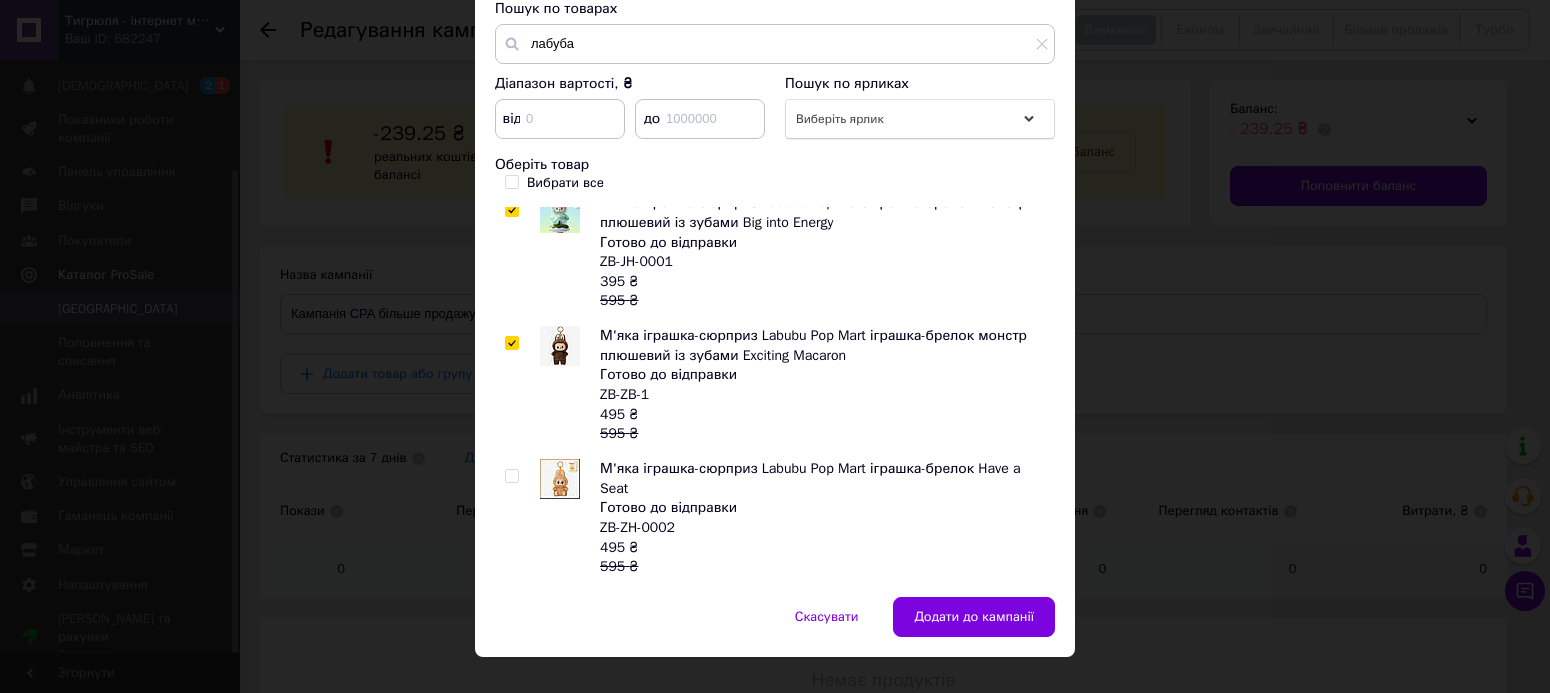 click at bounding box center (511, 476) 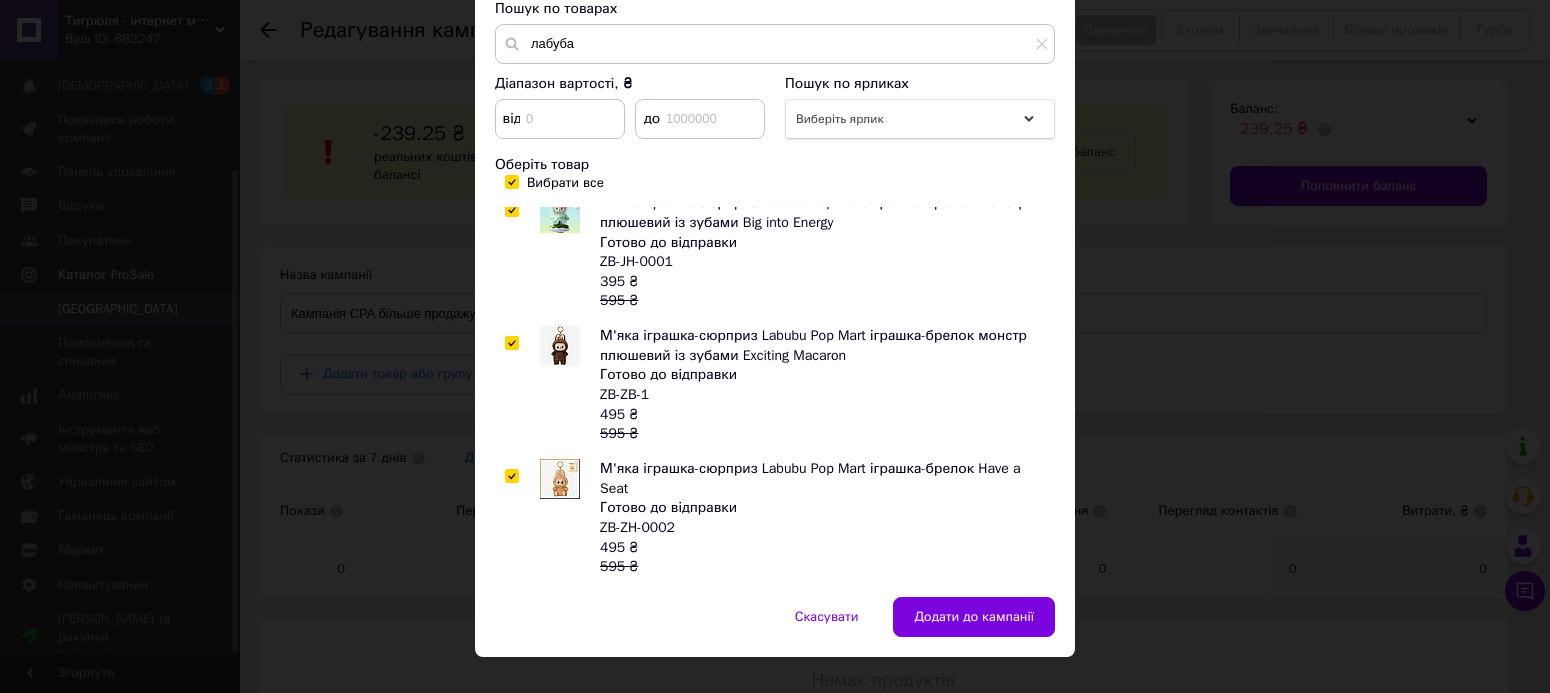 checkbox on "true" 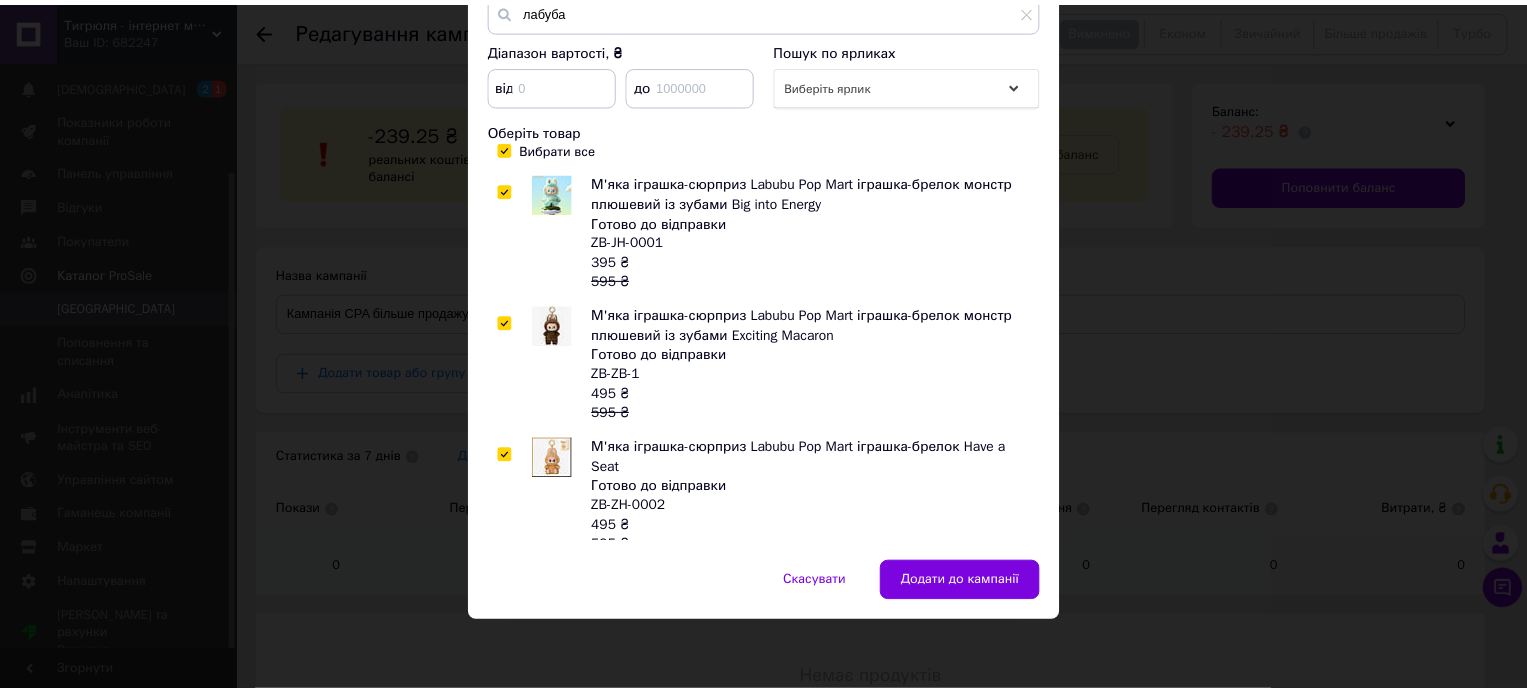 scroll, scrollTop: 102, scrollLeft: 0, axis: vertical 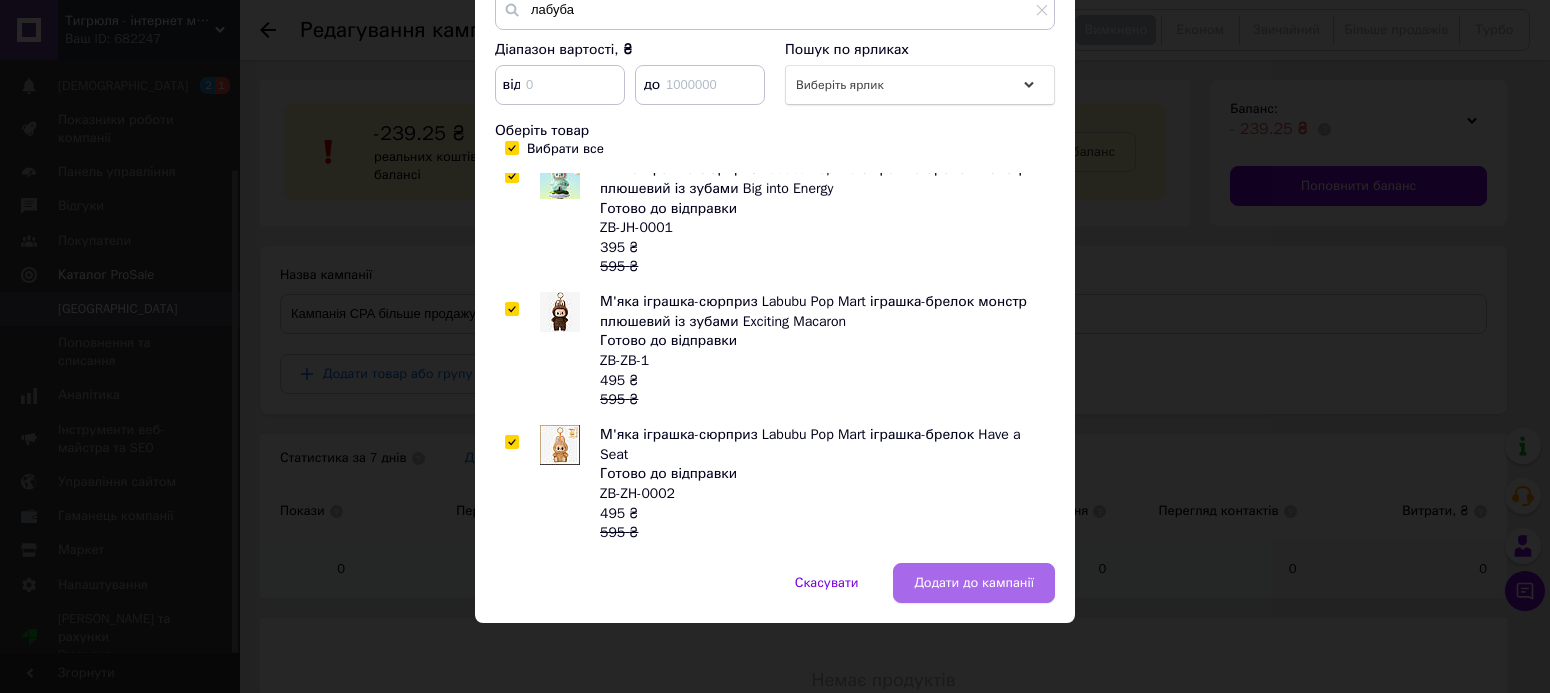 click on "Додати до кампанії" at bounding box center (974, 583) 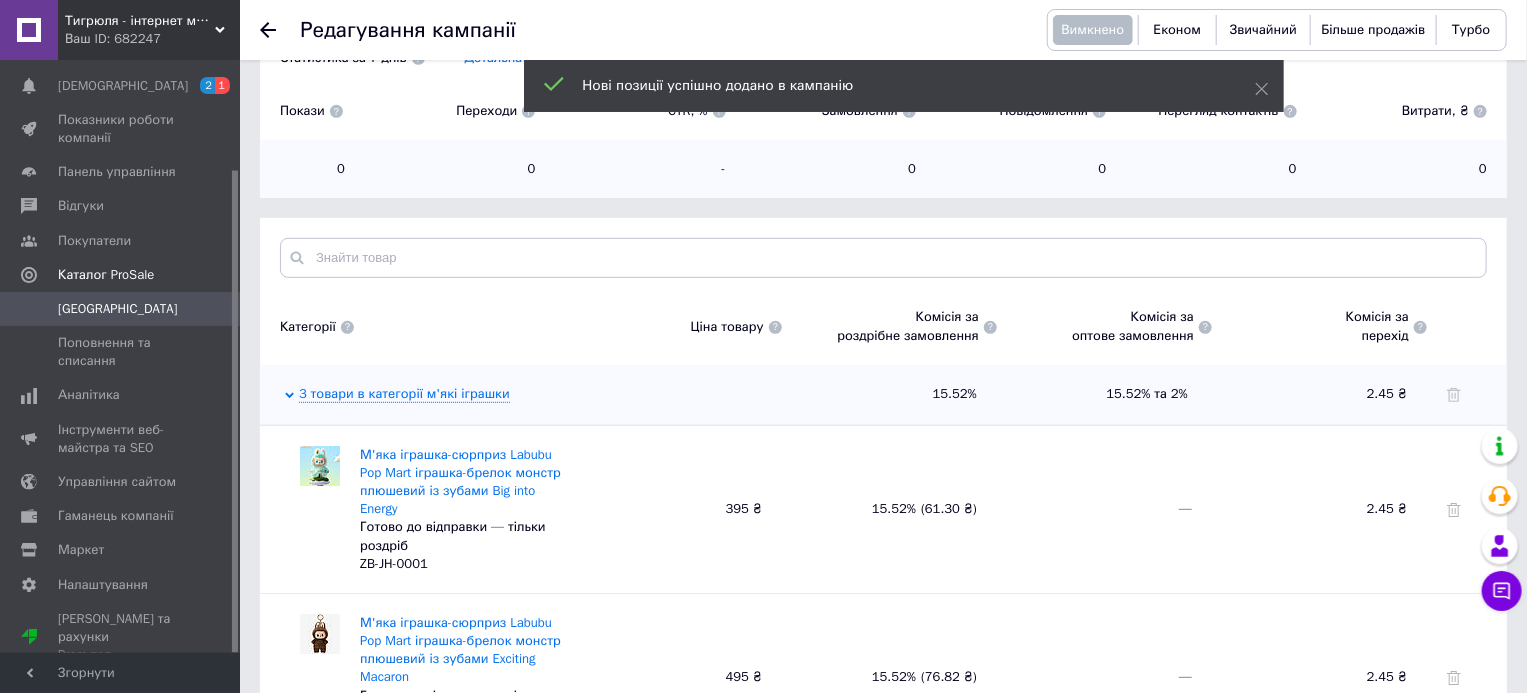 scroll, scrollTop: 500, scrollLeft: 0, axis: vertical 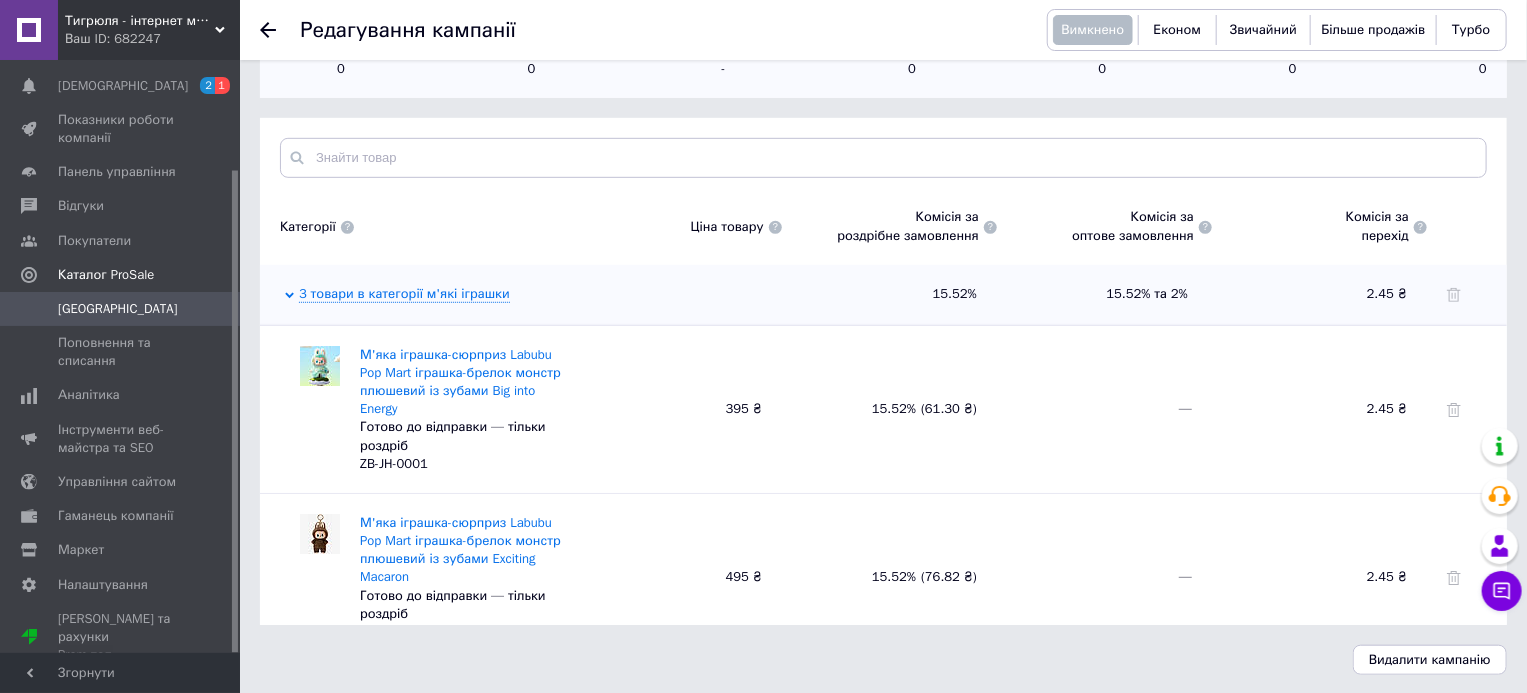 click at bounding box center (1420, 227) 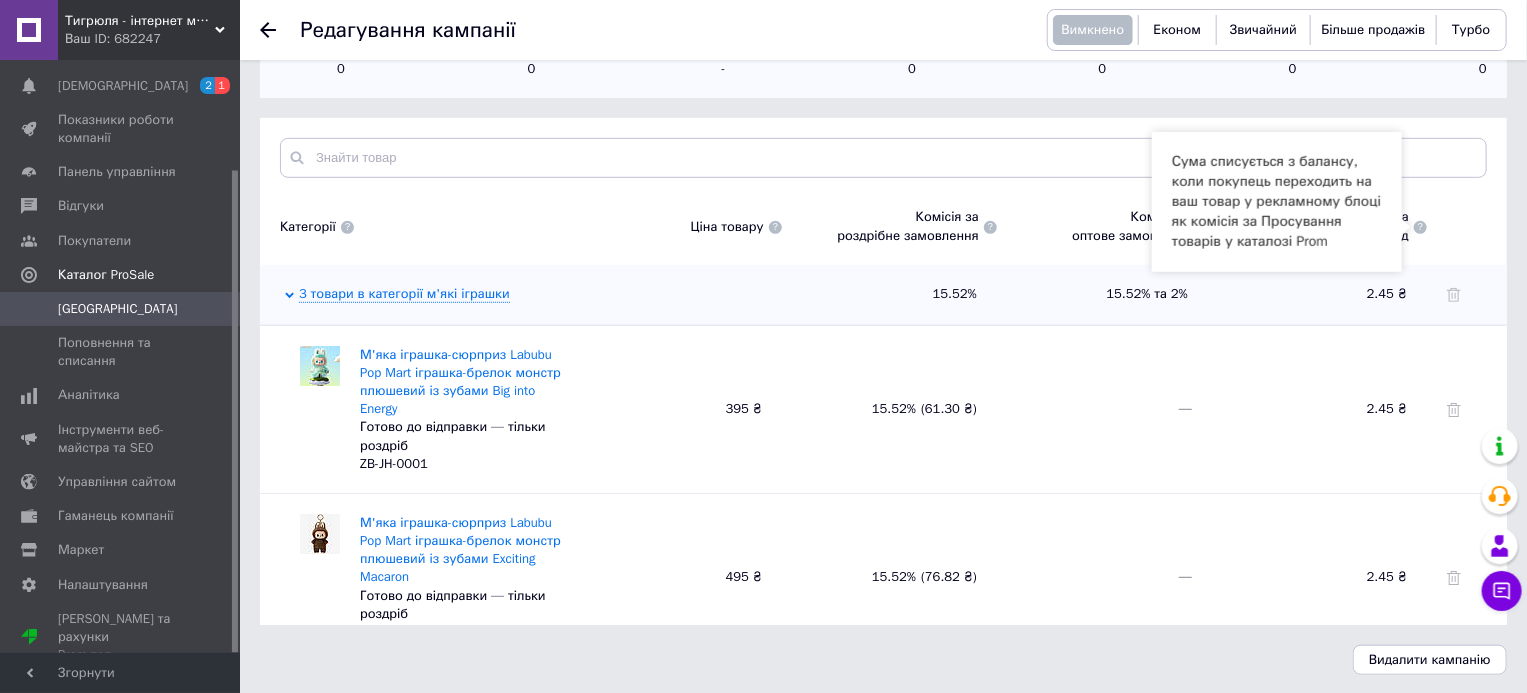 click on "М'яка іграшка-сюрприз Labubu Pop Mart іграшка-брелок монстр плюшевий із зубами Big into Energy Готово до відправки — тільки роздріб ZB-JH-0001 395 ₴ 15.52% ( 61.30 ₴ ) — 2.45 ₴" at bounding box center [883, 409] 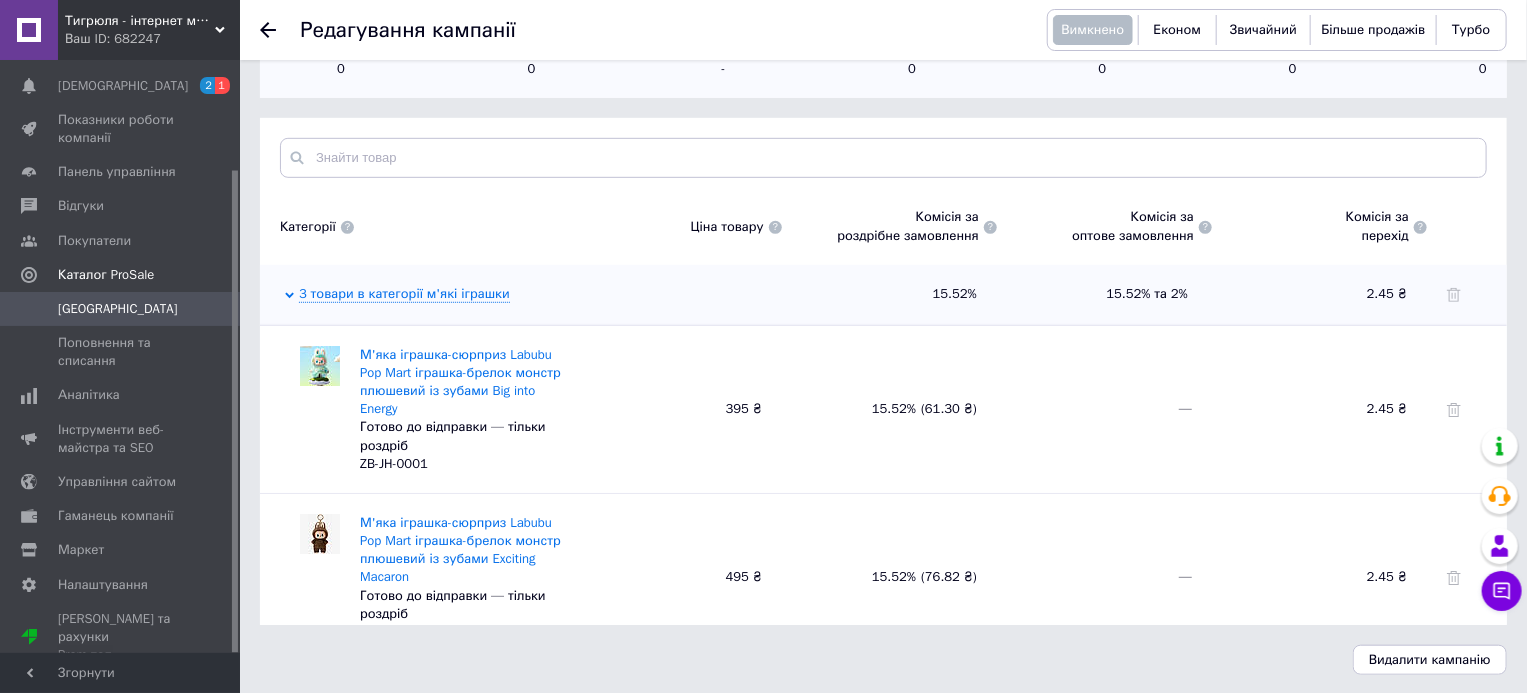 click at bounding box center [1420, 227] 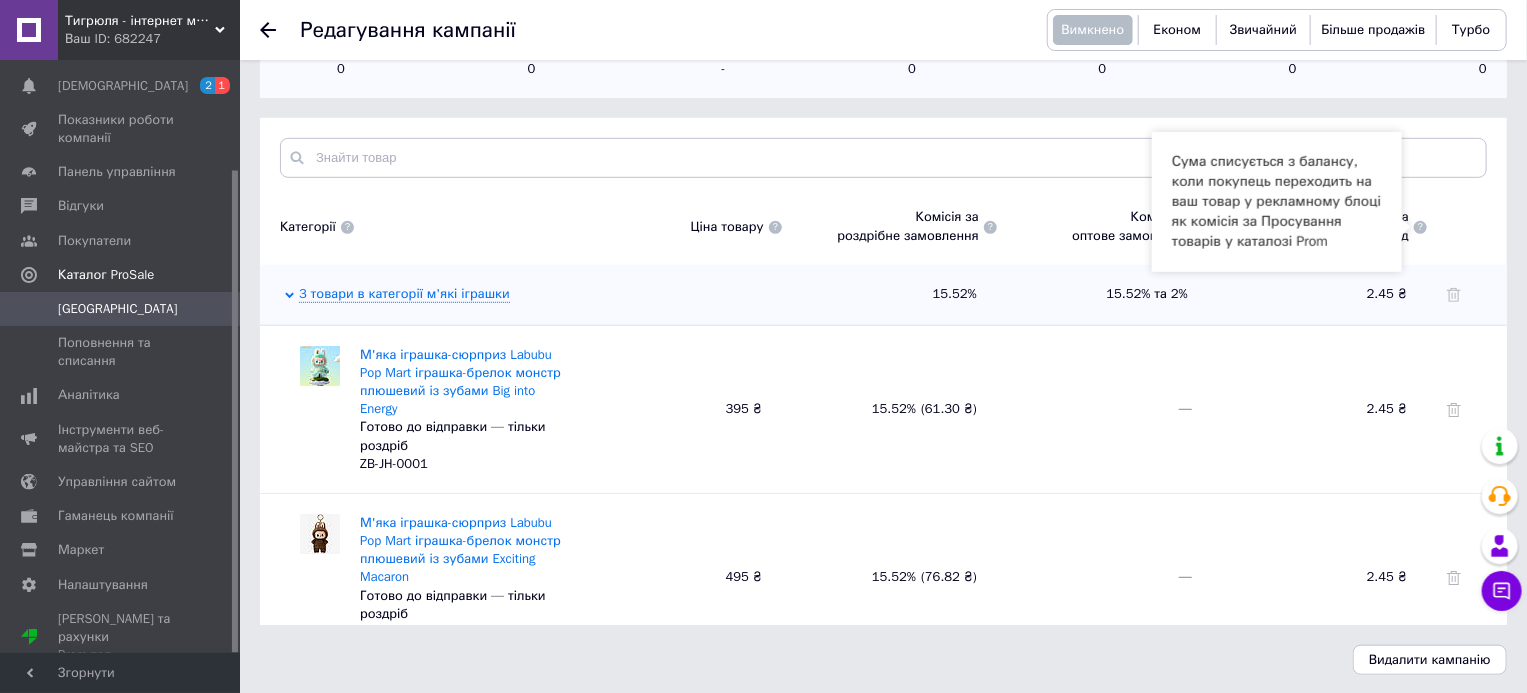 click on "М'яка іграшка-сюрприз Labubu Pop Mart іграшка-брелок монстр плюшевий із зубами Big into Energy Готово до відправки — тільки роздріб ZB-JH-0001 395 ₴ 15.52% ( 61.30 ₴ ) — 2.45 ₴" at bounding box center [883, 409] 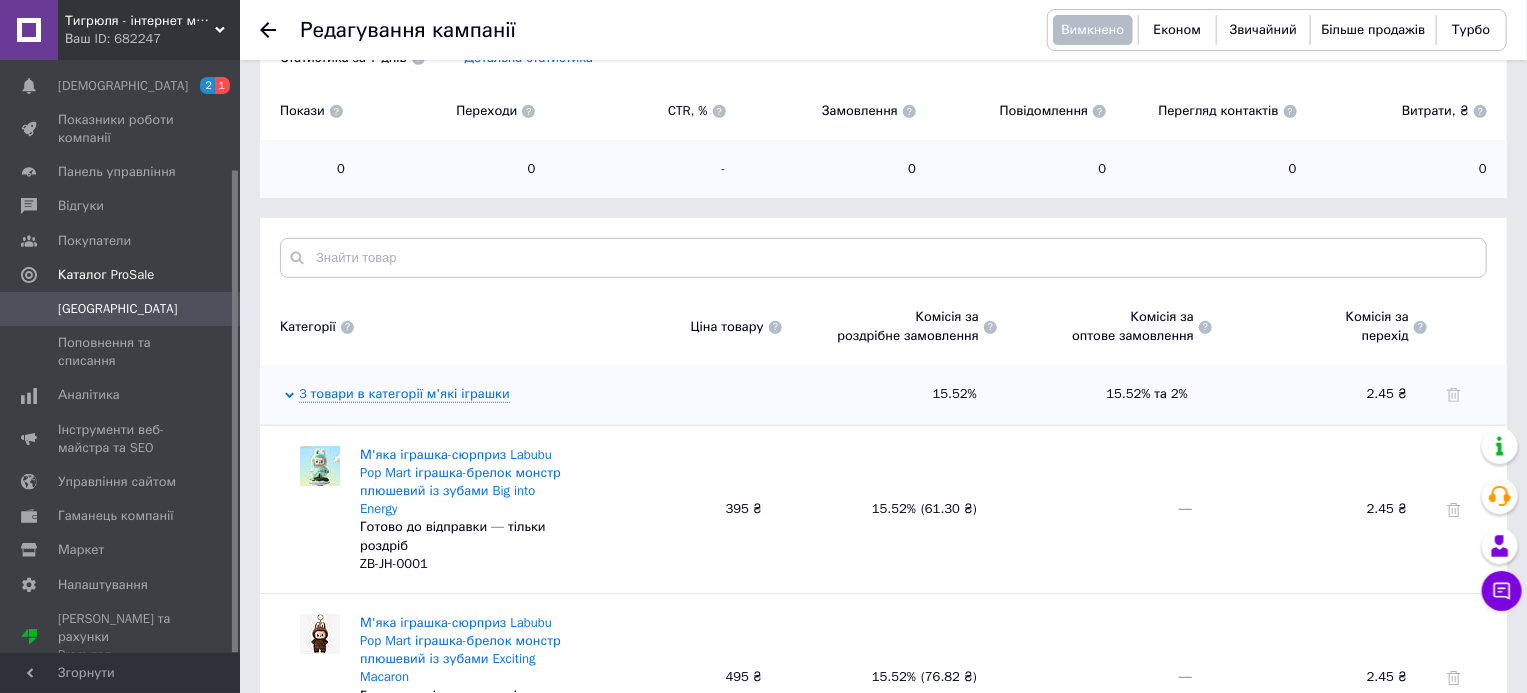 scroll, scrollTop: 500, scrollLeft: 0, axis: vertical 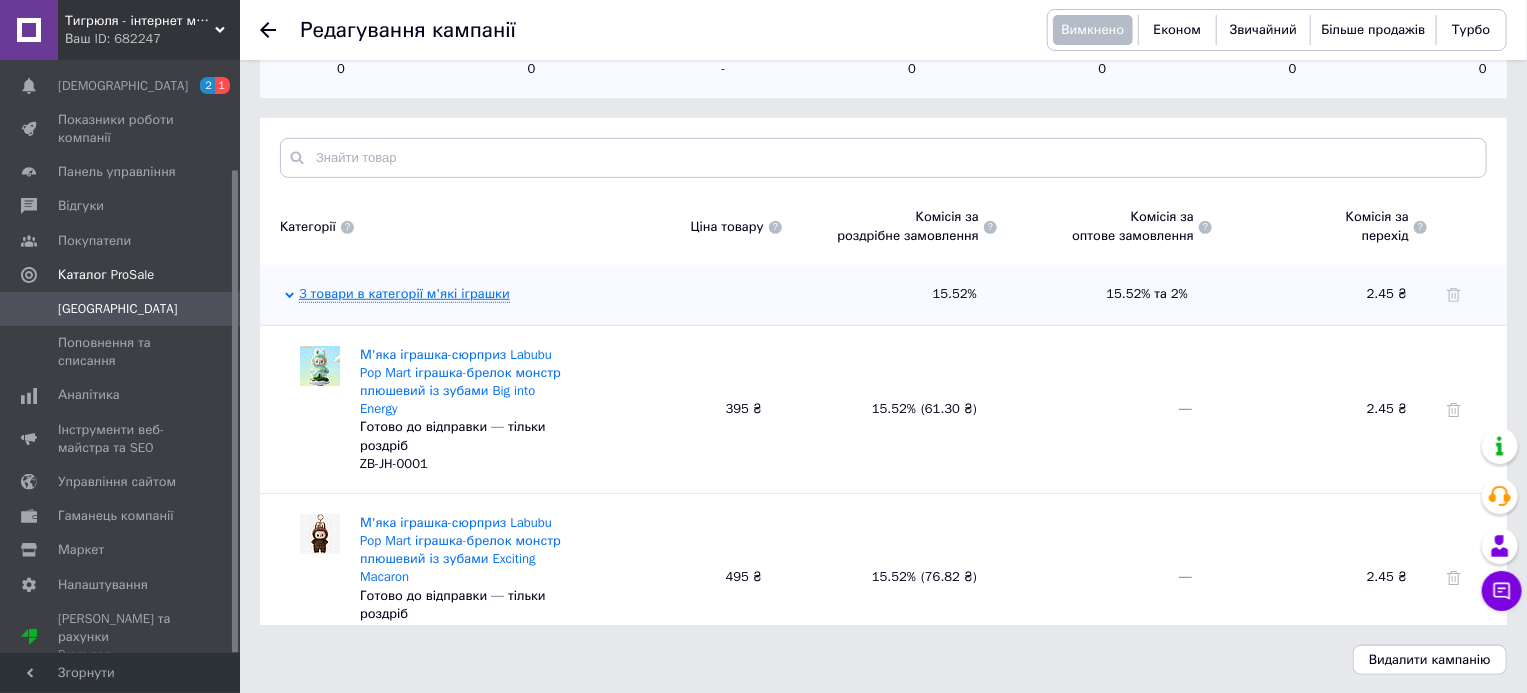 click on "3 товари в категорії м'які іграшки" at bounding box center (404, 294) 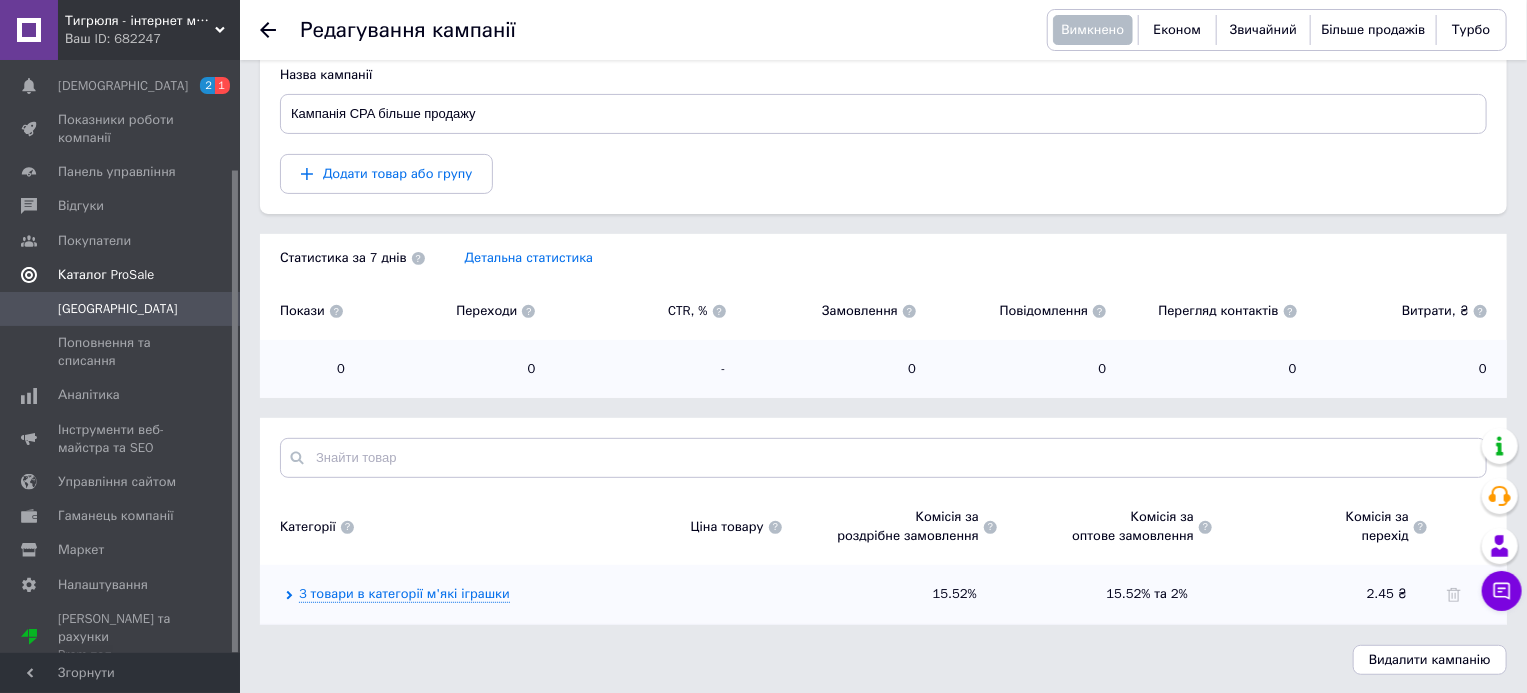 click on "Каталог ProSale" at bounding box center (106, 275) 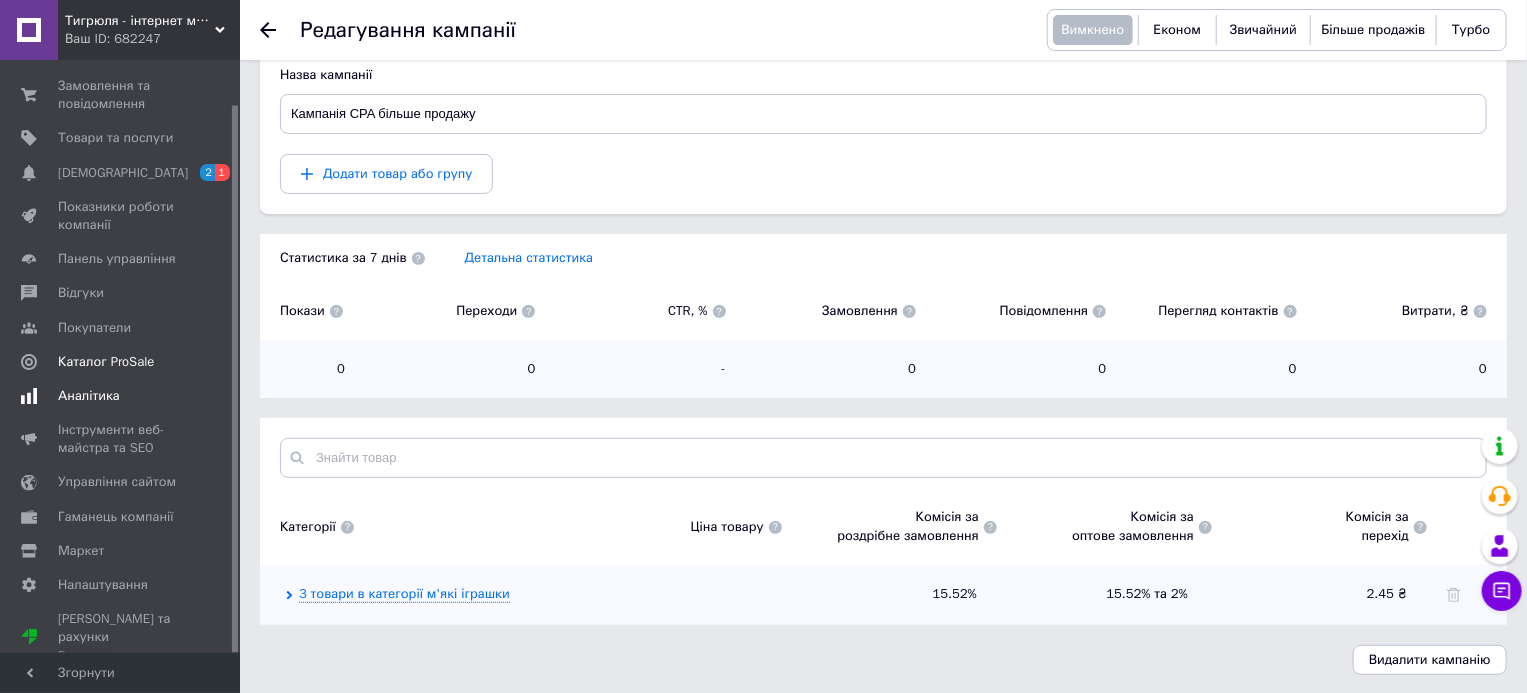 click on "Аналітика" at bounding box center [89, 396] 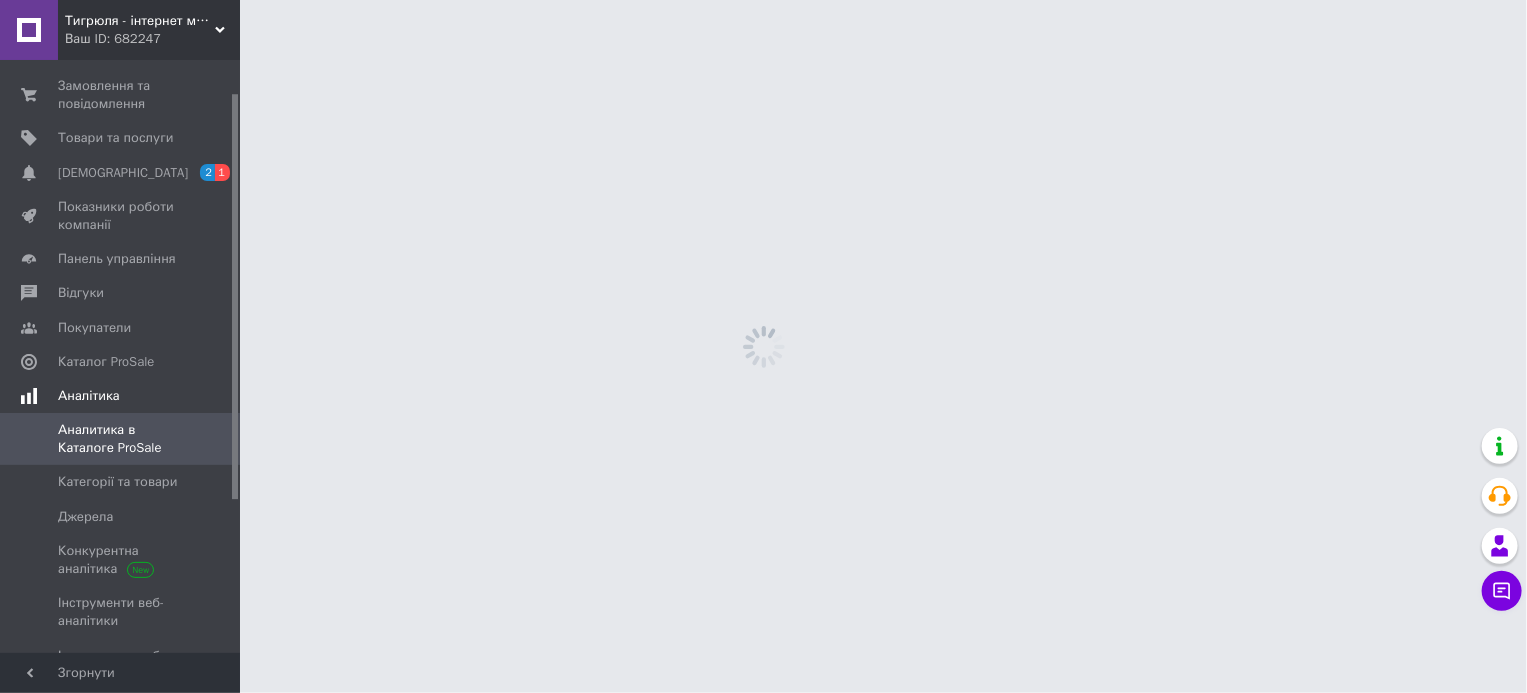 scroll, scrollTop: 0, scrollLeft: 0, axis: both 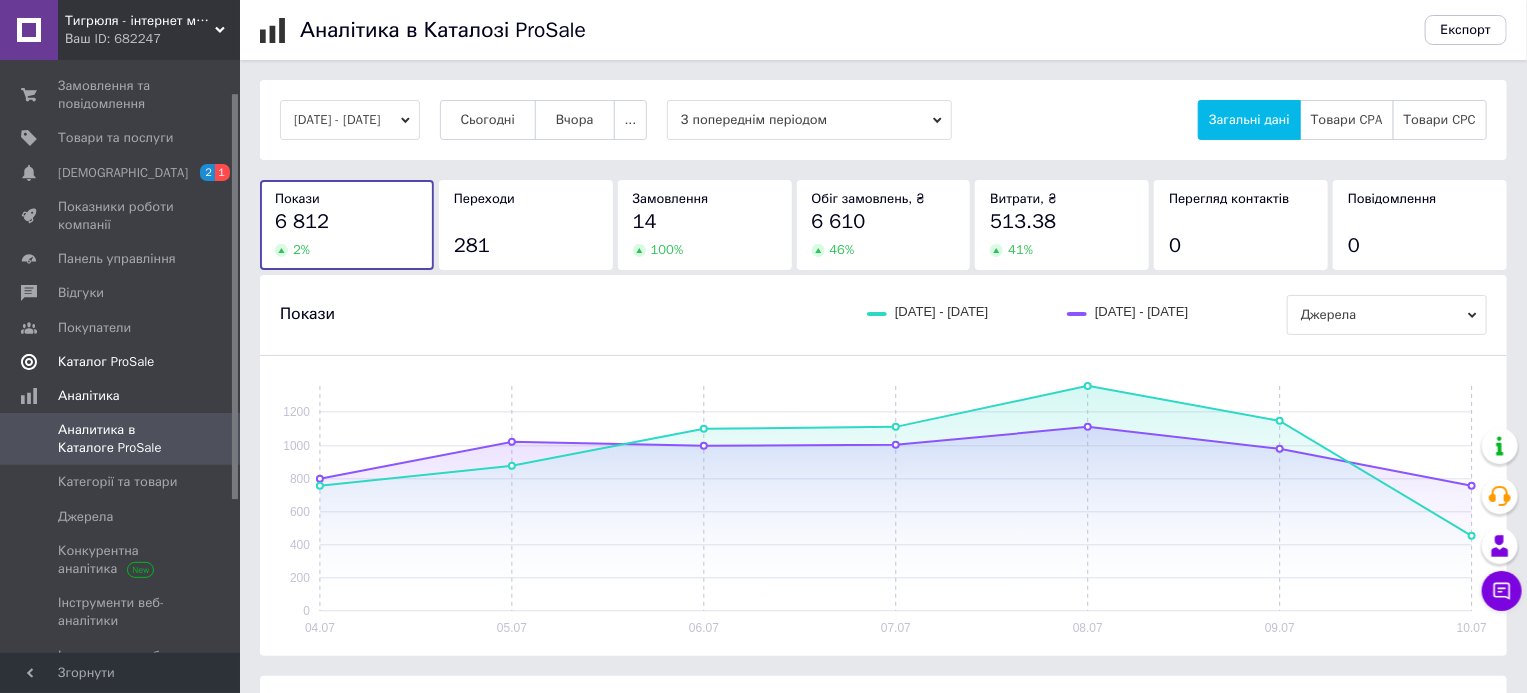 click on "Каталог ProSale" at bounding box center [106, 362] 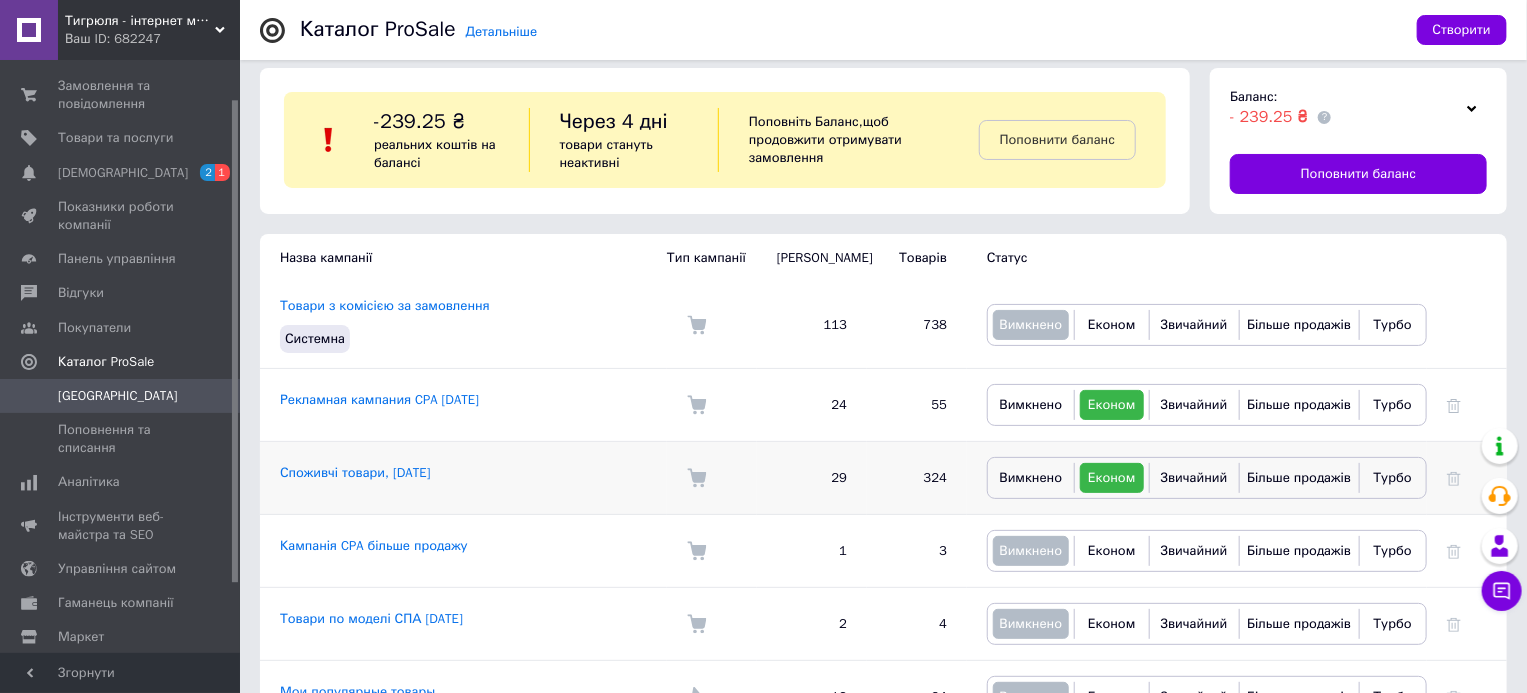 scroll, scrollTop: 112, scrollLeft: 0, axis: vertical 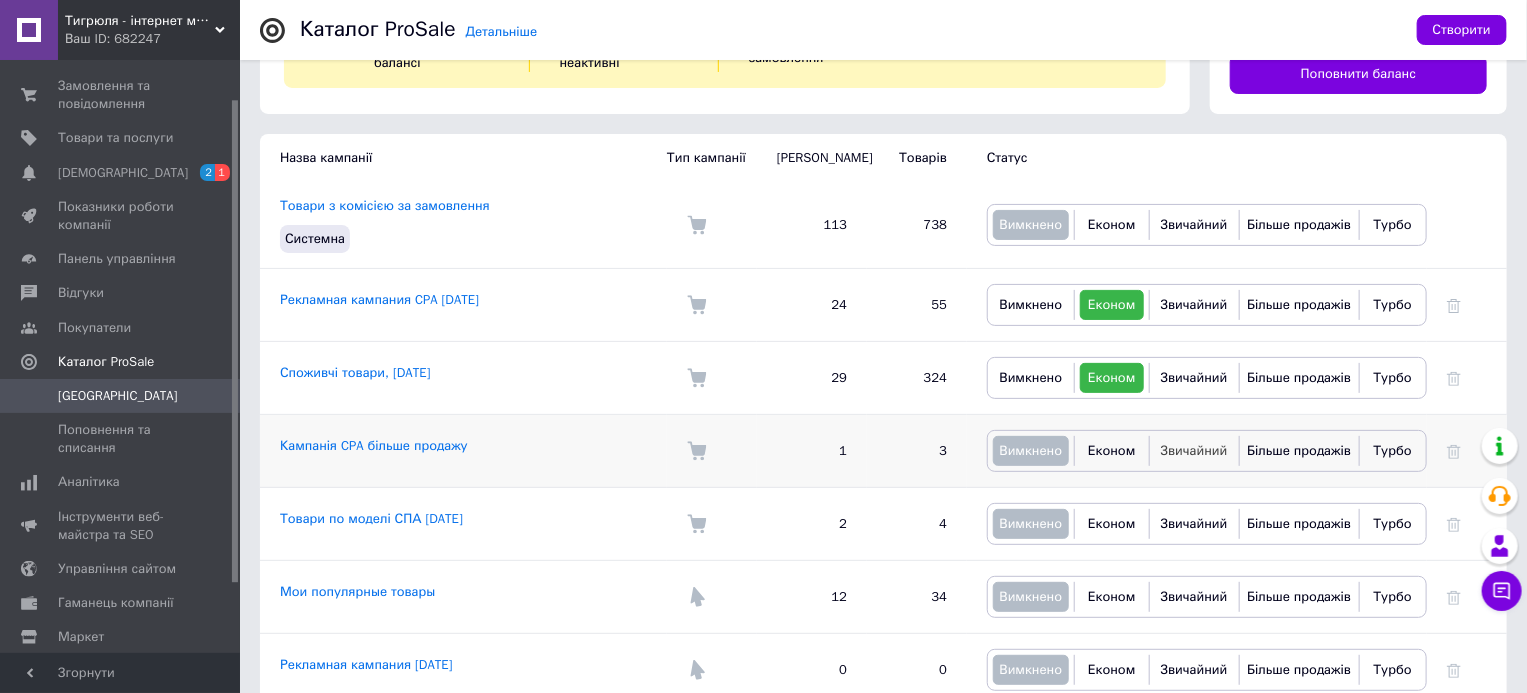 click on "Звичайний" at bounding box center (1194, 450) 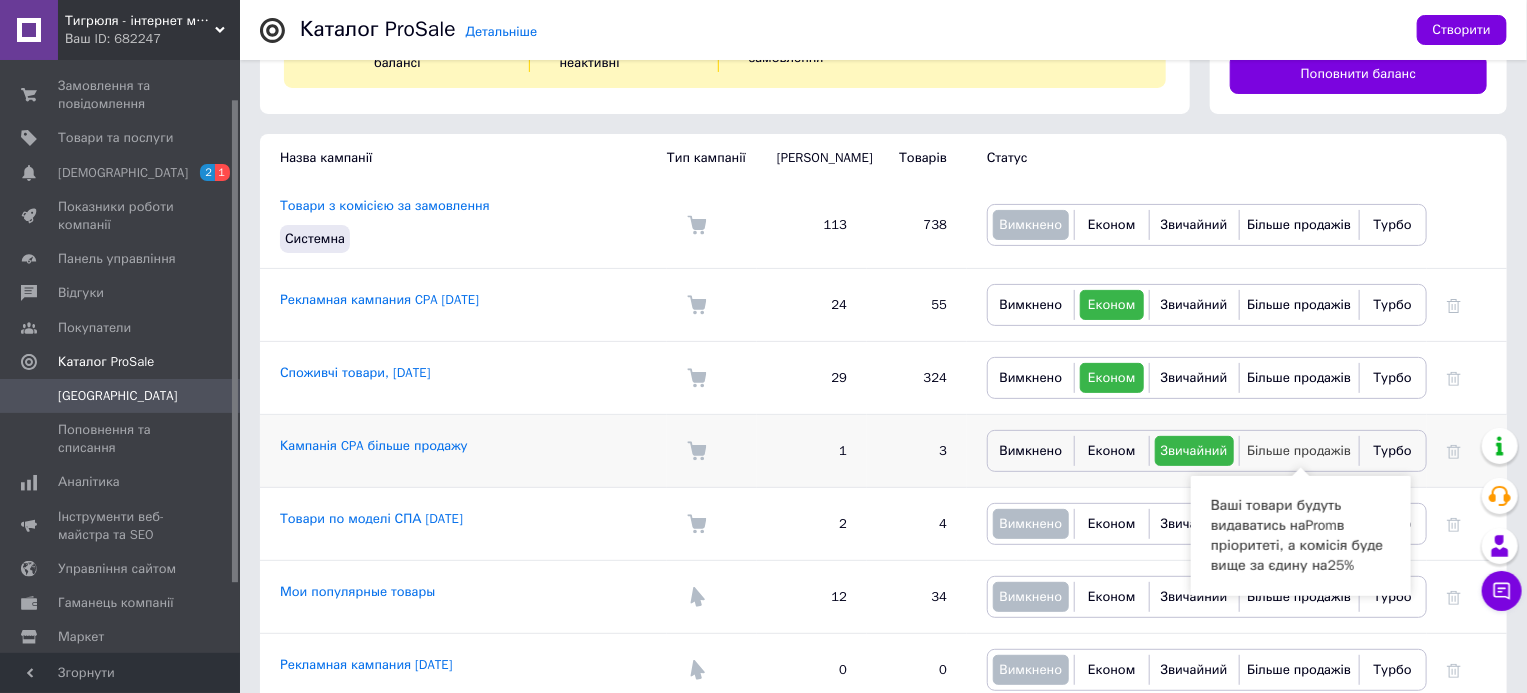 click on "Більше продажів" at bounding box center [1299, 450] 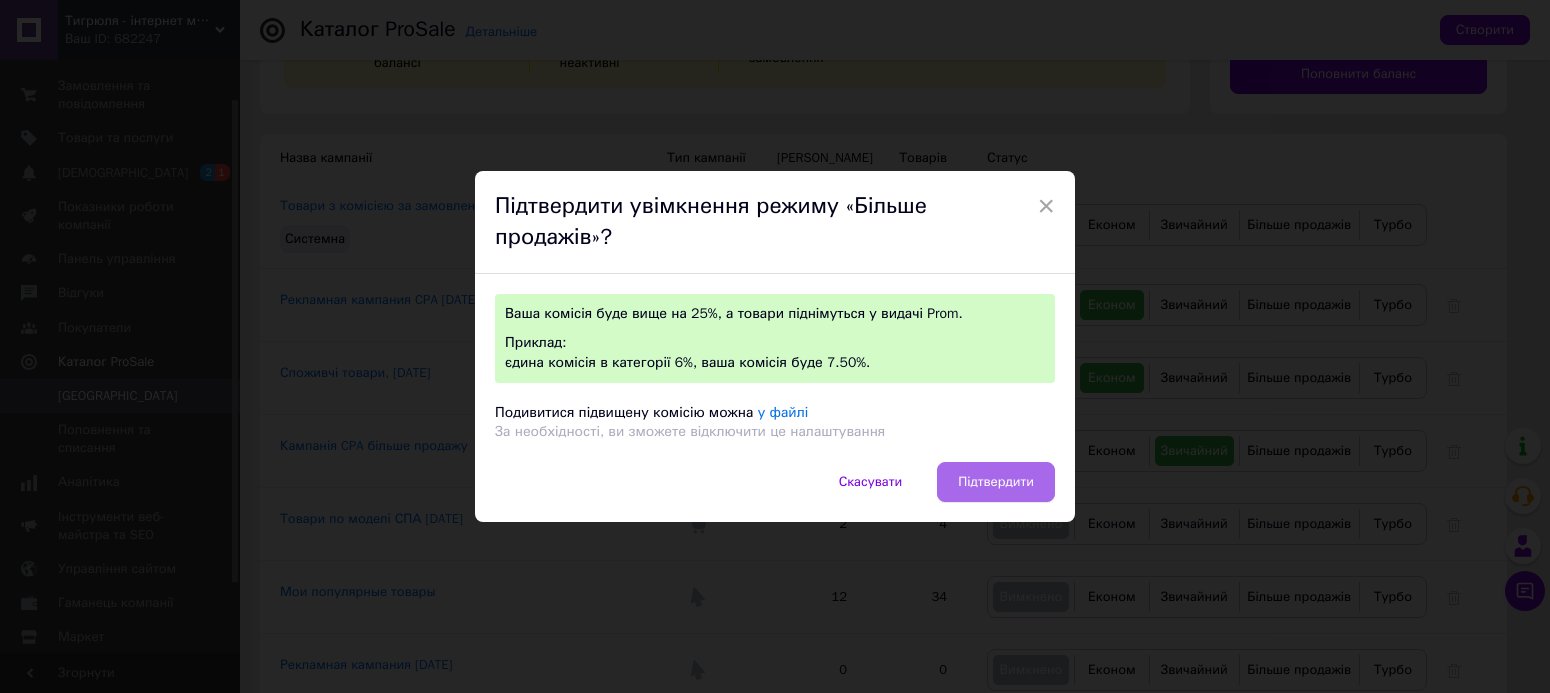 click on "Підтвердити" at bounding box center [996, 482] 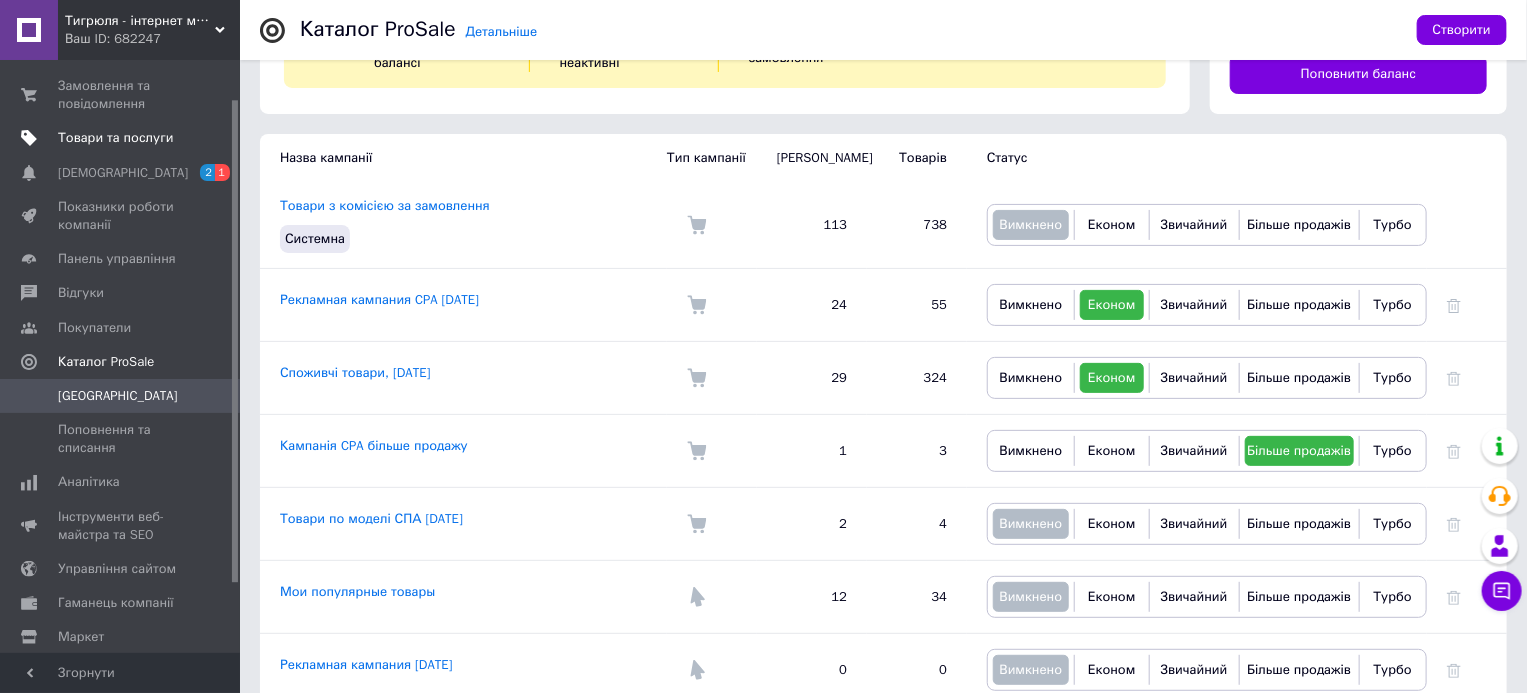 click on "Товари та послуги" at bounding box center (115, 138) 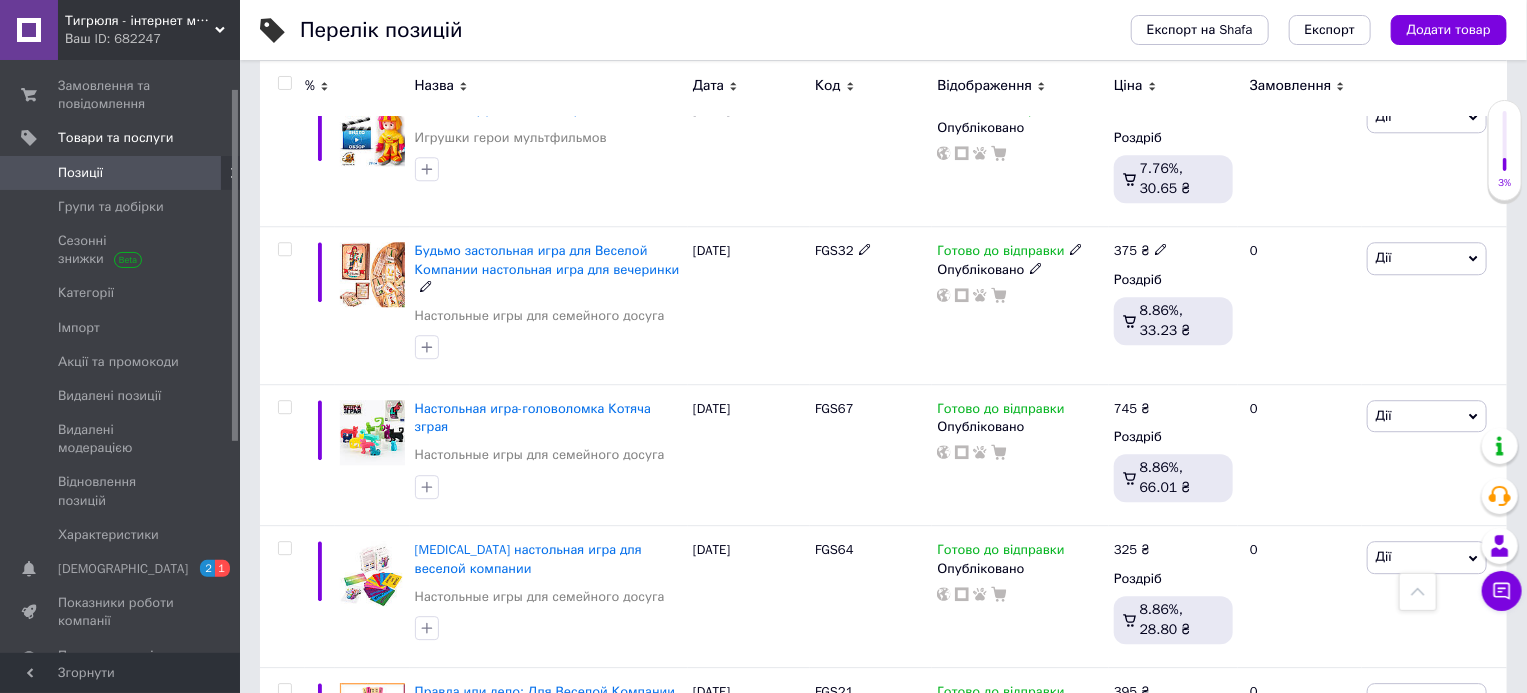 scroll, scrollTop: 6000, scrollLeft: 0, axis: vertical 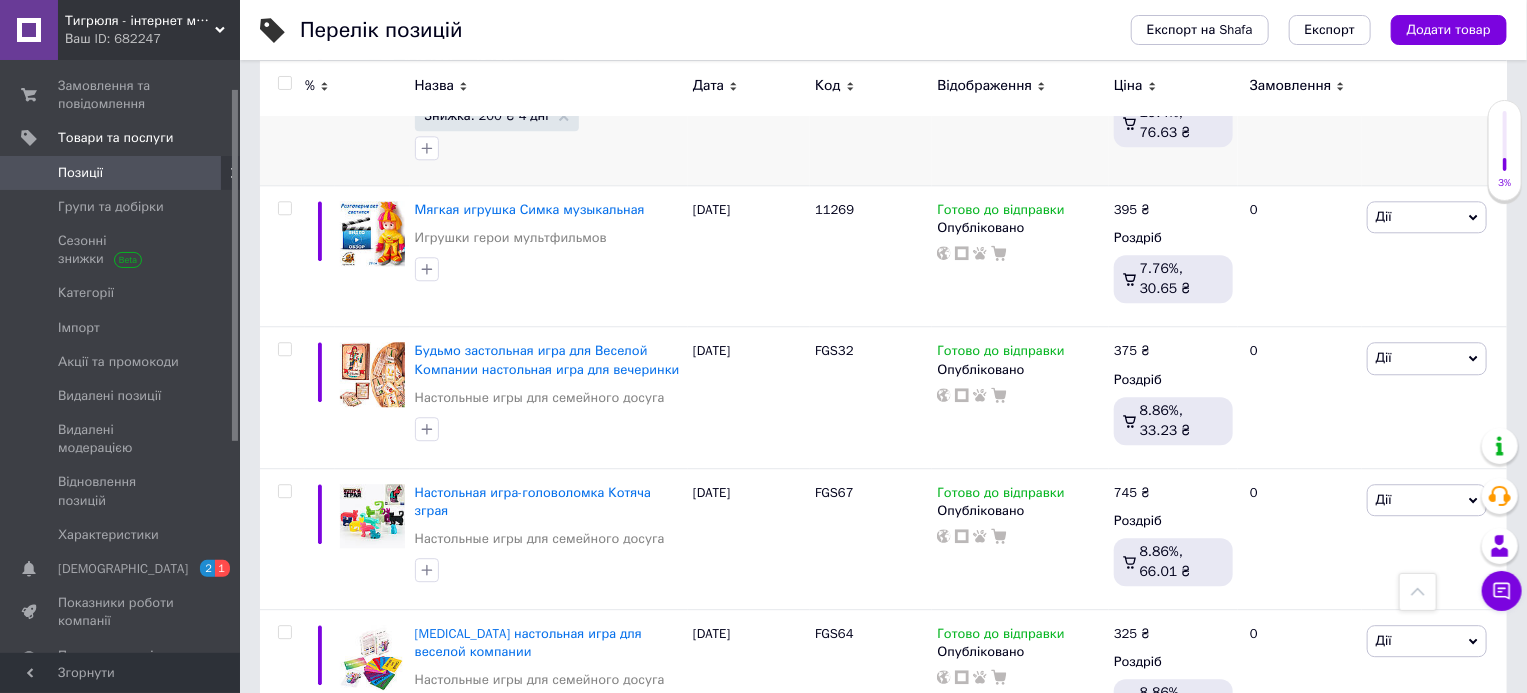 click on "Знижка: 200 ₴ 4 дні" at bounding box center [487, 115] 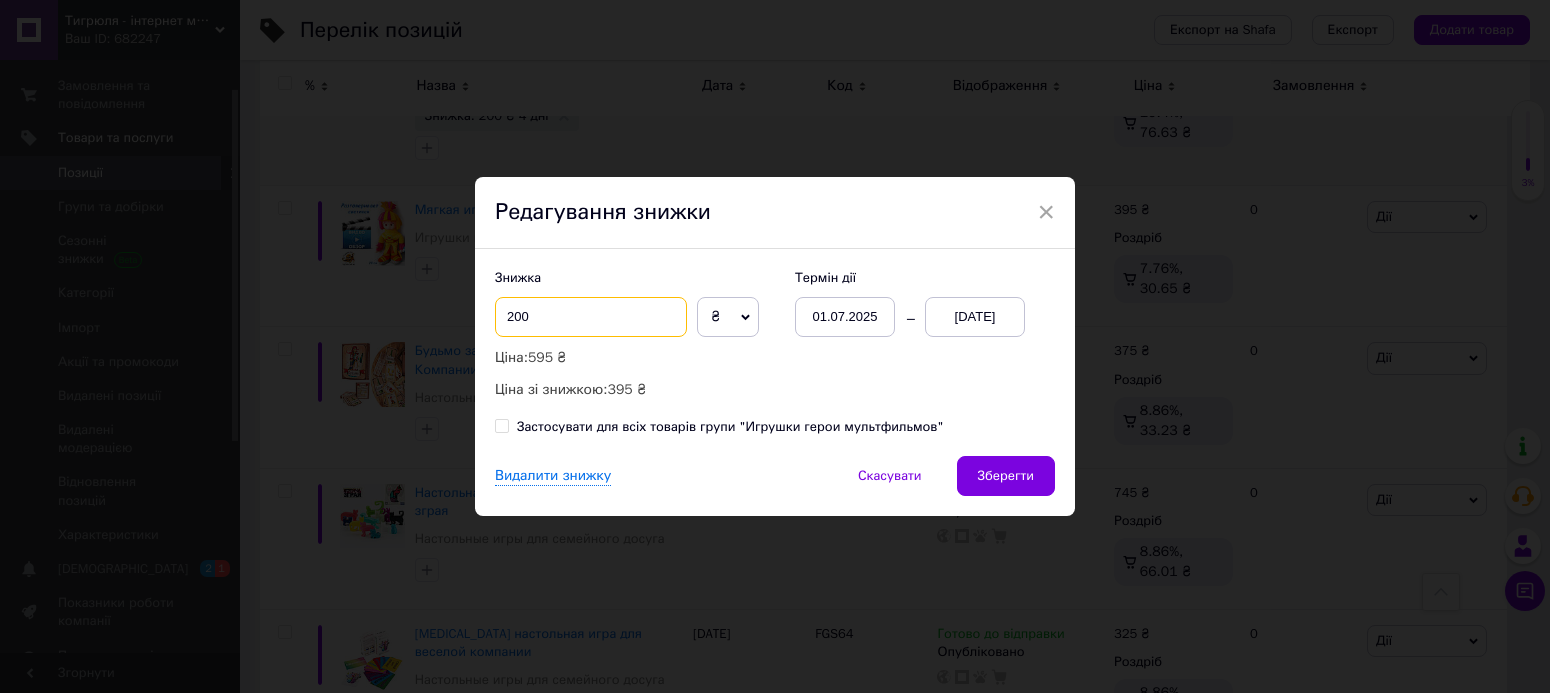 click on "200" at bounding box center (591, 317) 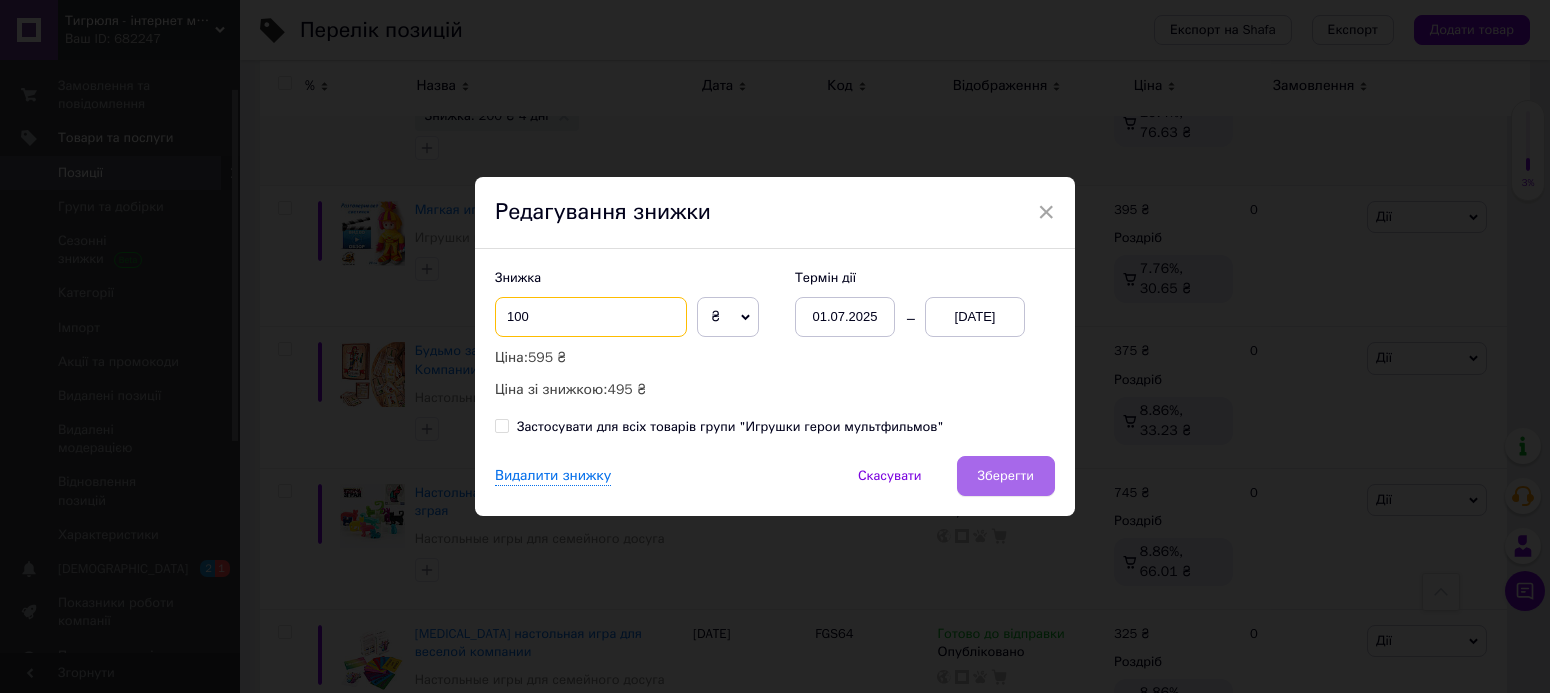 type on "100" 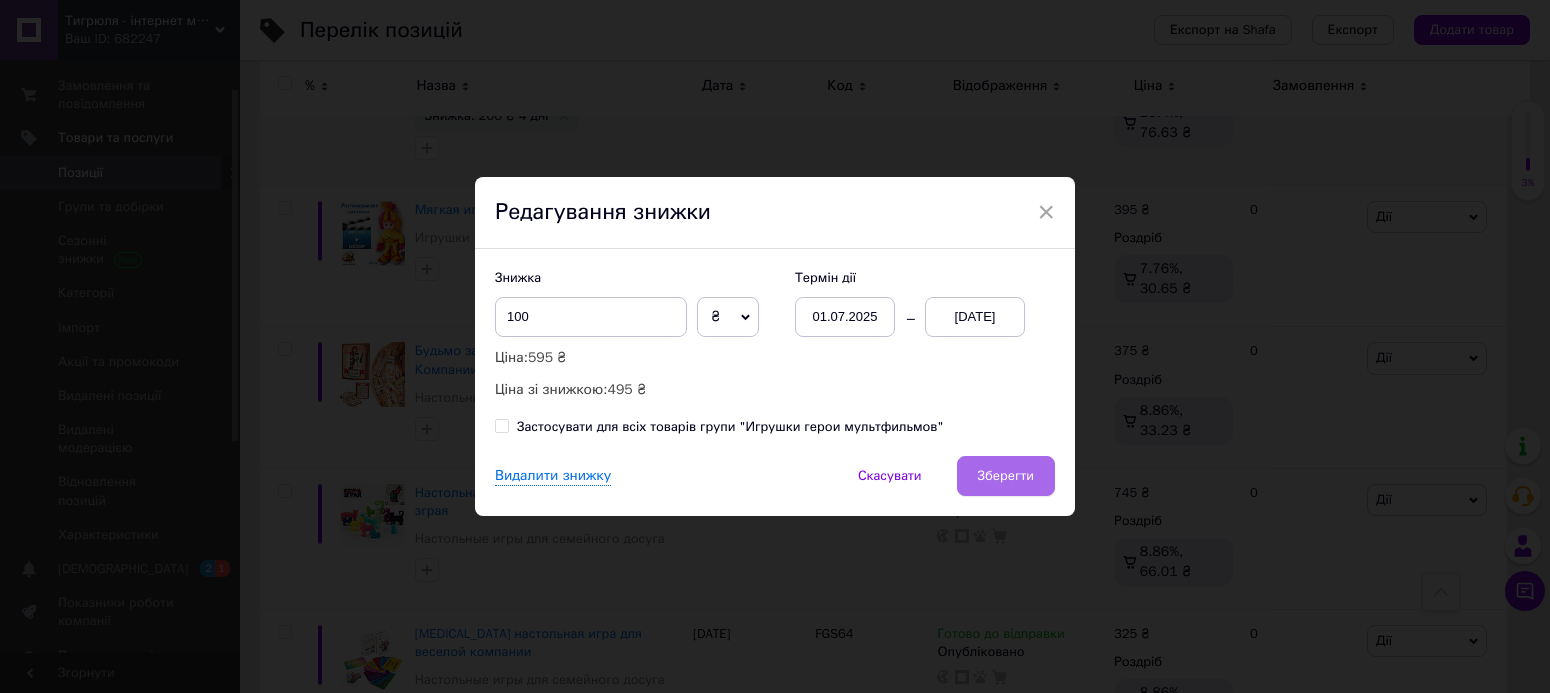 click on "Зберегти" at bounding box center [1006, 476] 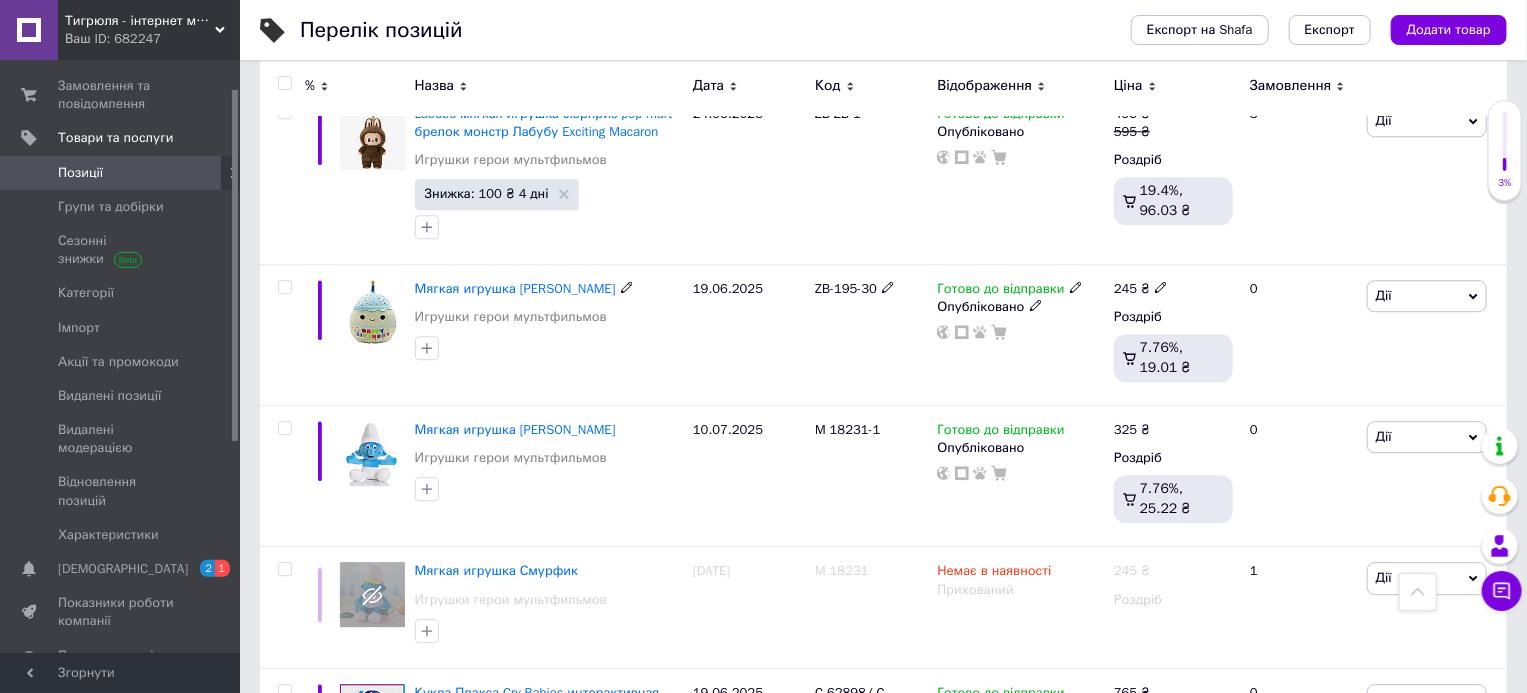 scroll, scrollTop: 2300, scrollLeft: 0, axis: vertical 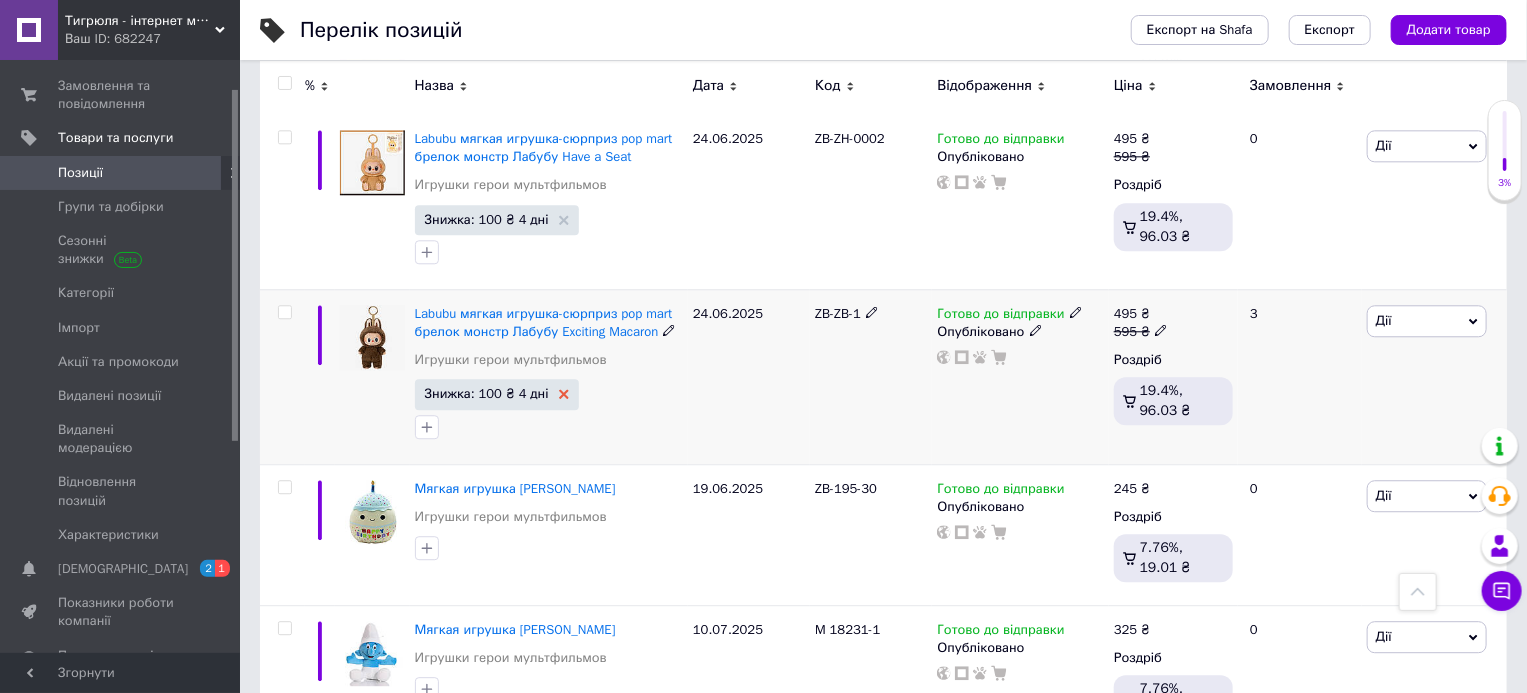 click 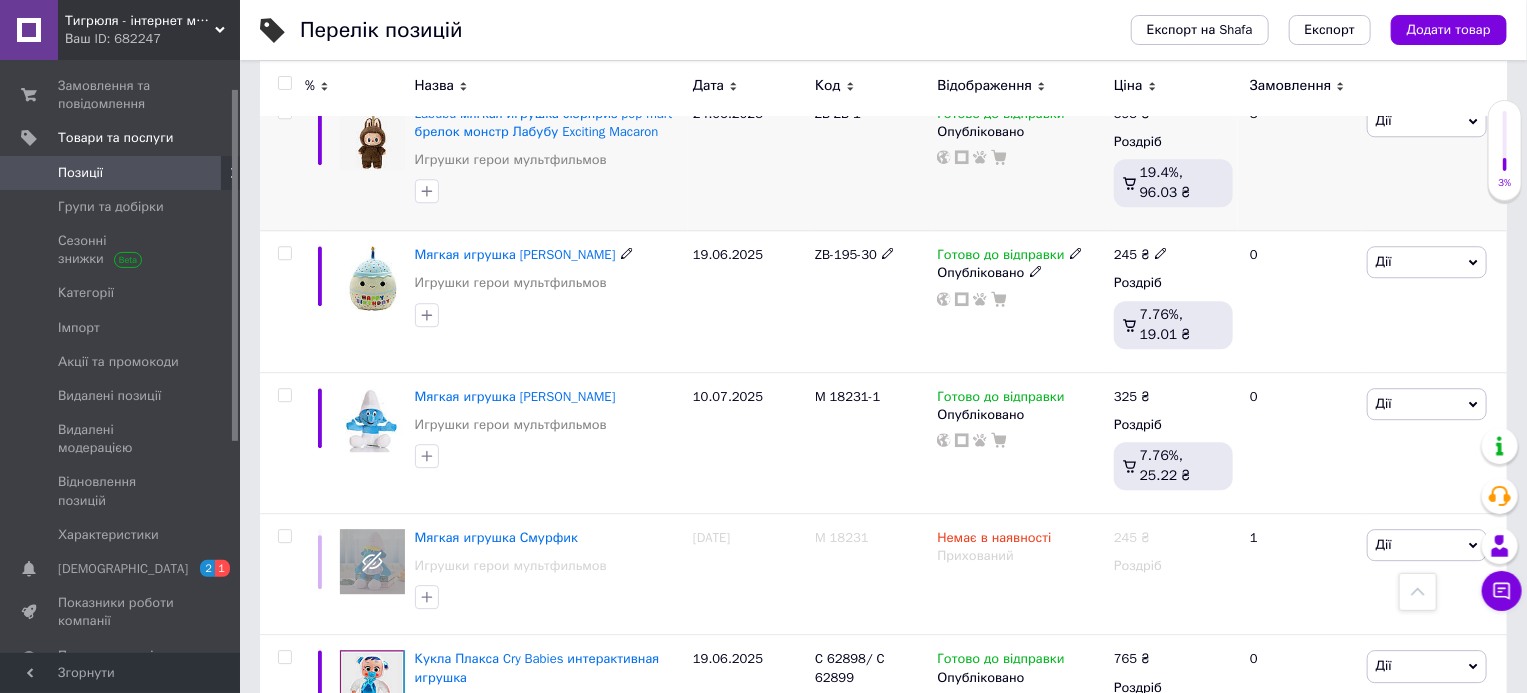 scroll, scrollTop: 2300, scrollLeft: 0, axis: vertical 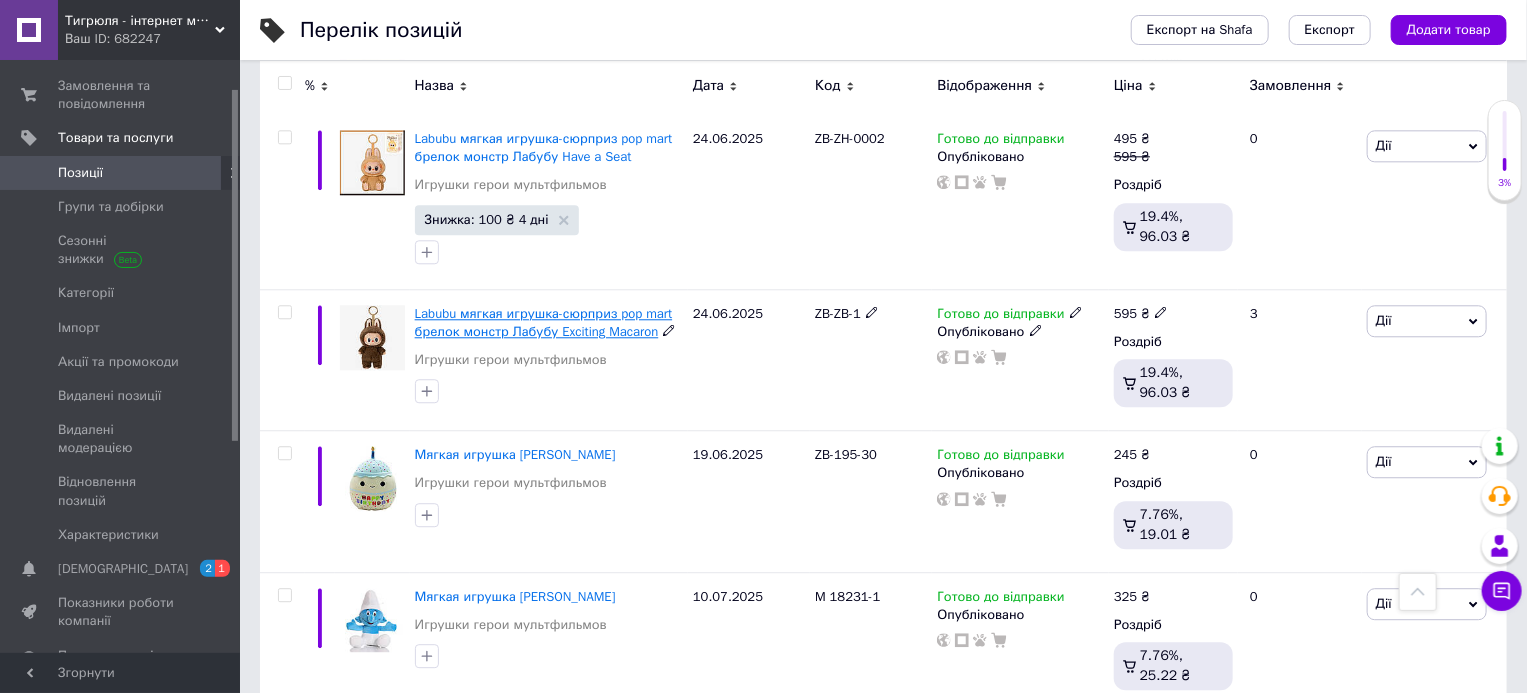 click on "Labubu мягкая игрушка-сюрприз pop mart брелок монстр Лабубу Exciting Macaron" at bounding box center [544, 322] 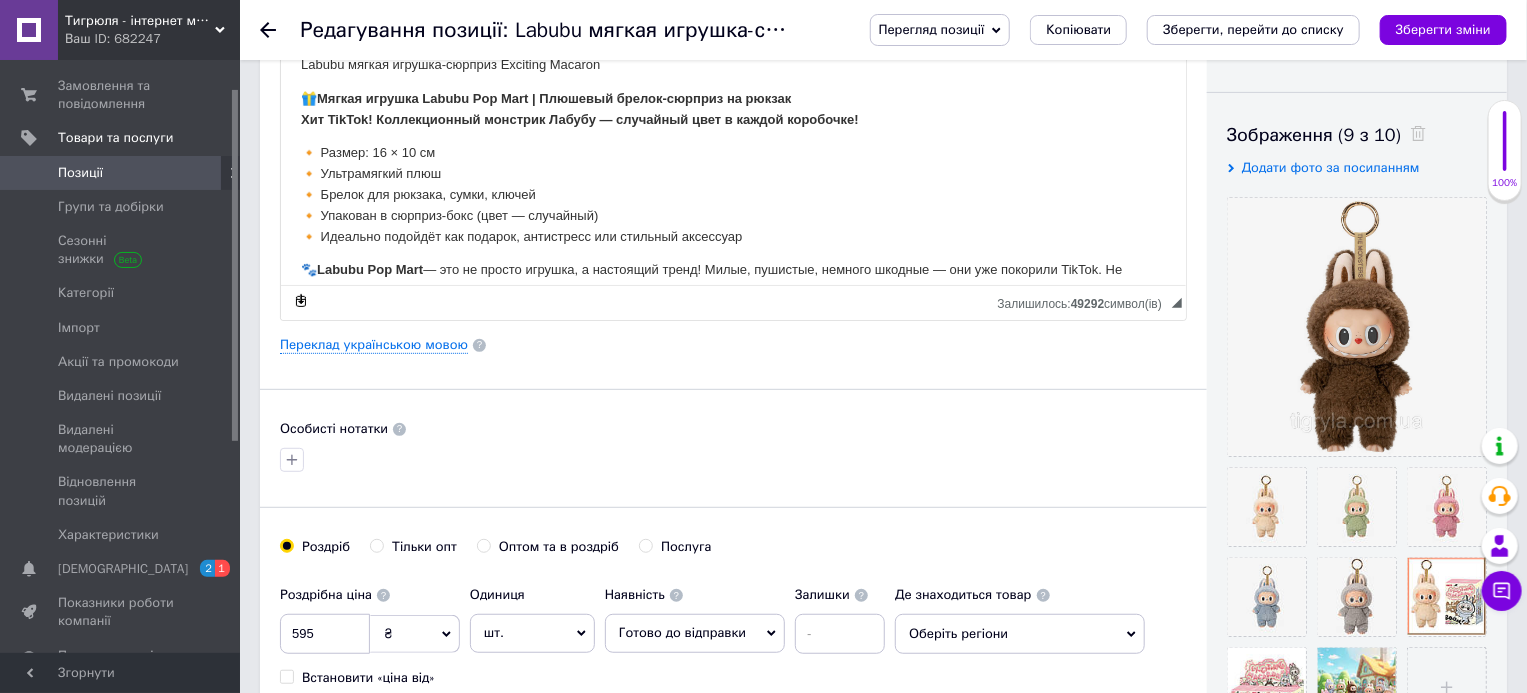 scroll, scrollTop: 0, scrollLeft: 0, axis: both 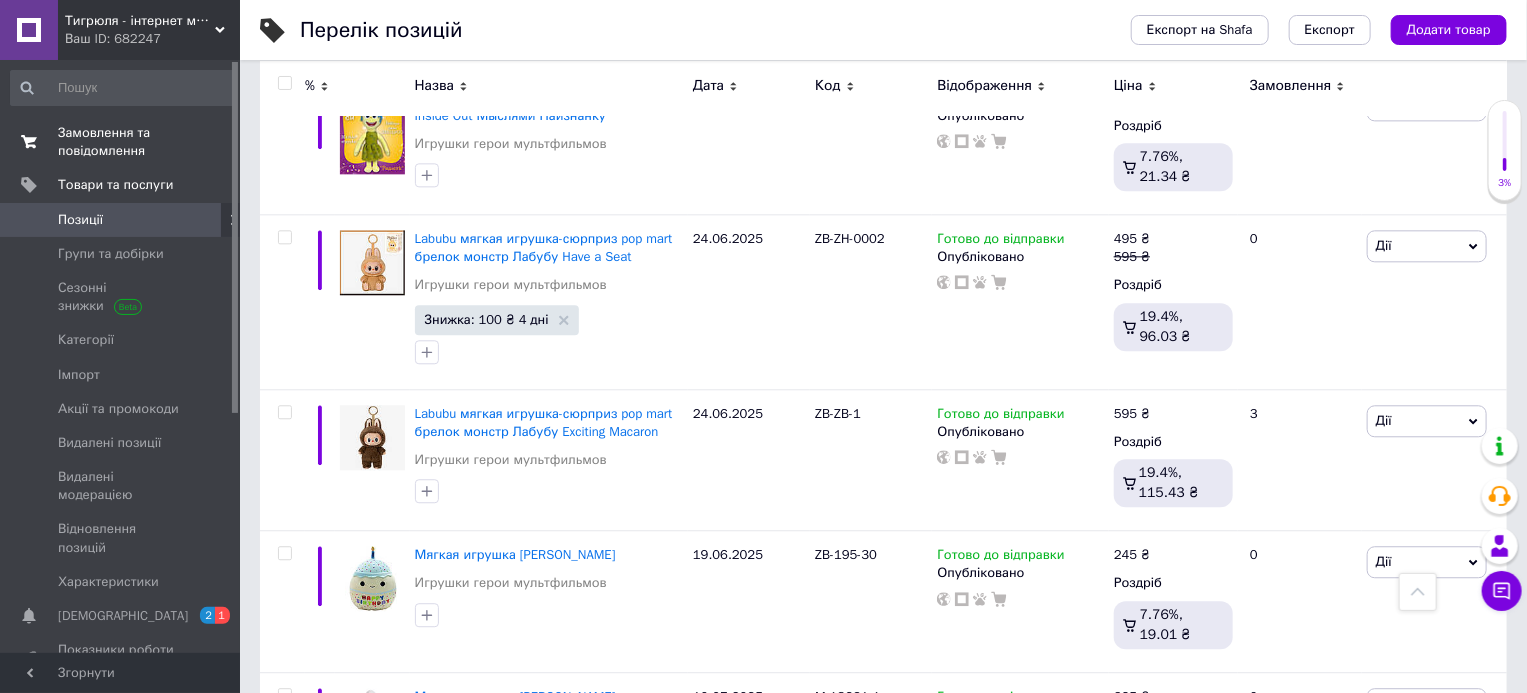 click on "Замовлення та повідомлення" at bounding box center [121, 142] 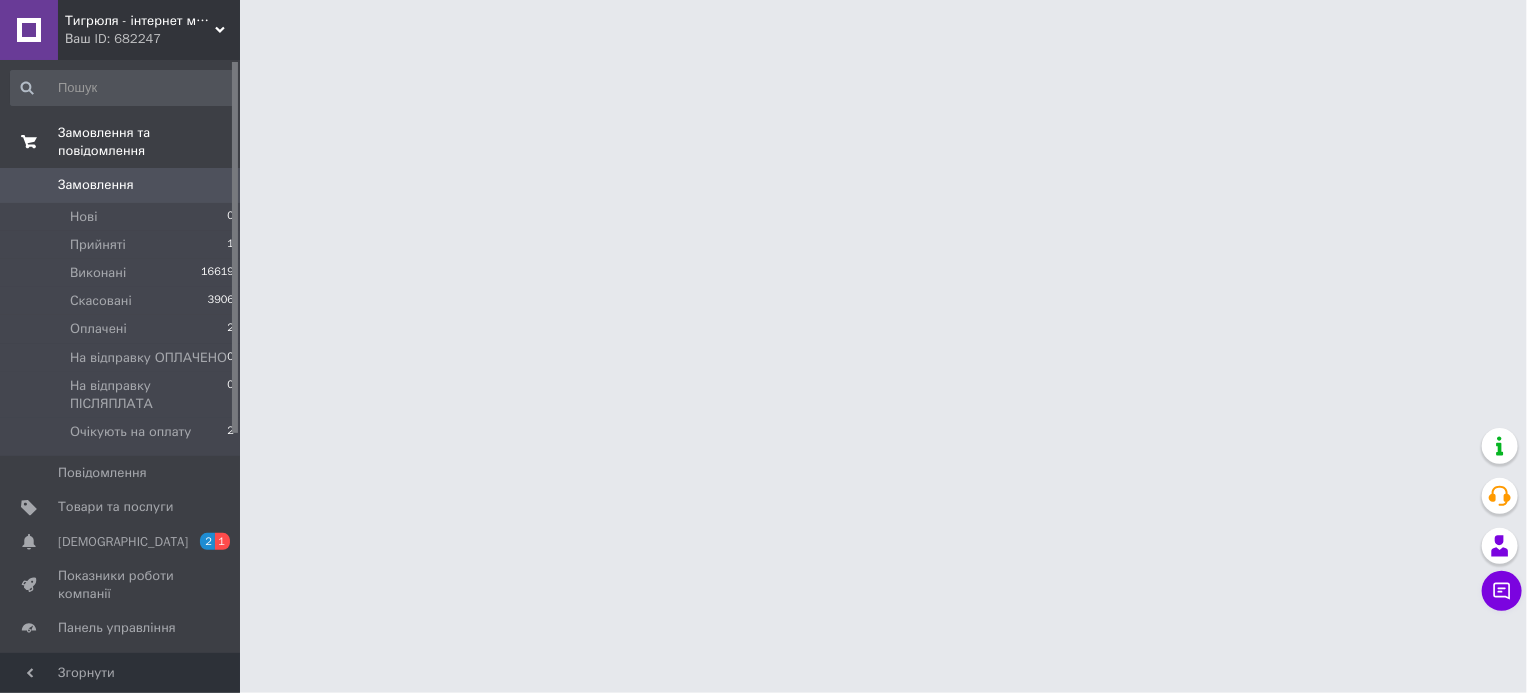 scroll, scrollTop: 0, scrollLeft: 0, axis: both 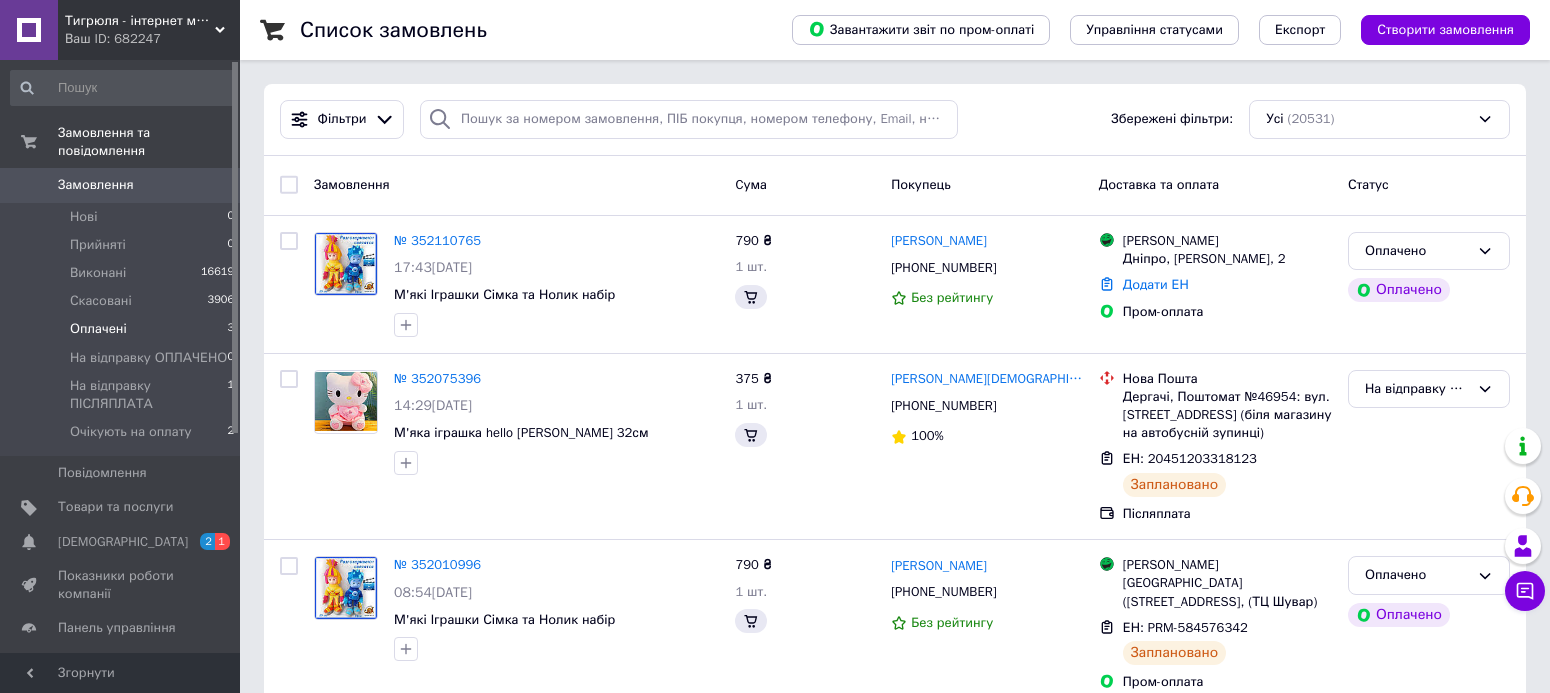 click on "Оплачені" at bounding box center [98, 329] 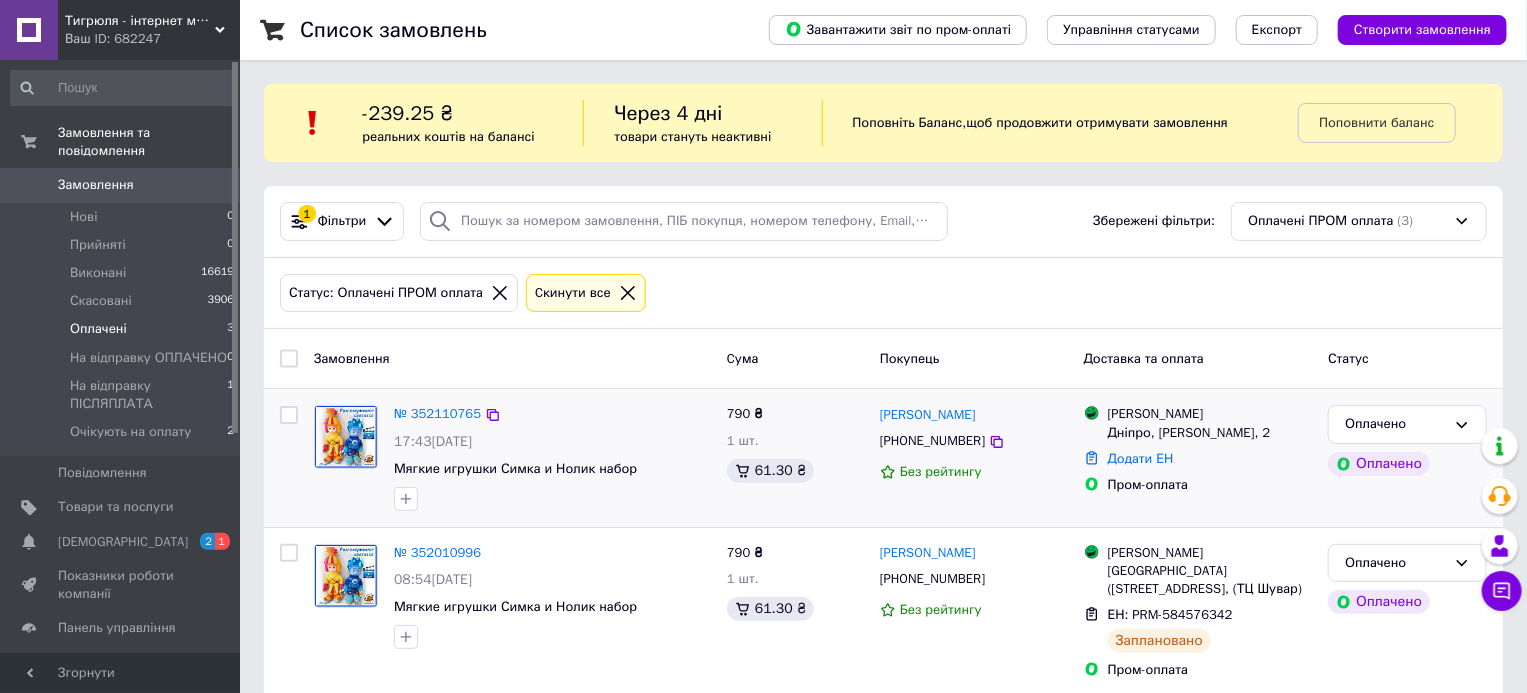 click at bounding box center [346, 437] 